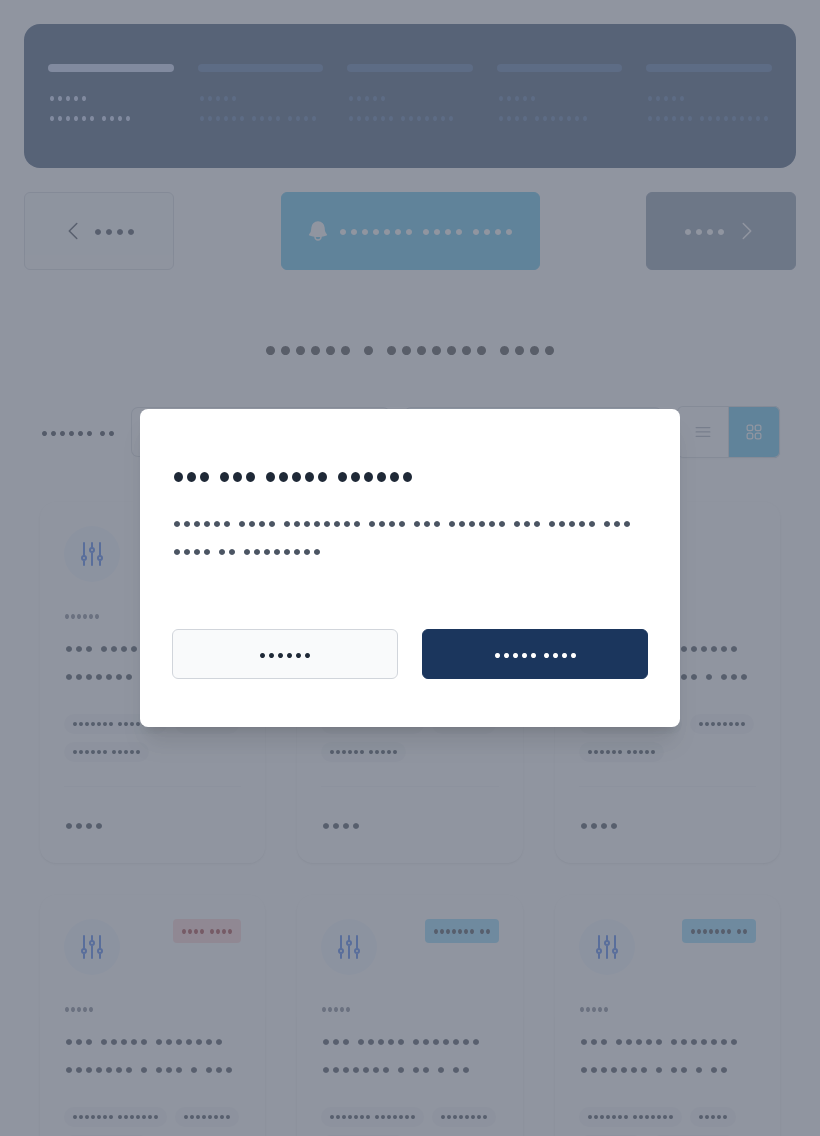 scroll, scrollTop: 0, scrollLeft: 0, axis: both 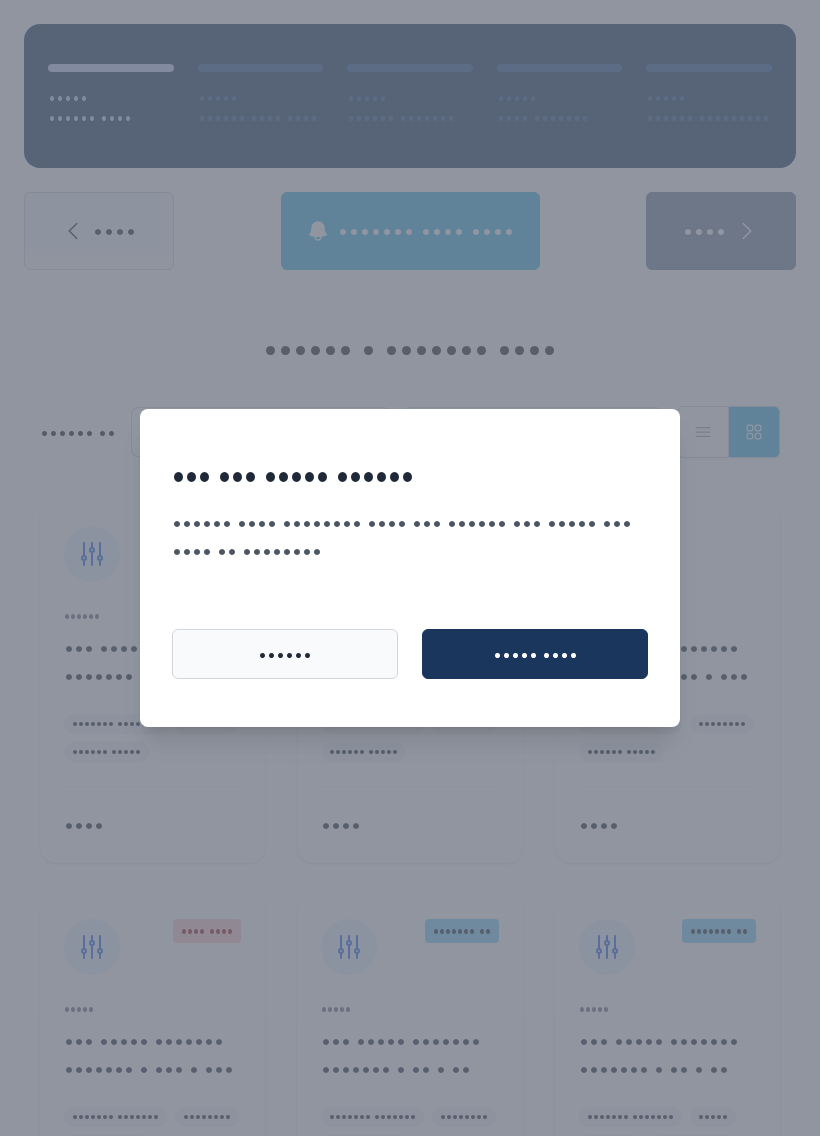 click on "••••• ••••" at bounding box center (535, 654) 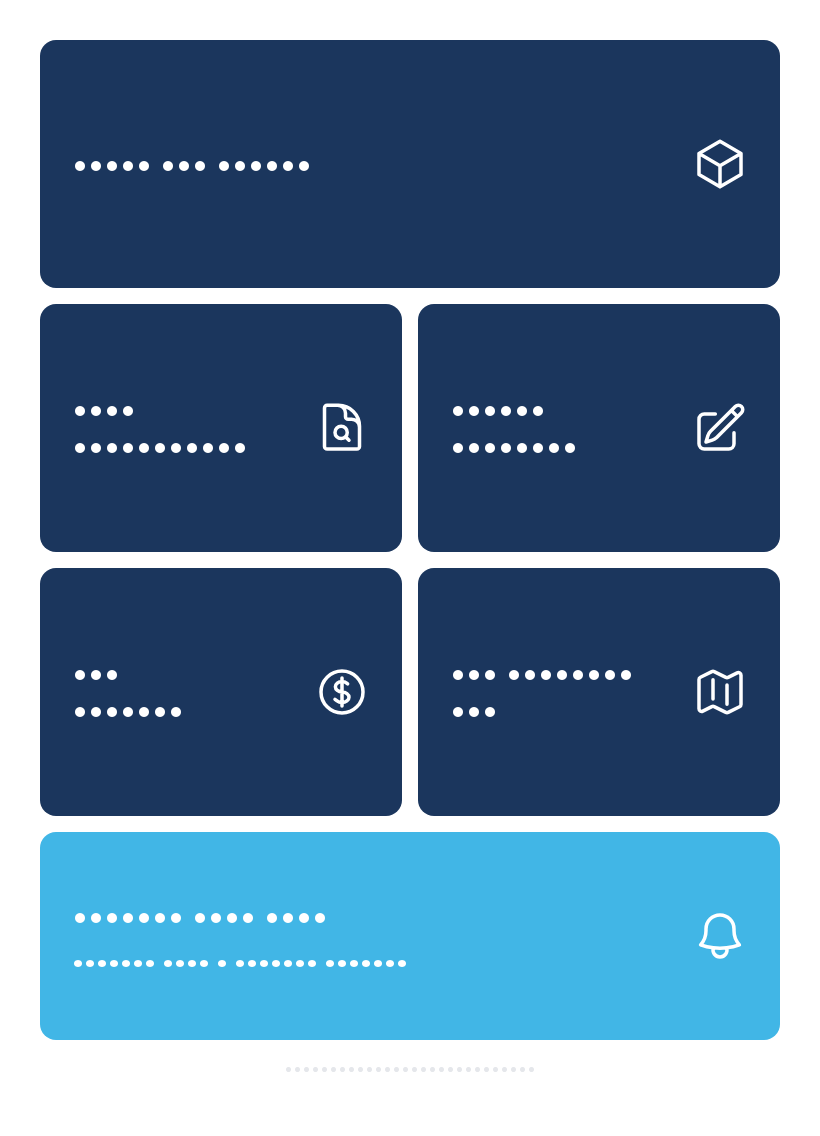 click on "••••• ••• ••••••" at bounding box center [410, 164] 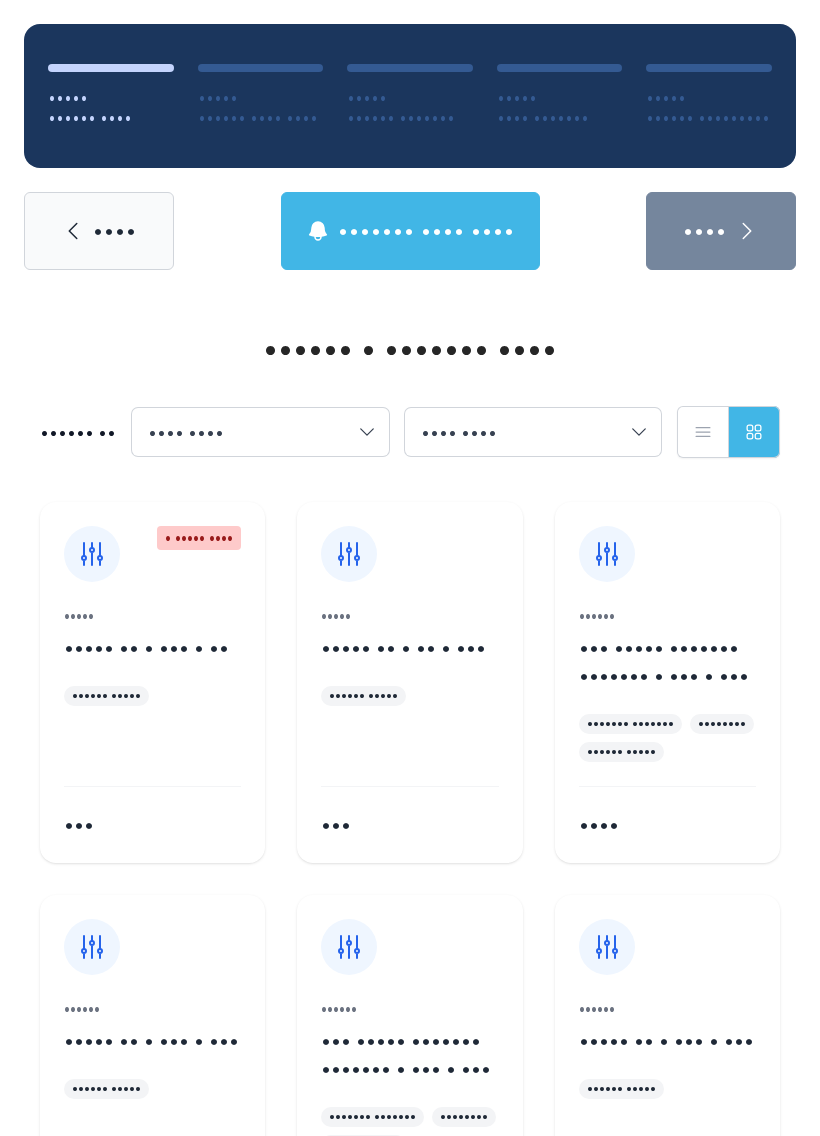 scroll, scrollTop: 0, scrollLeft: 0, axis: both 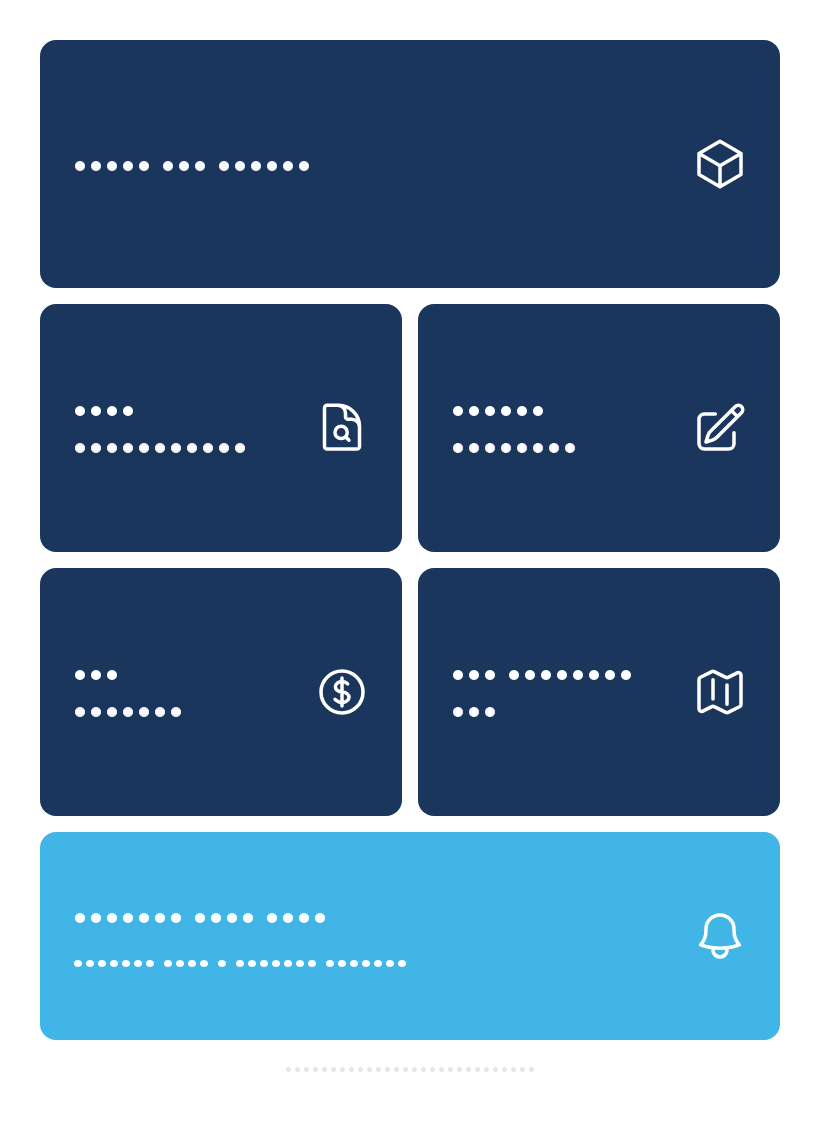 click on "••••• ••• ••••••" at bounding box center (410, 164) 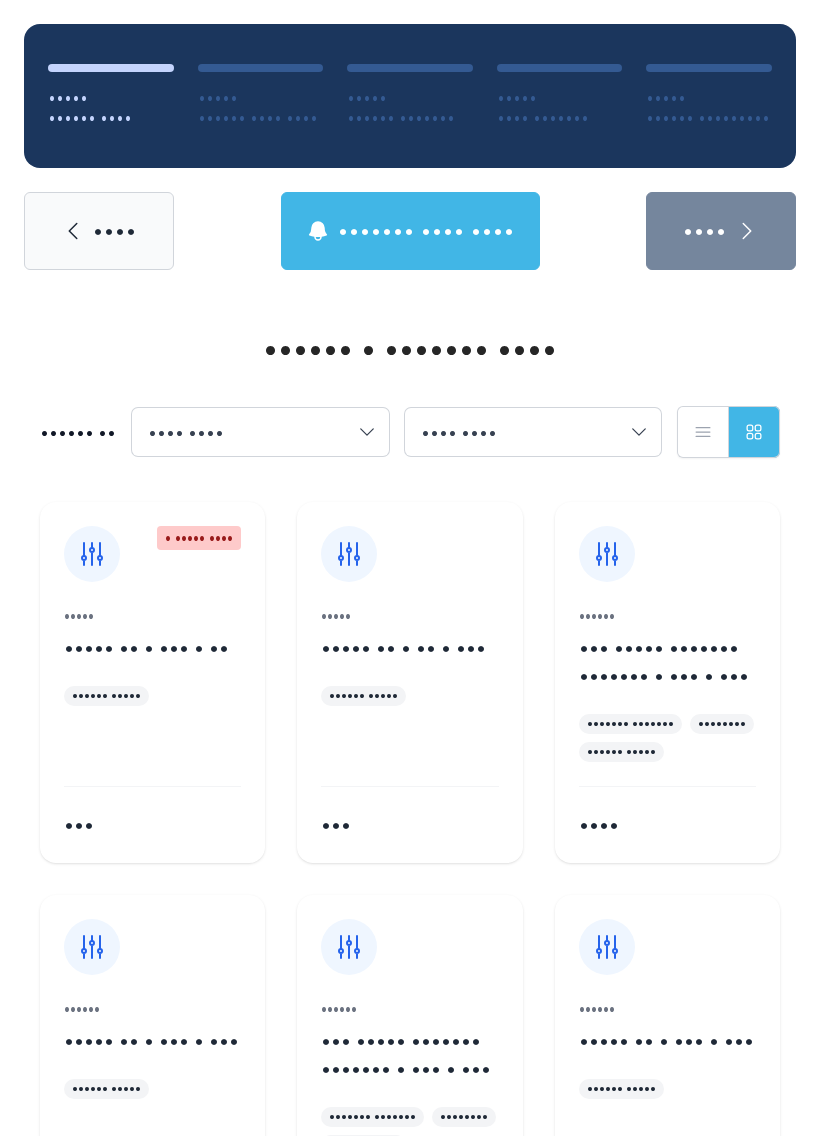 scroll, scrollTop: 0, scrollLeft: 0, axis: both 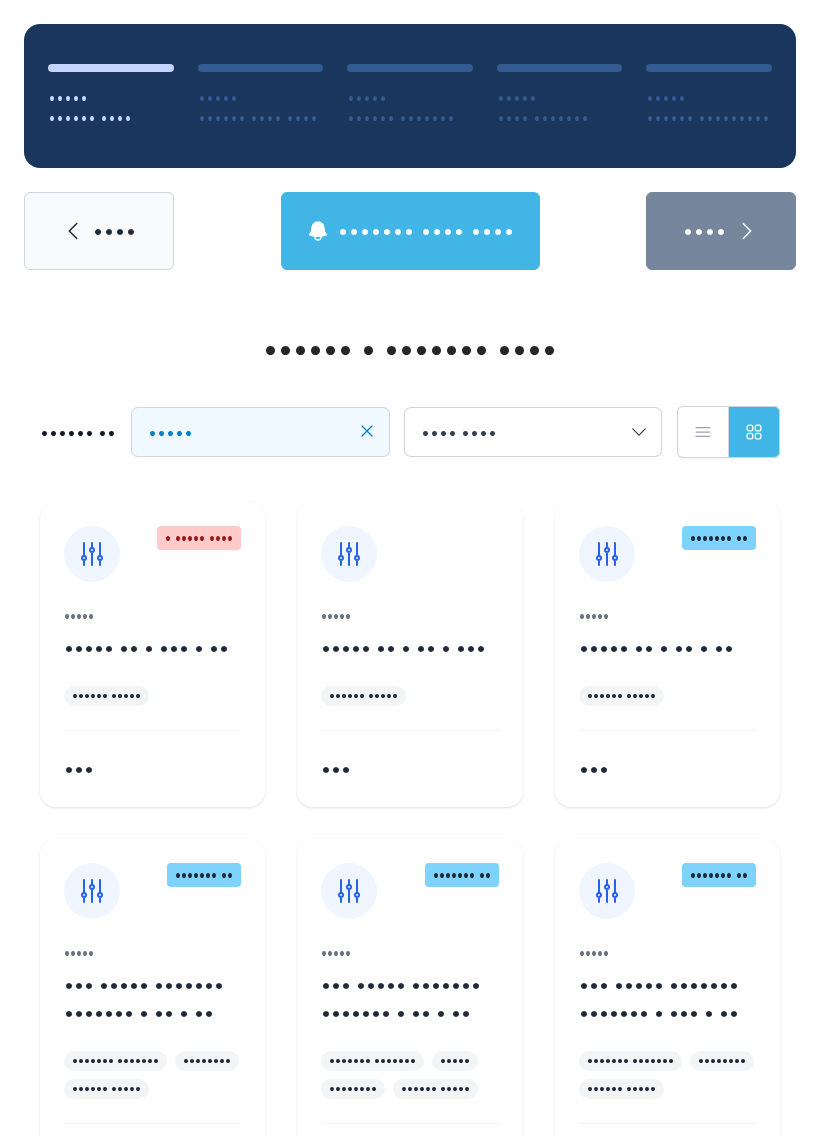 click on "•••• ••••" at bounding box center [523, 432] 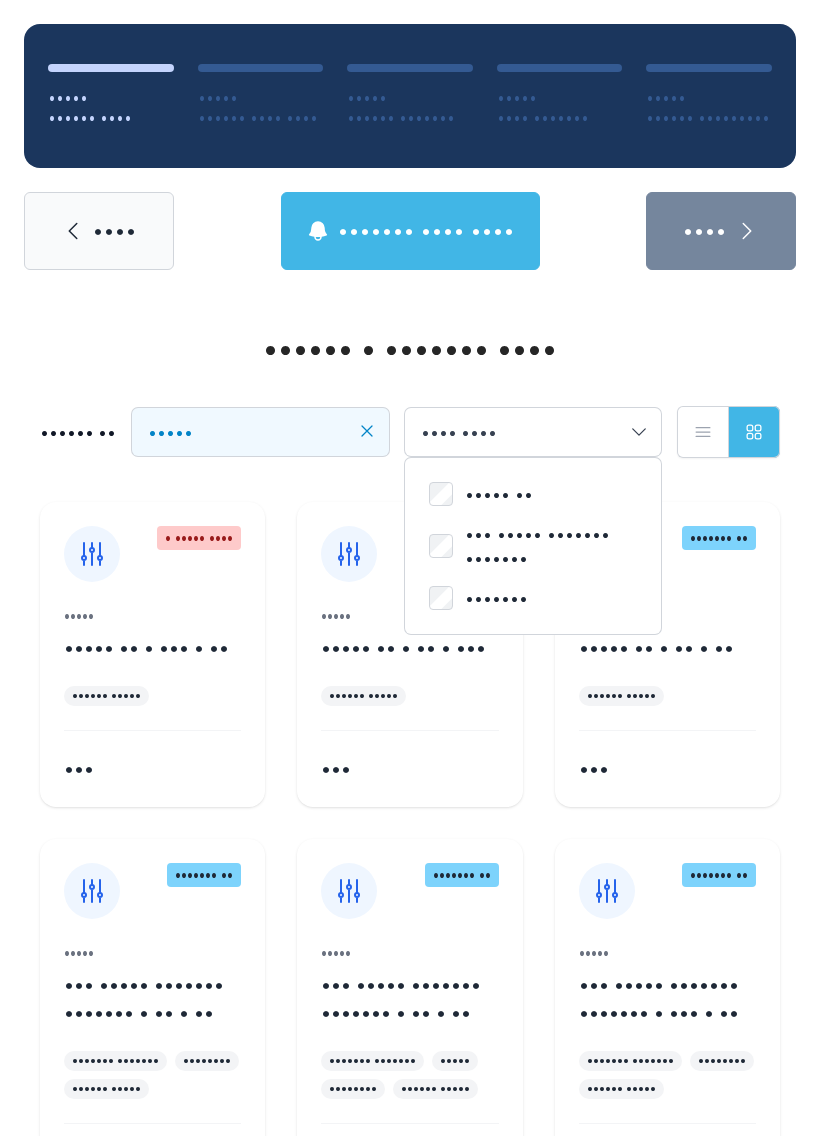 click on "••••• ••" at bounding box center (499, 494) 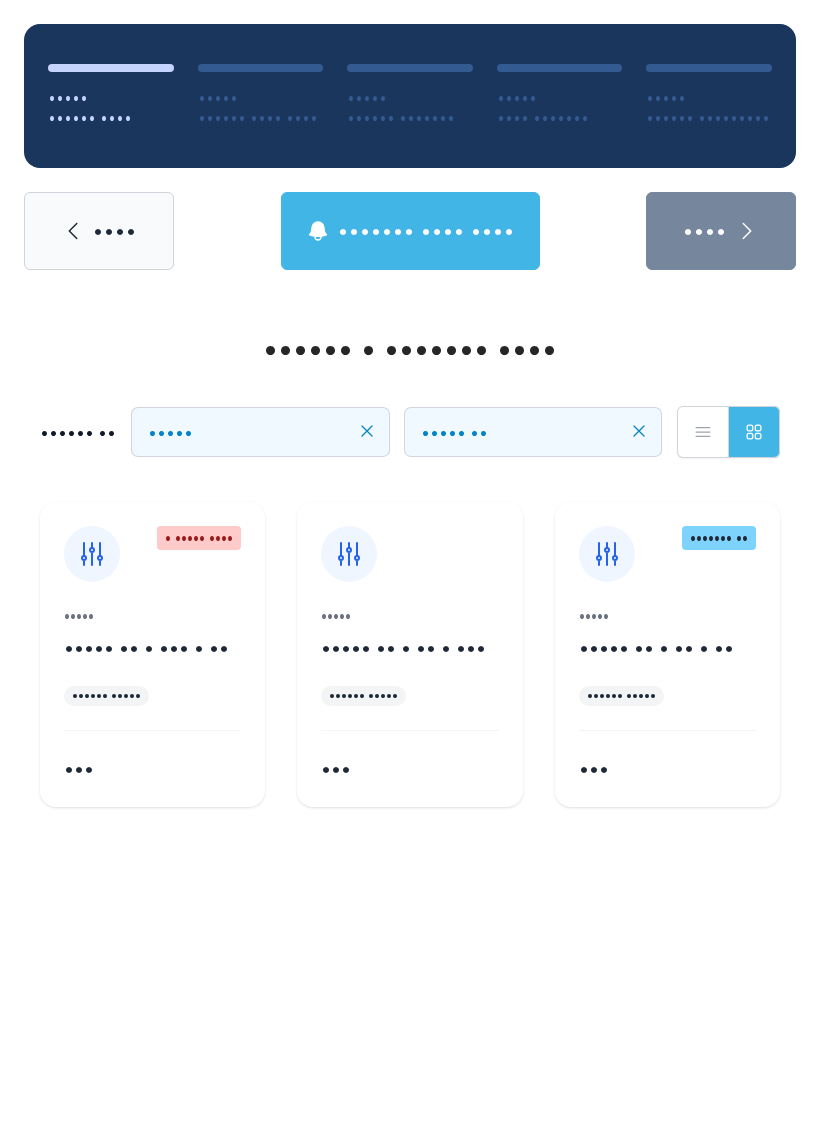 click on "••••••• •••• ••••" at bounding box center [426, 231] 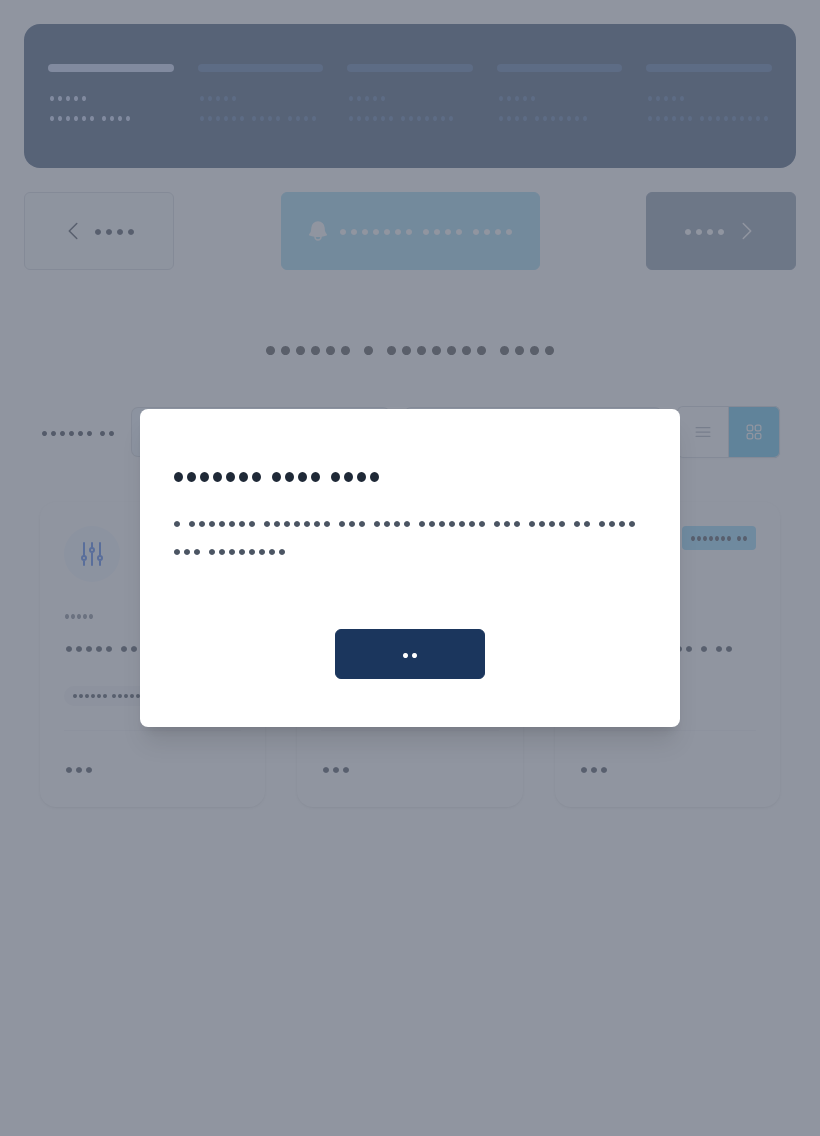 click on "••" at bounding box center (410, 654) 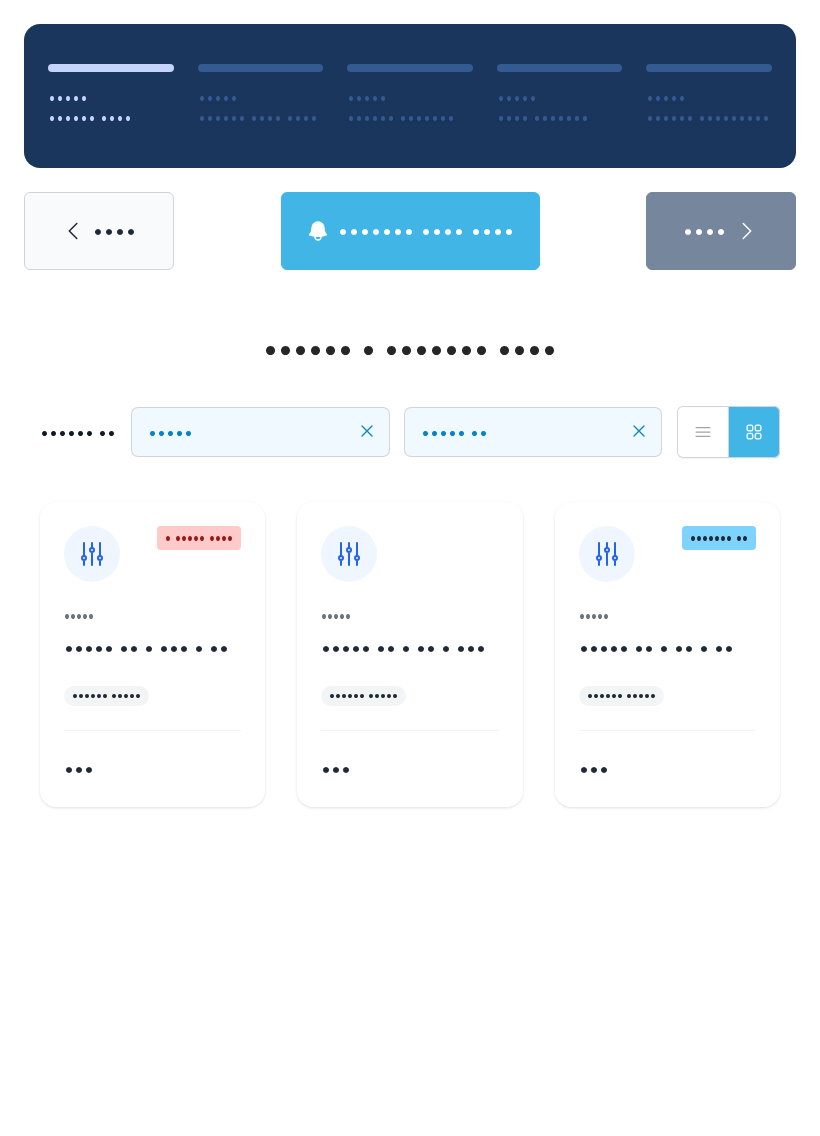 click on "••••" at bounding box center [99, 231] 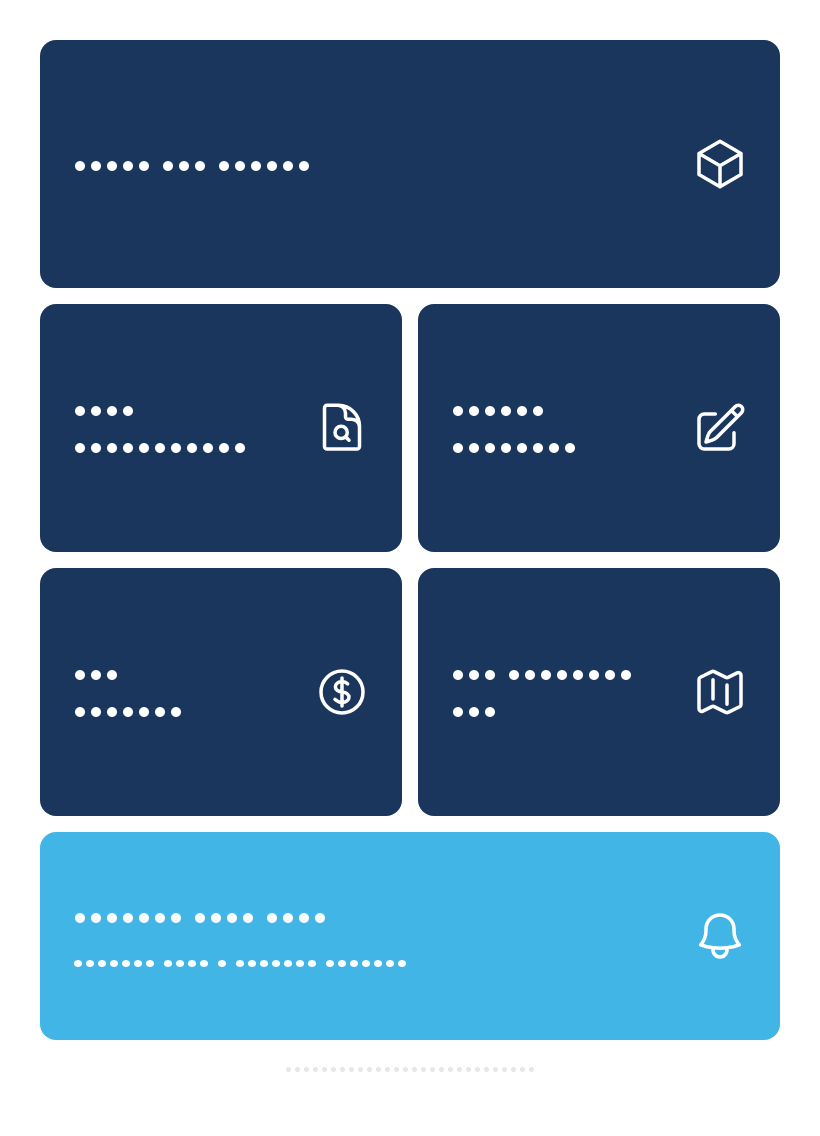 click on "•••• •••••••••••" at bounding box center [185, 427] 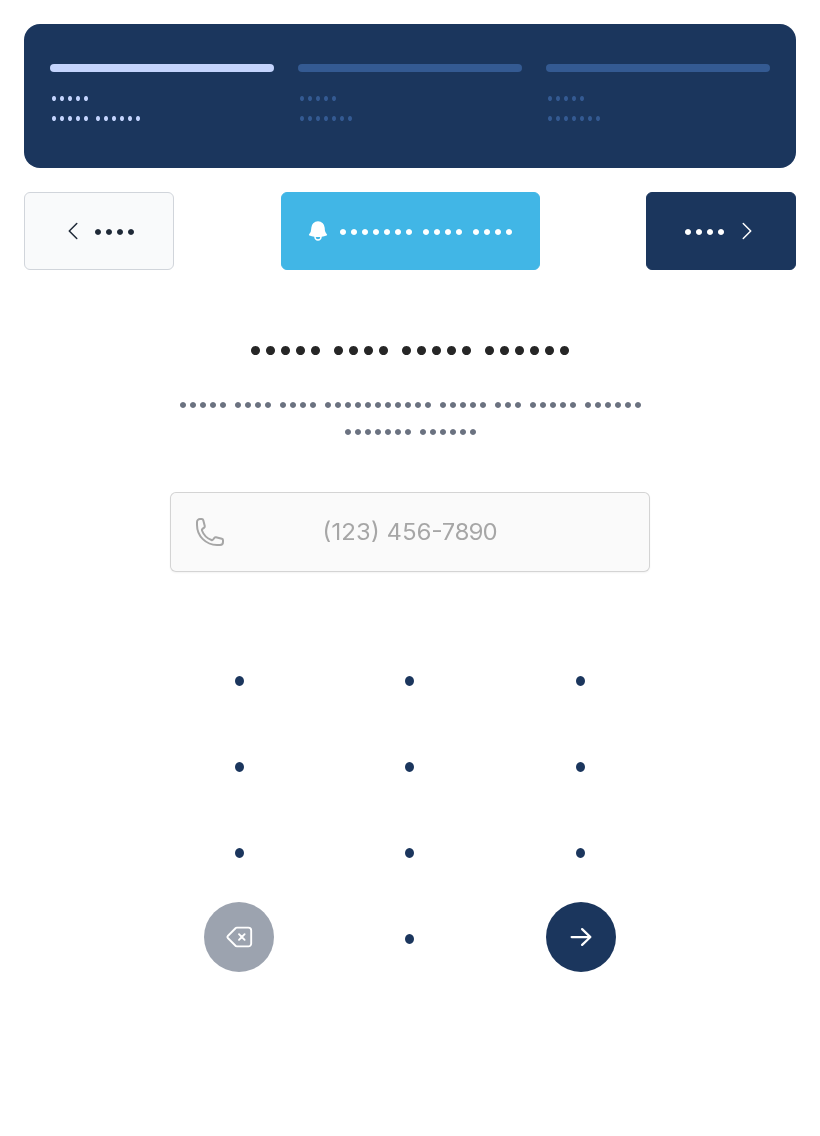 click on "•" at bounding box center (239, 679) 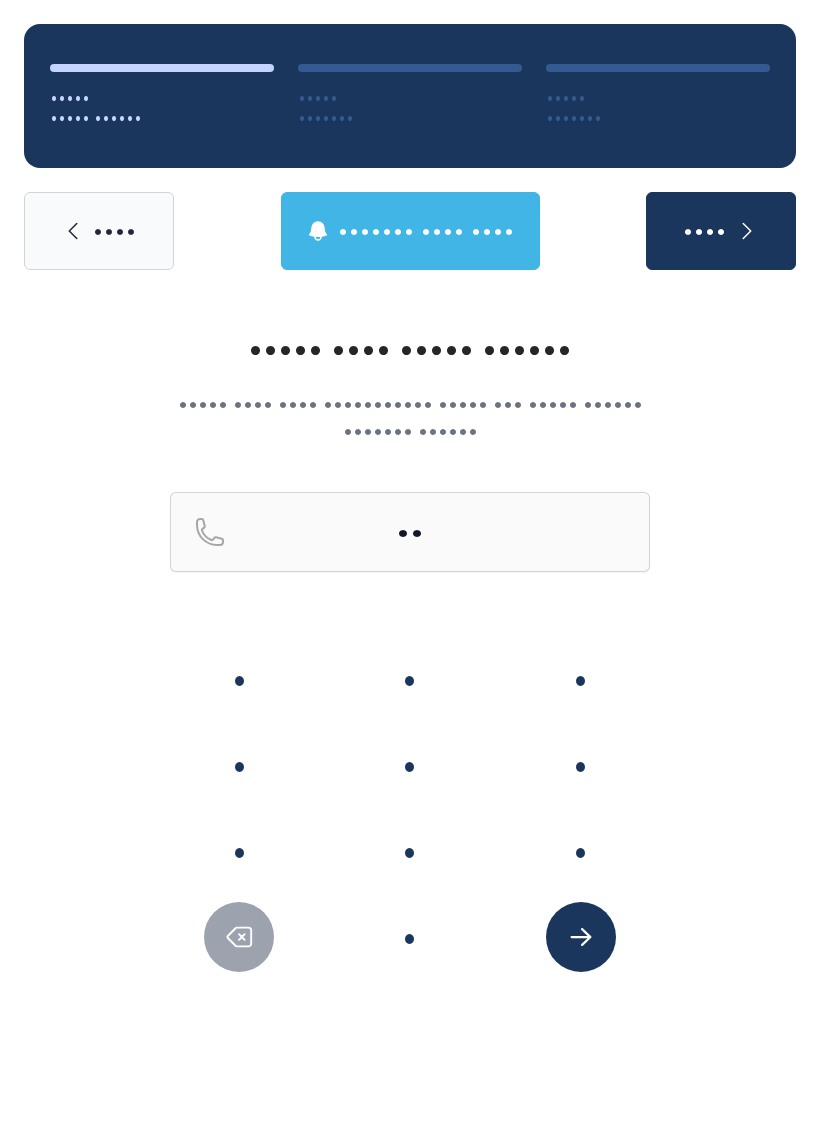 click on "•" at bounding box center (239, 679) 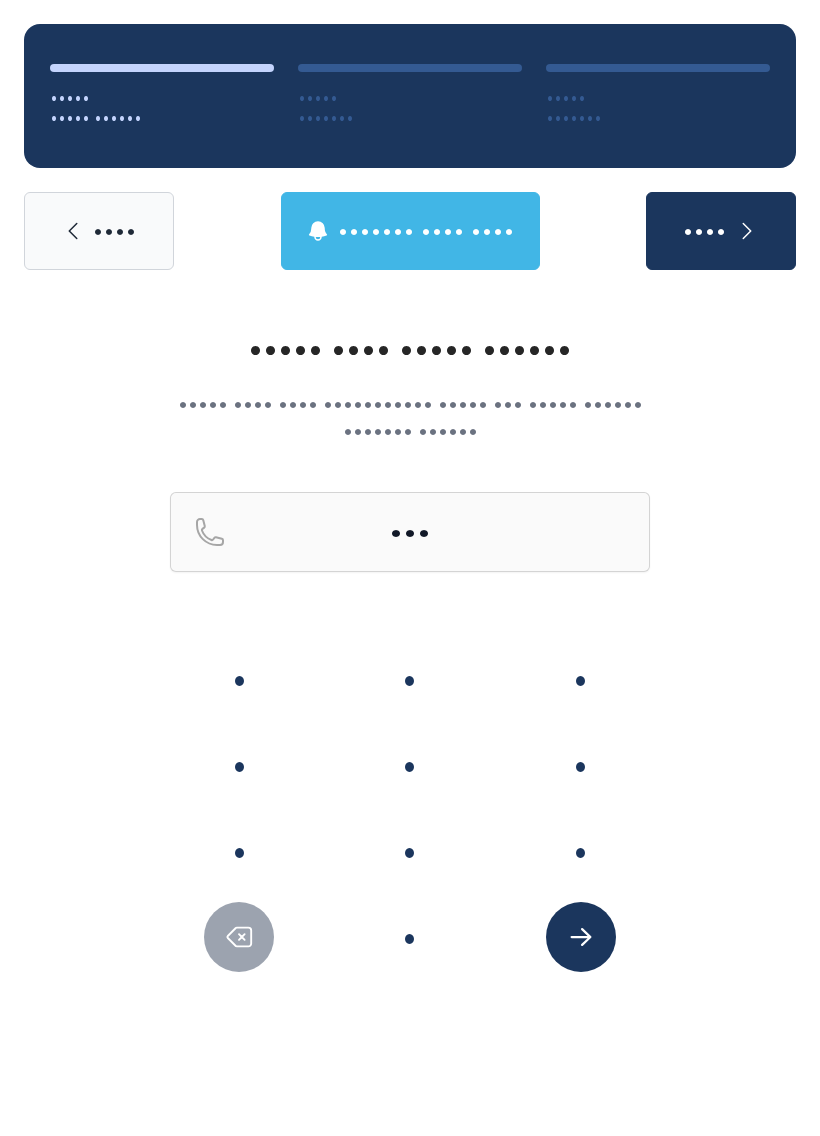 click on "•" at bounding box center [239, 679] 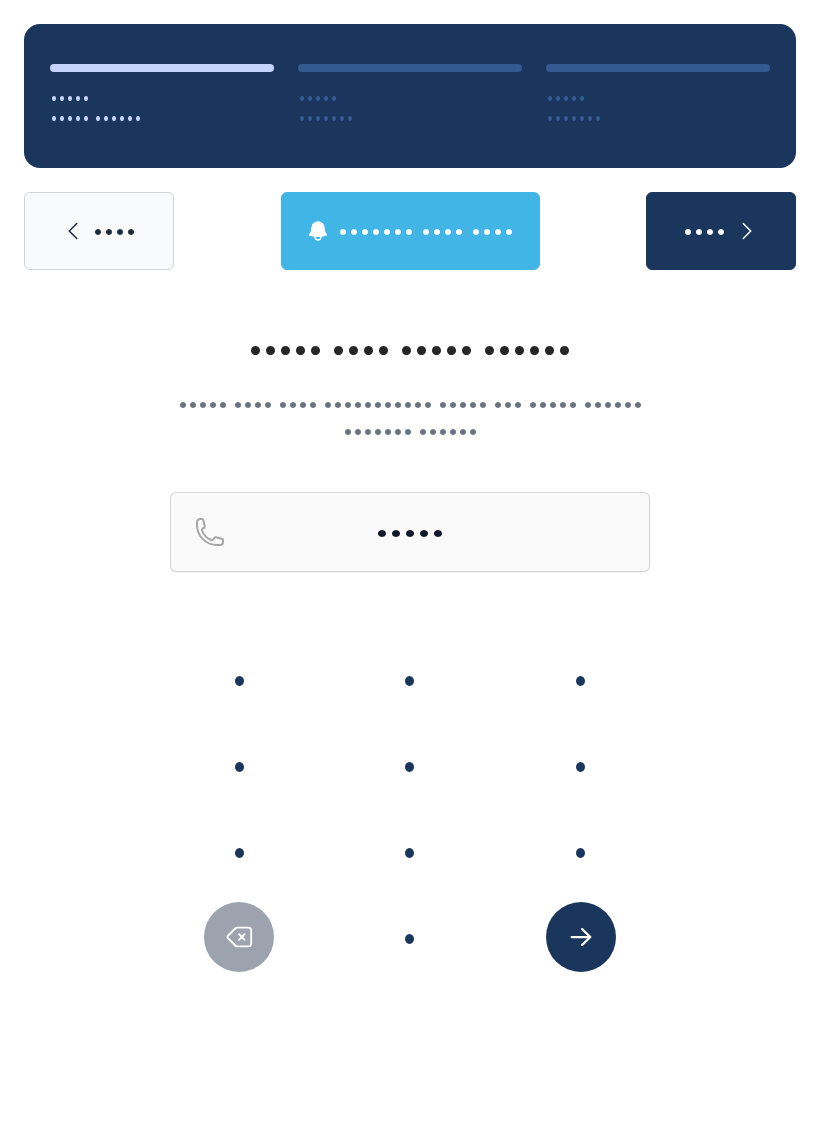 click on "•" at bounding box center [239, 679] 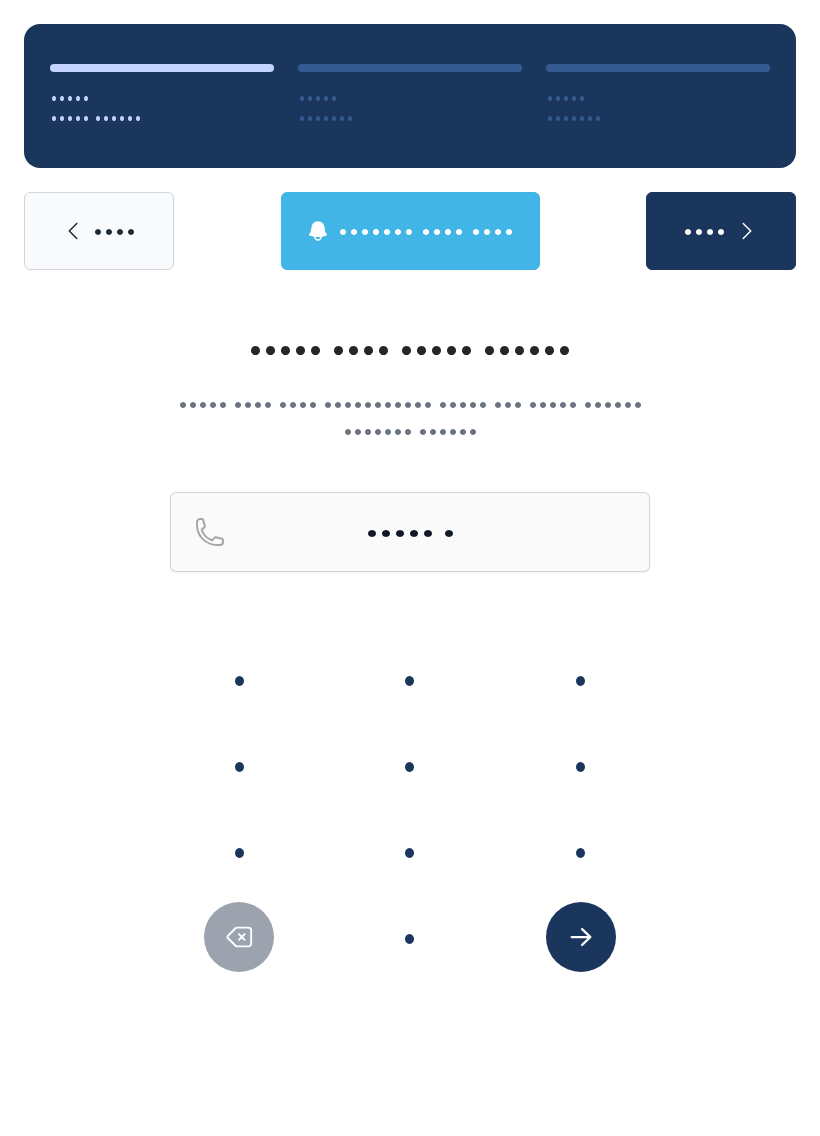 click at bounding box center [239, 937] 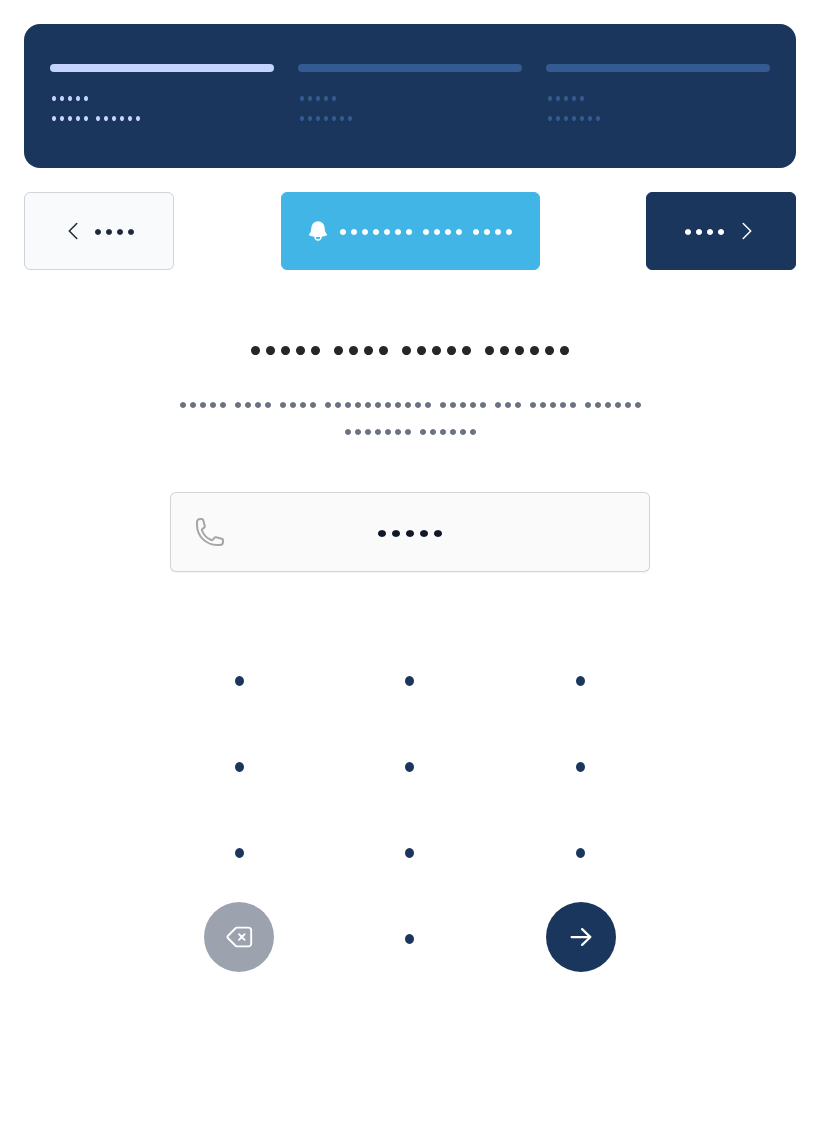 click on "•" at bounding box center [239, 679] 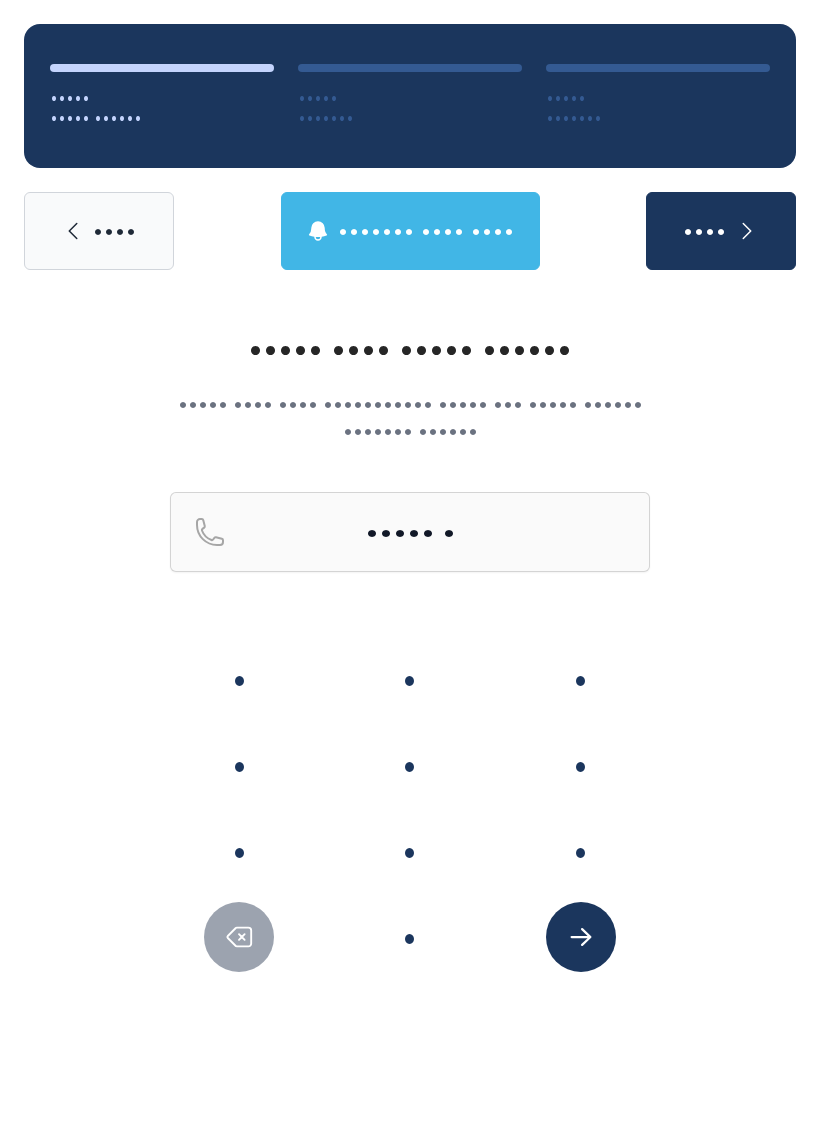 click on "•" at bounding box center (239, 679) 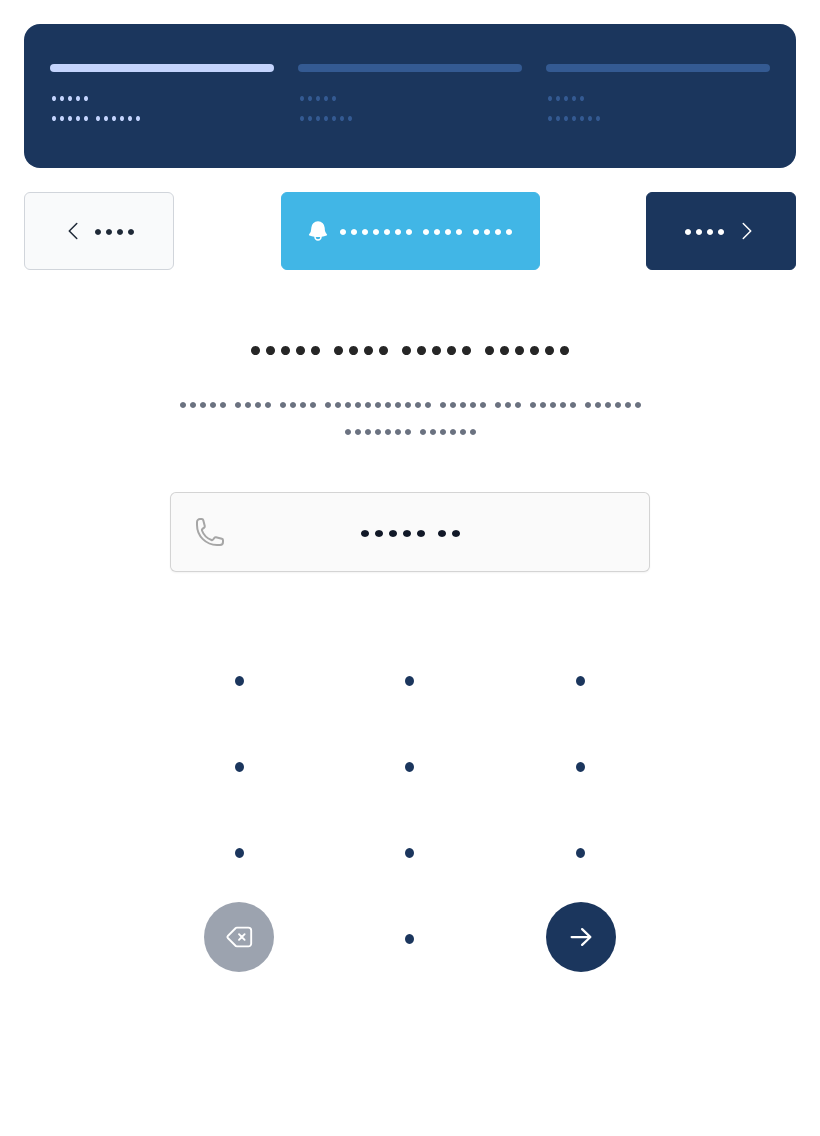 click on "•" at bounding box center [239, 679] 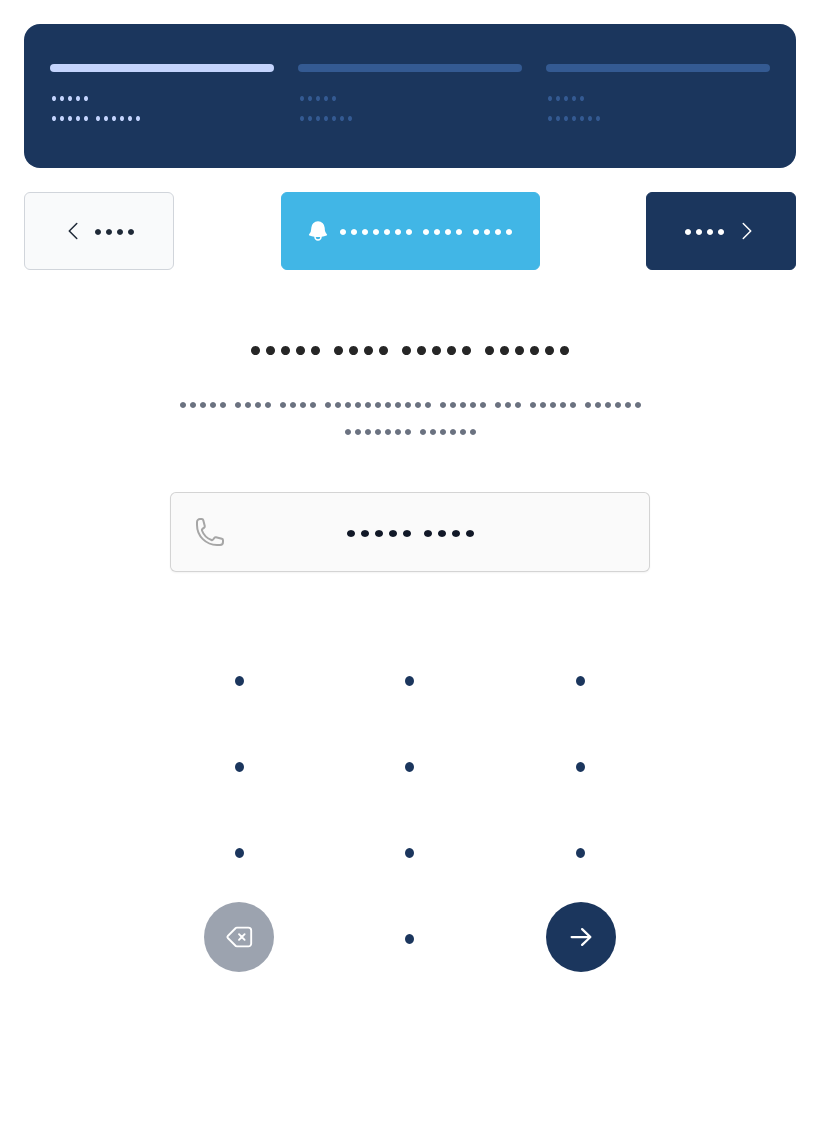 click on "•" at bounding box center [239, 679] 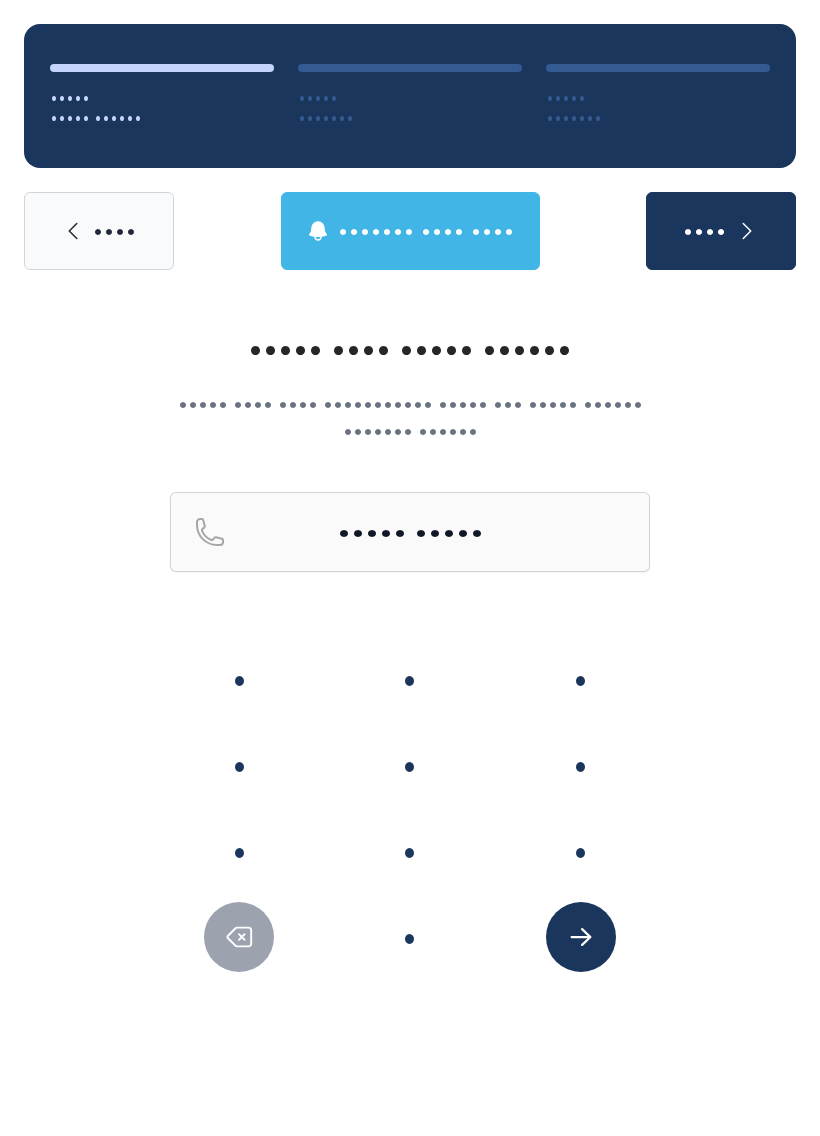 click on "•" at bounding box center [239, 679] 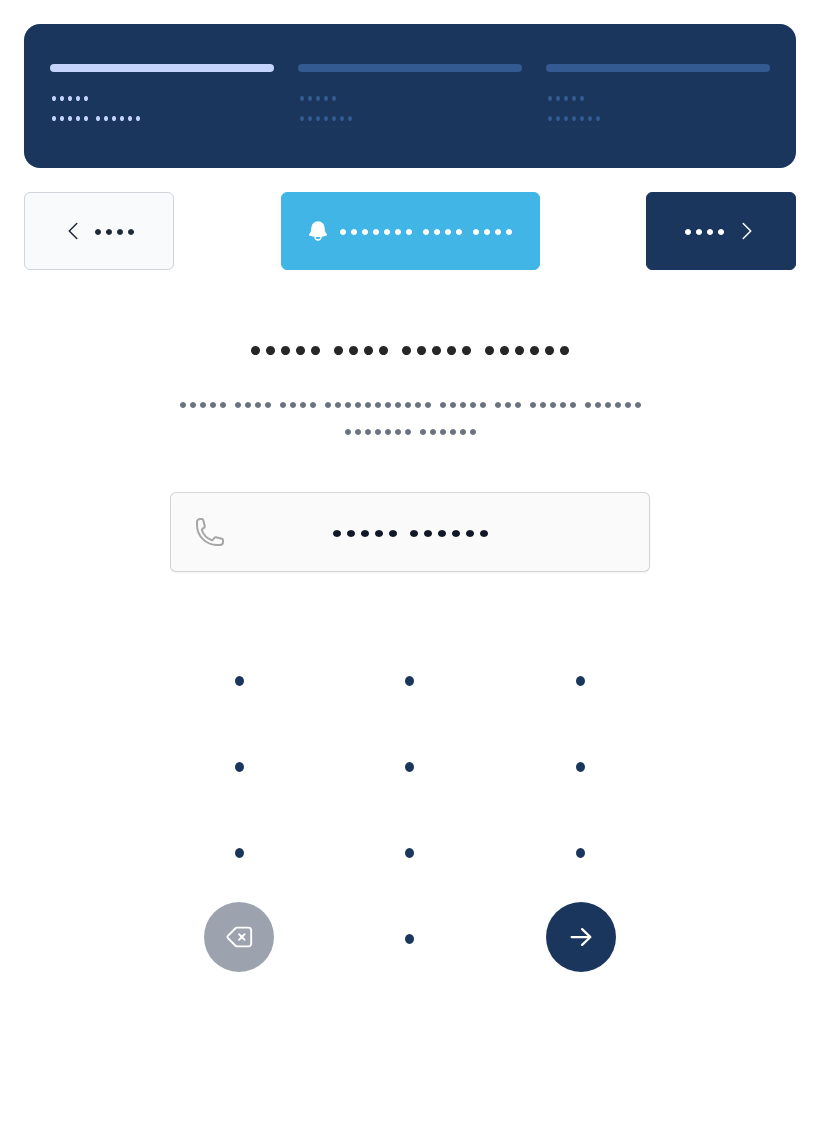 click on "•" at bounding box center [239, 679] 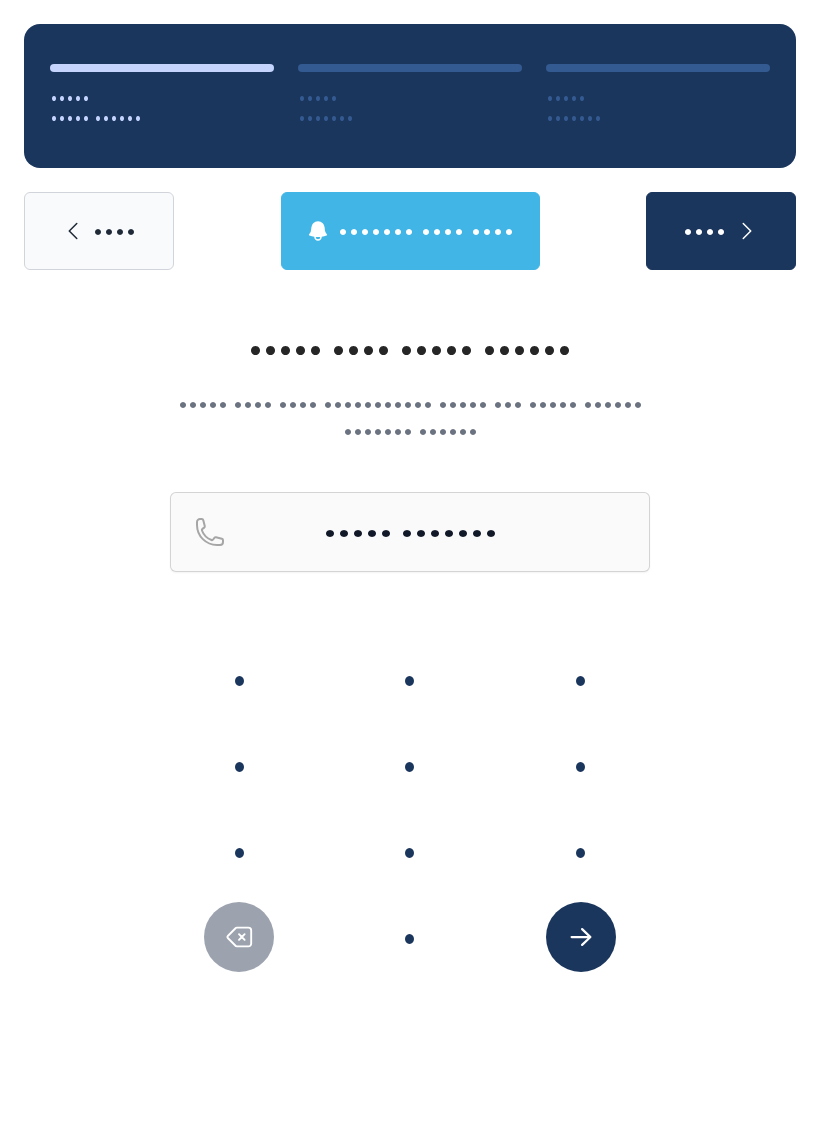click on "•" at bounding box center [239, 679] 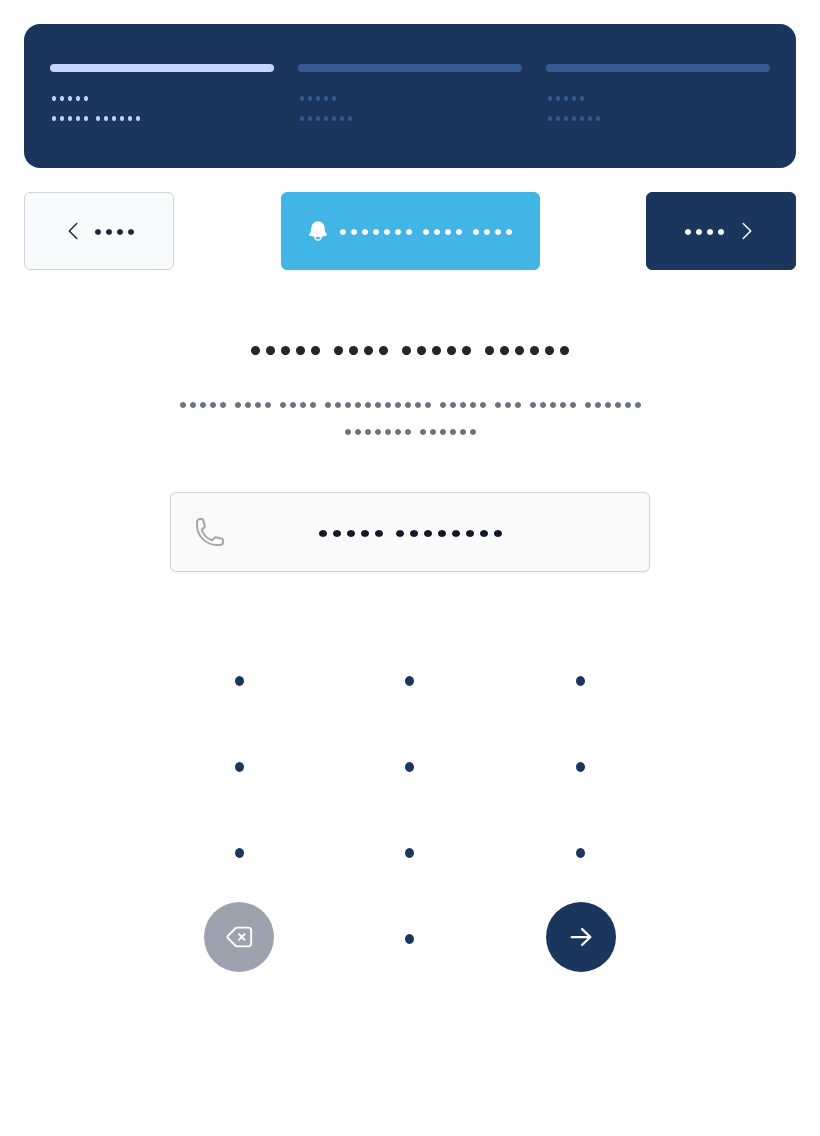 click at bounding box center [581, 937] 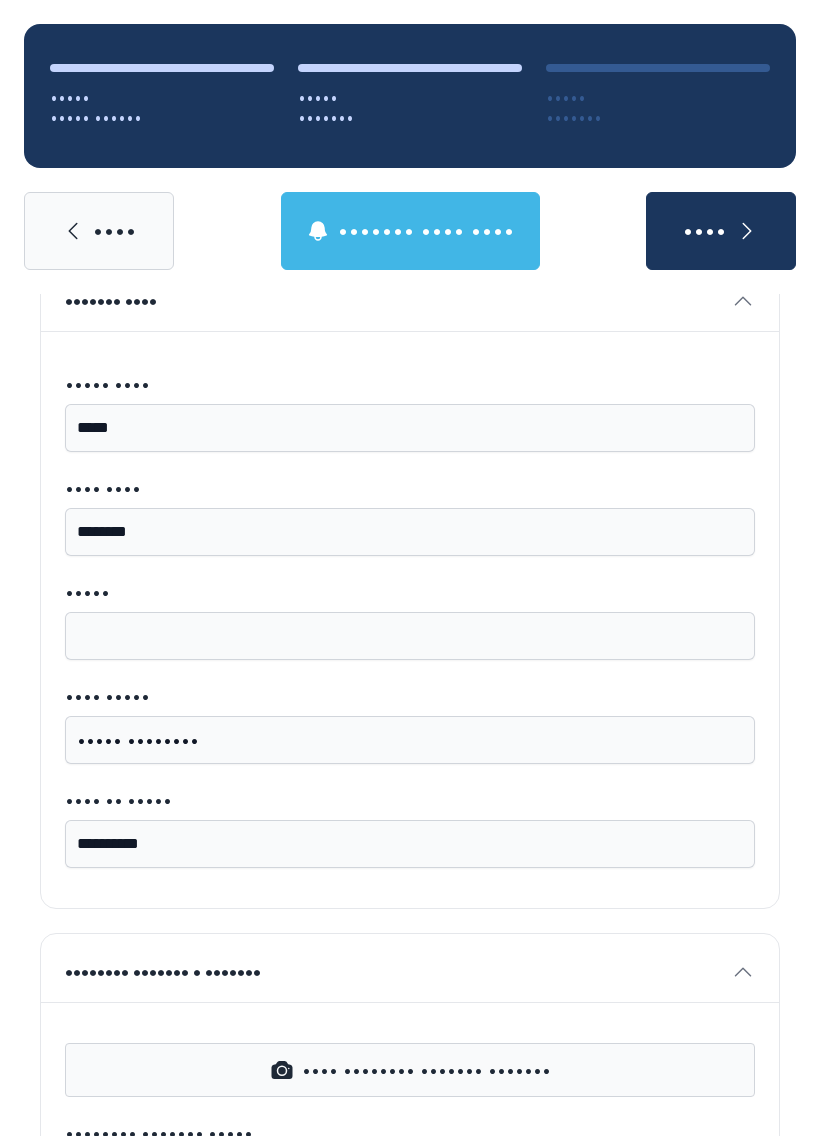 scroll, scrollTop: 143, scrollLeft: 0, axis: vertical 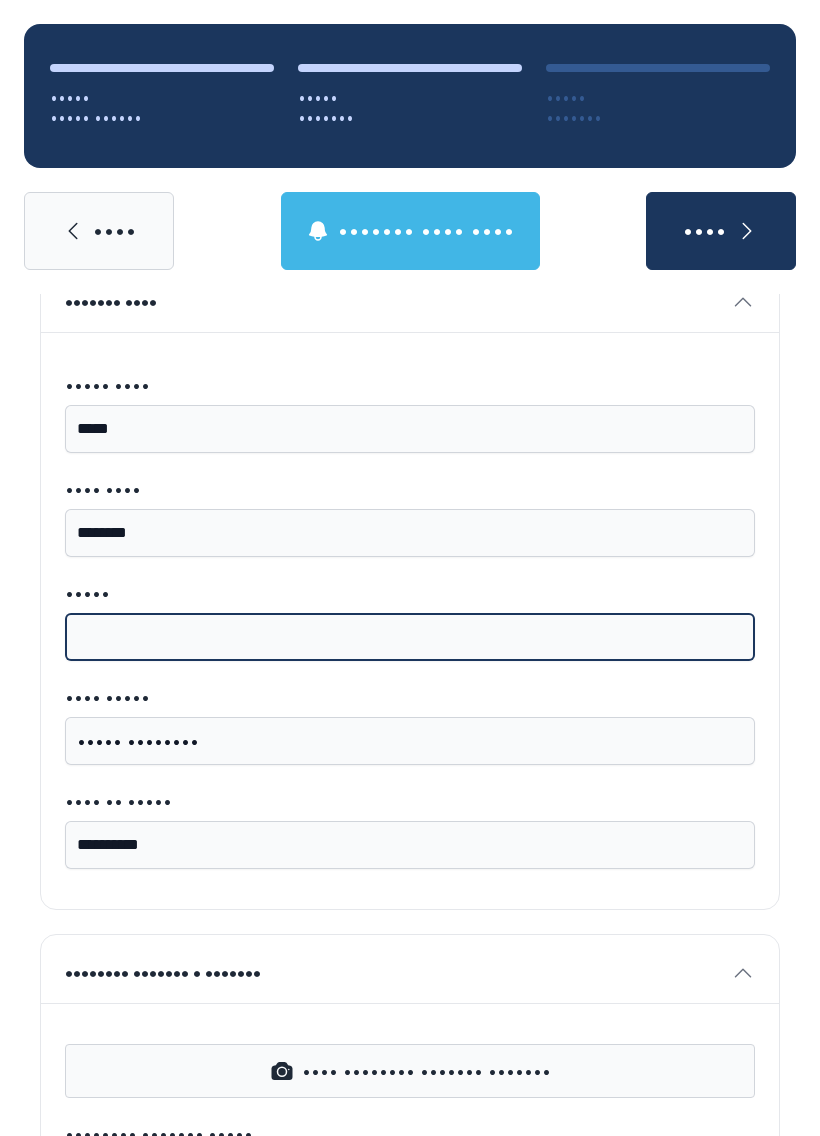 click on "•••••" at bounding box center [410, 637] 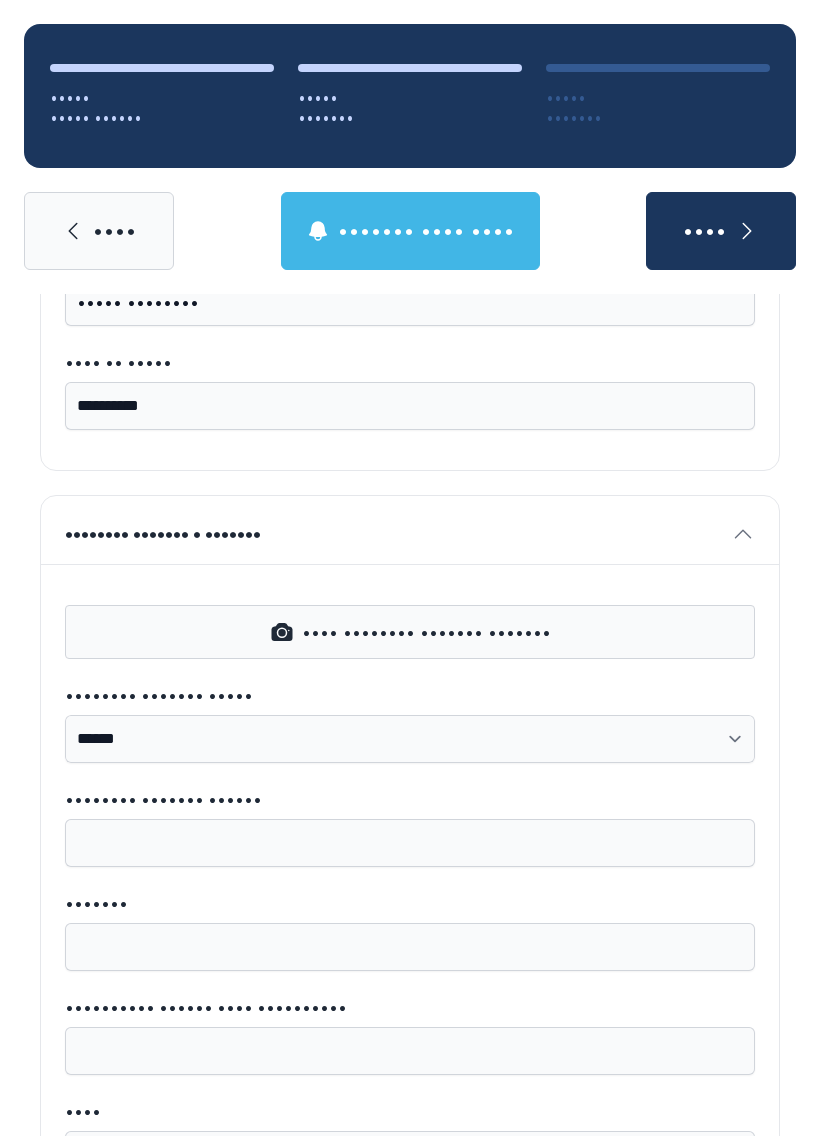 scroll, scrollTop: 581, scrollLeft: 0, axis: vertical 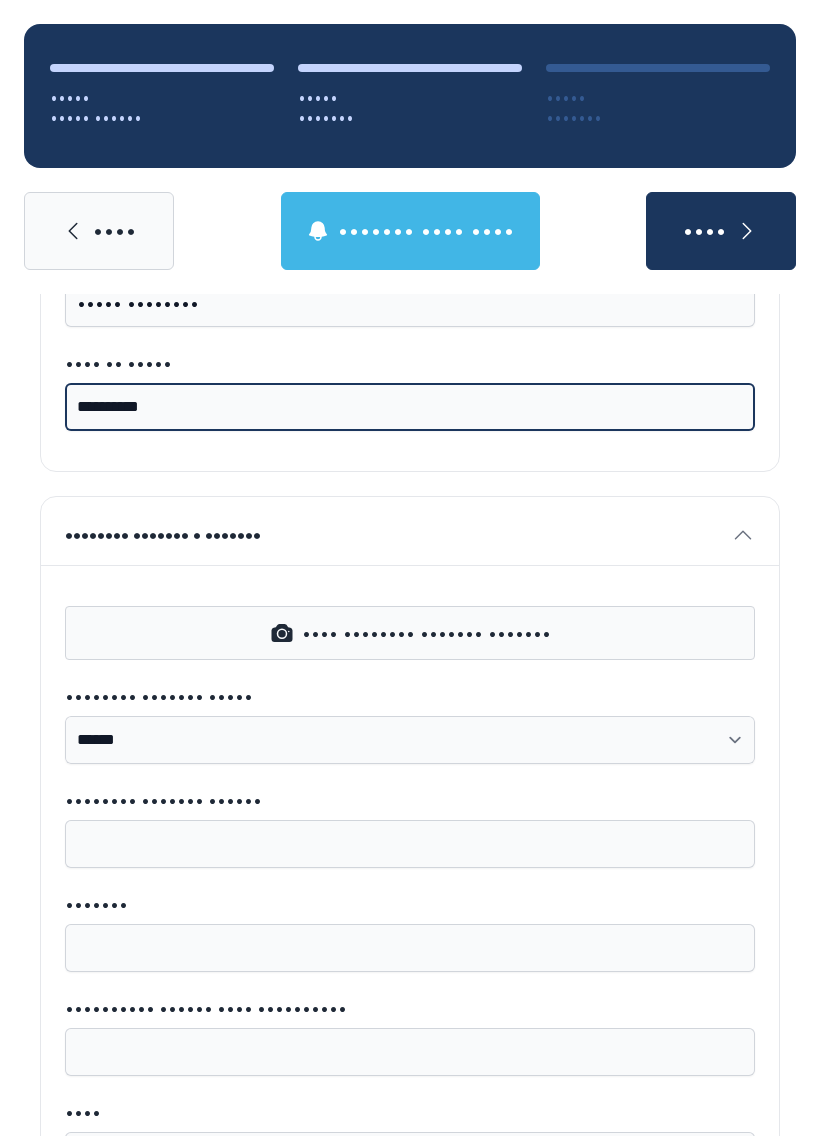 click on "•••• •• ••••• ••••••••••" at bounding box center (410, -25) 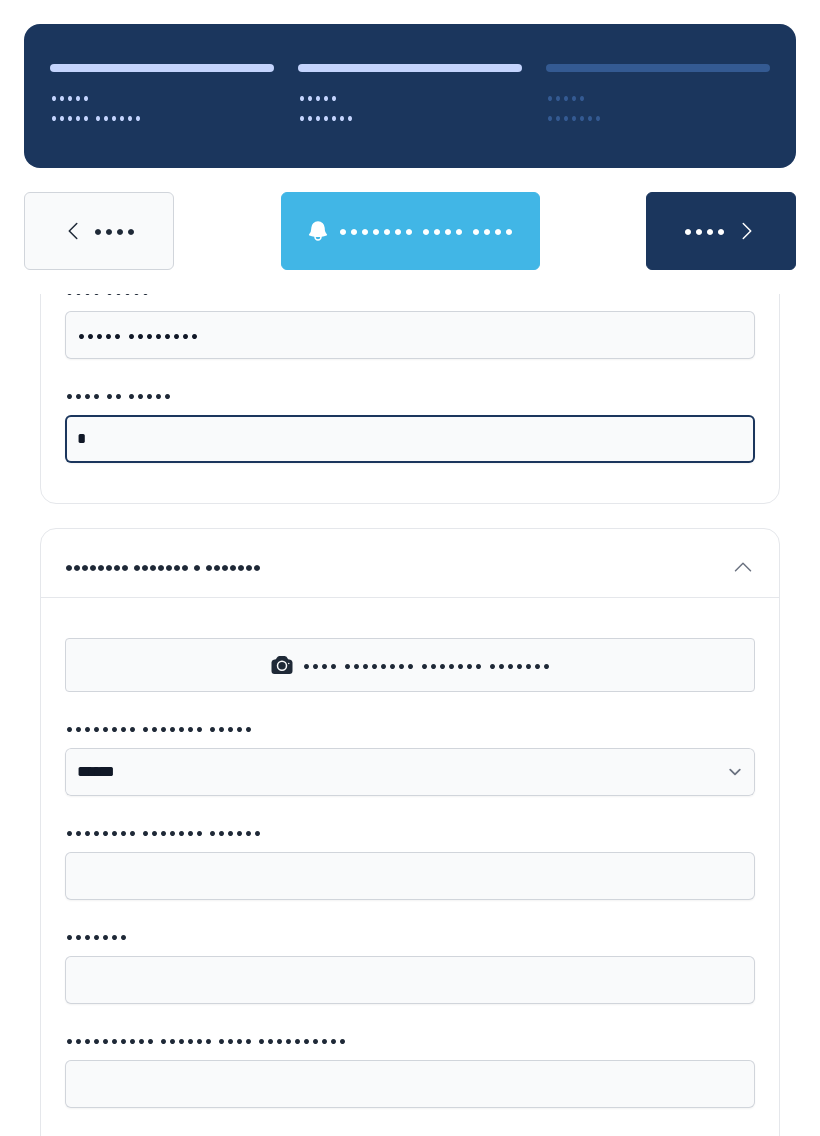 click on "••••" at bounding box center (721, 231) 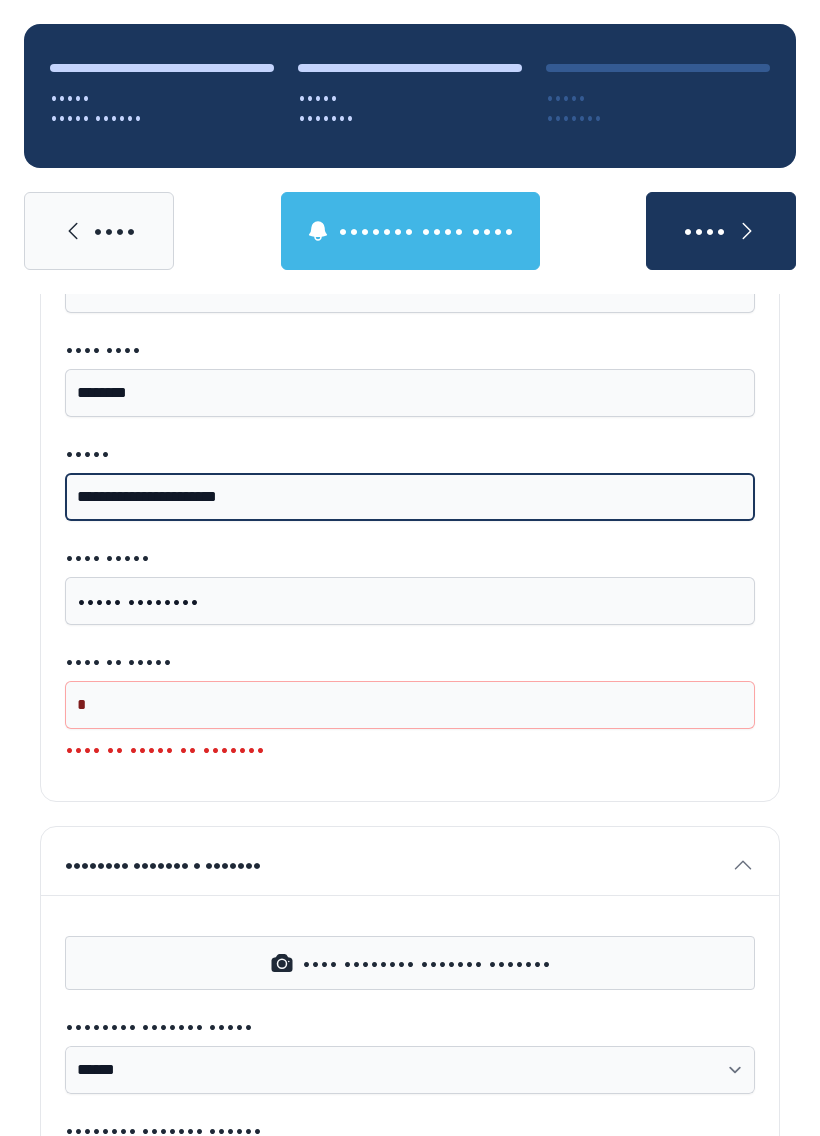 scroll, scrollTop: 345, scrollLeft: 0, axis: vertical 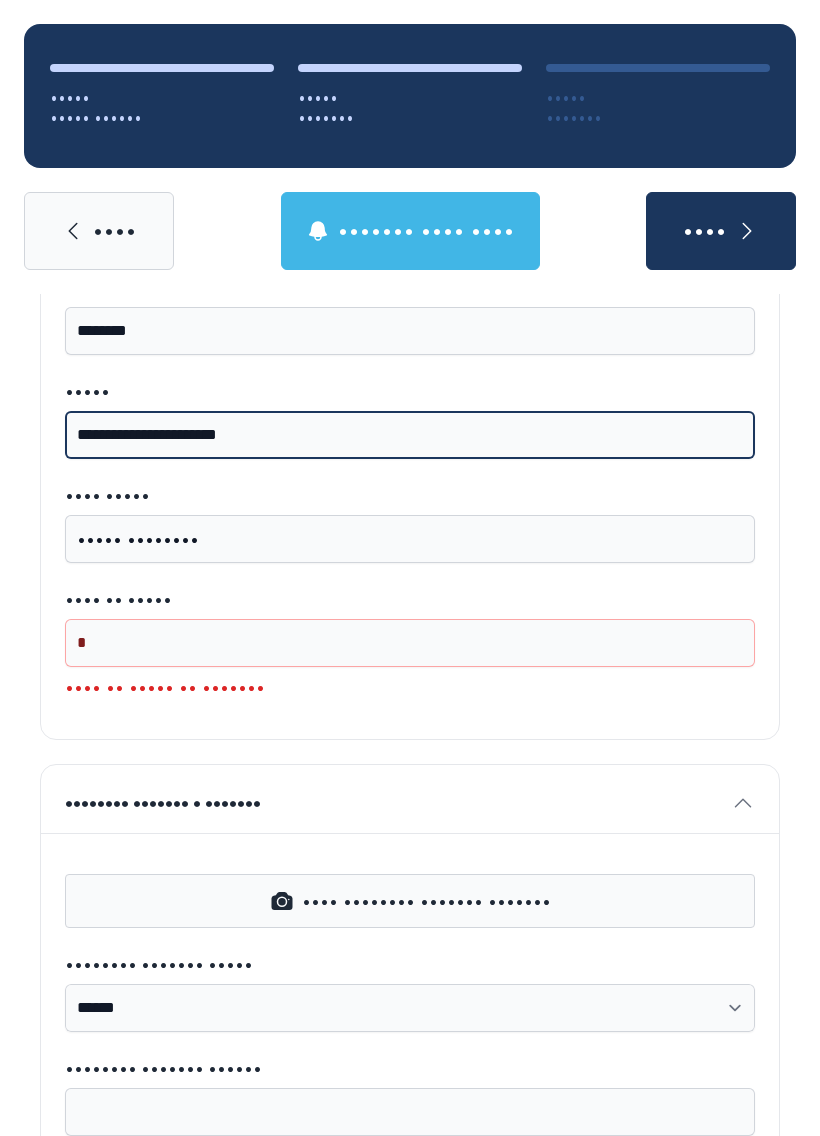 type on "•••••••••••••••••••••••" 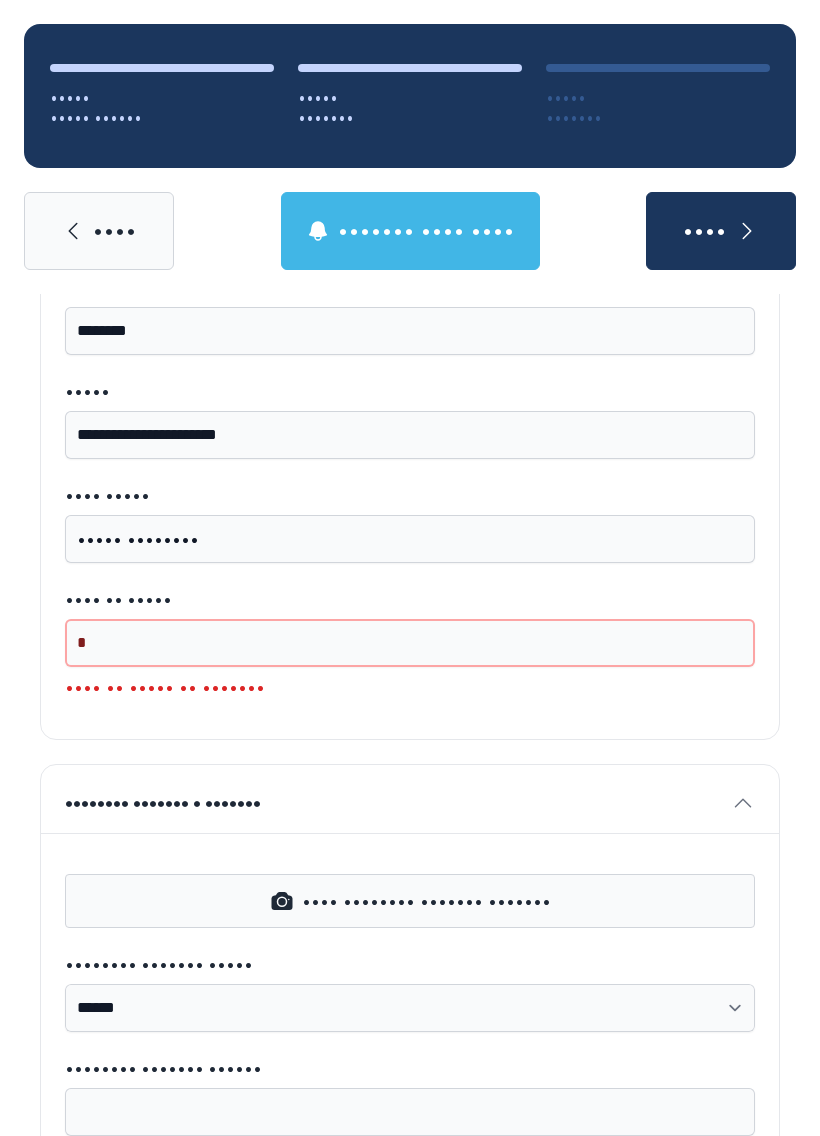 click on "•" at bounding box center [410, 643] 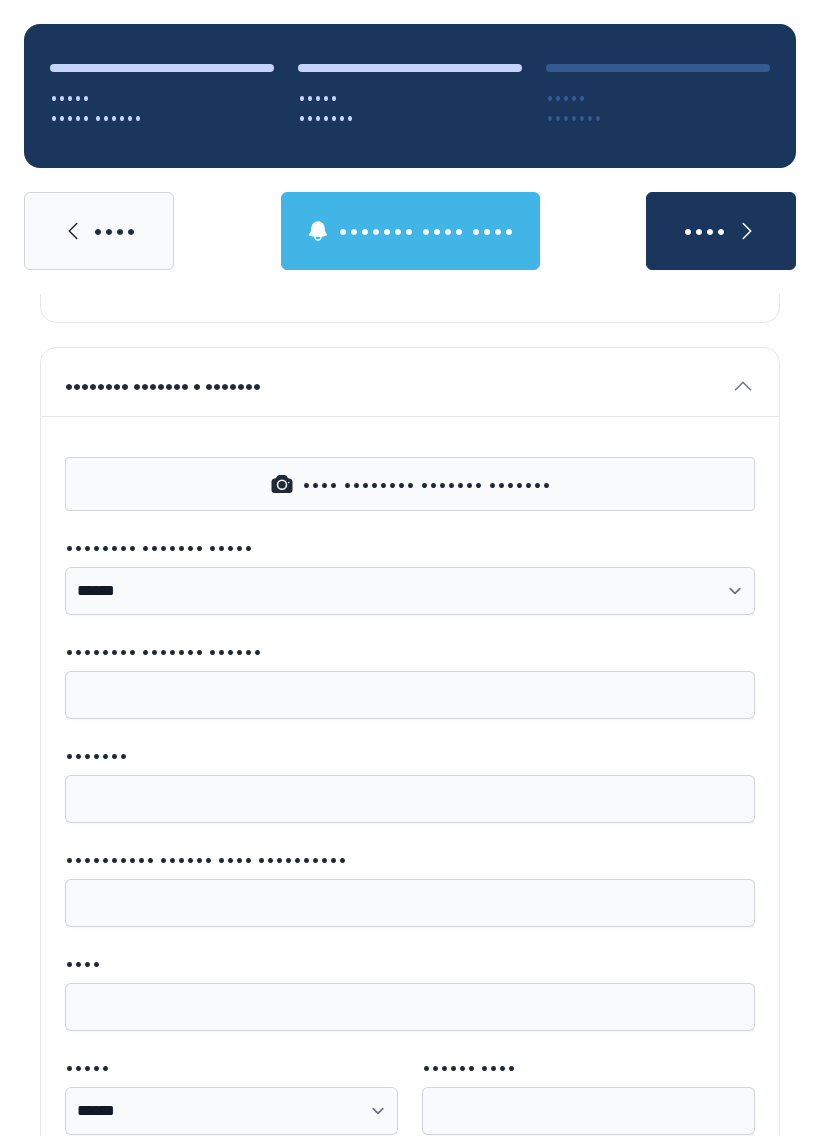 scroll, scrollTop: 742, scrollLeft: 0, axis: vertical 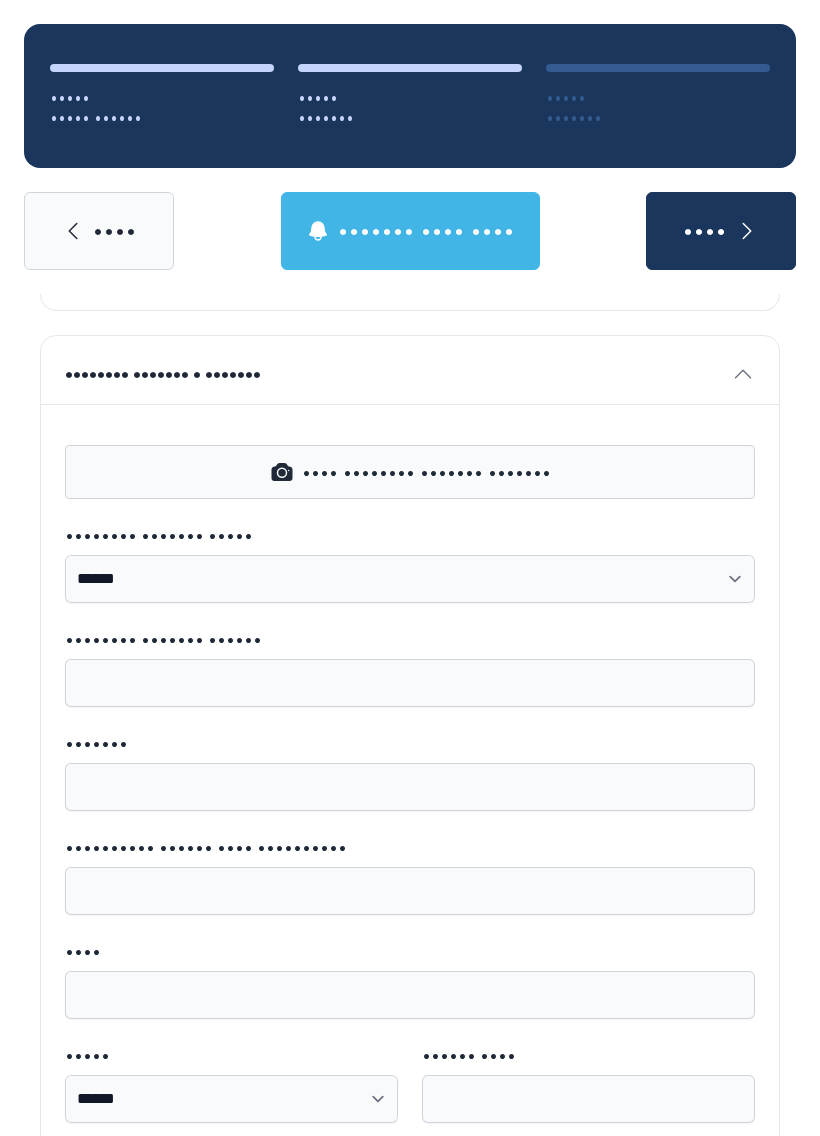 type on "••••••••••" 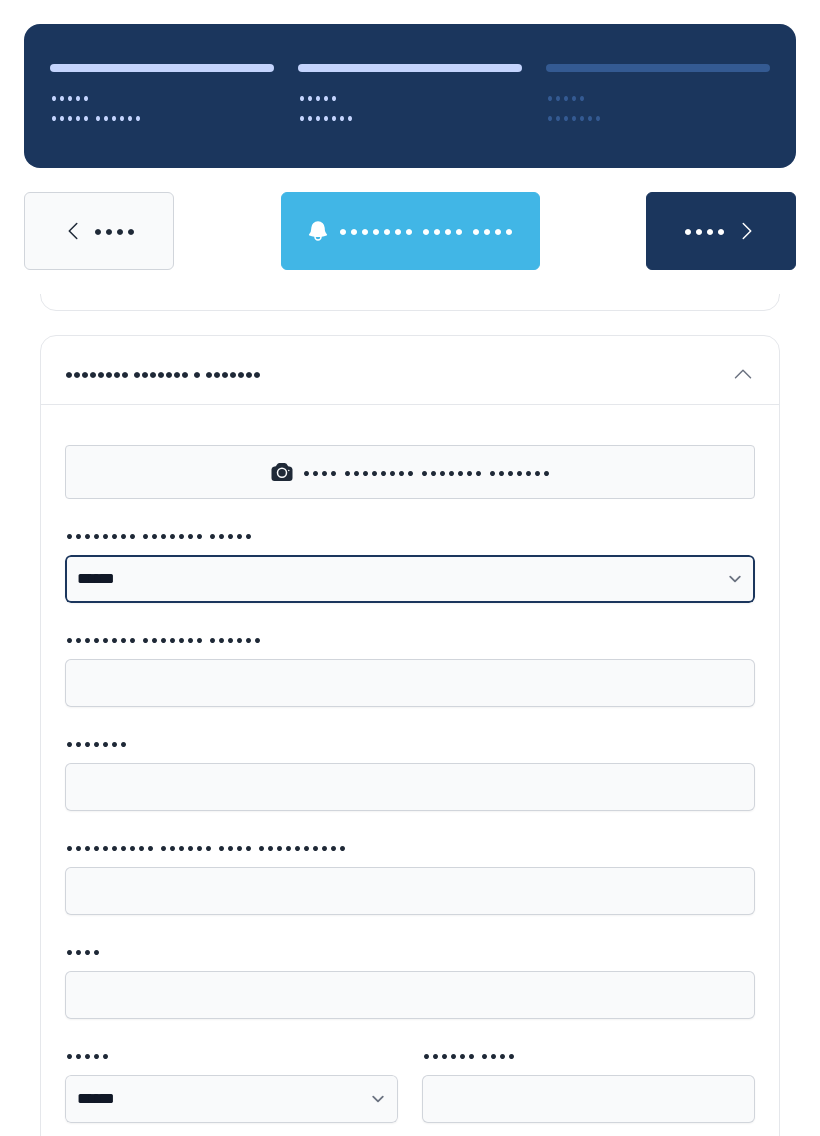 click on "•••••• ••••••• •••••• •••••••••••••• ••••••• •••••••• •••••••••• •••••••• ••••••••••• •••••••• •••••••••••••••••••• ••••••• ••••••• •••• •••••• ••••• •••••••• ••••••• •••• •••••• •••••••• ••••••••• ••••• •••••••• ••••••••••••• •••••••• ••••••••• ••••••••••• •••••••• ••••••• •••••••• •••••• ••••••••••••• •••••••••• •••••••••• •••••••• •••••••••••••• •••••••••••• •••••••••••••••••••••••• •••• •••••••• •••••• •••••••••••• ••••••••••• •••••••••••• •••••••••••••• •••••••••••• ••••••••• ••••• •••• ••••••• •••••••••••••• •••••••• •••••••••• ••••••••••••• ••••••••• •••••••" at bounding box center (410, 579) 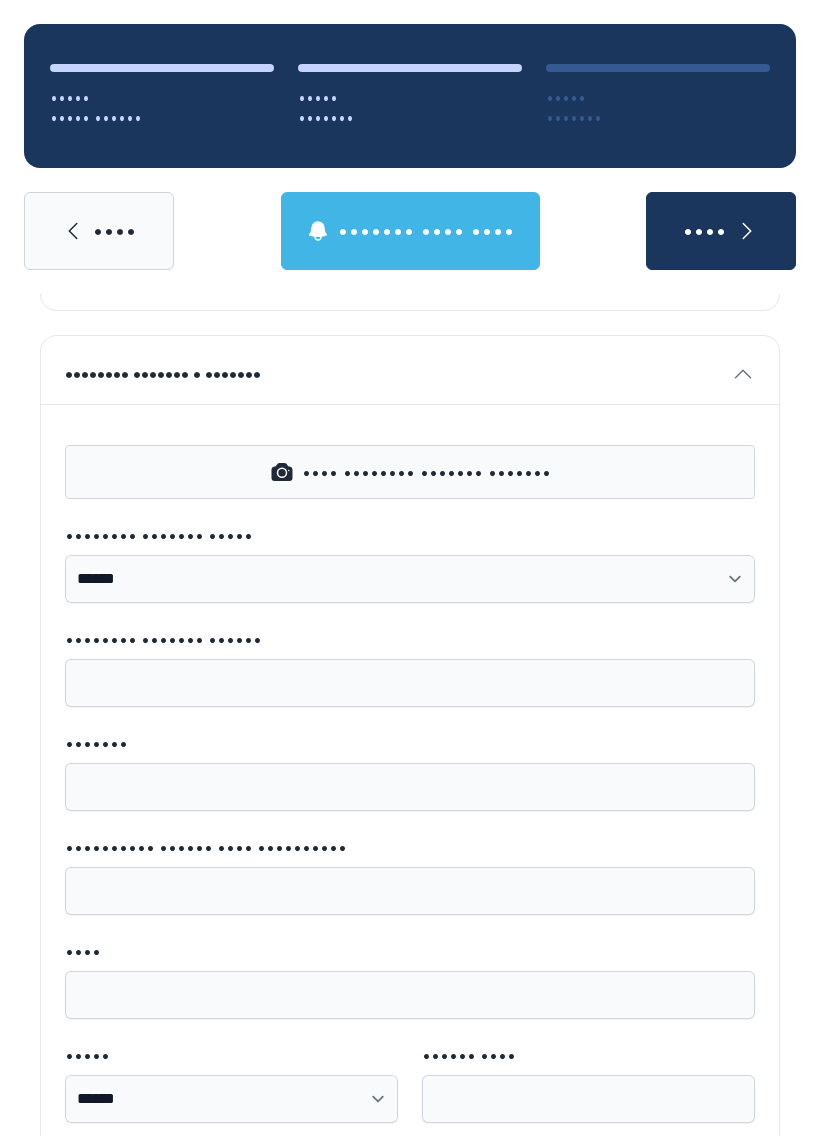click on "•••• •••••••• ••••••• ••••••• •••••••• ••••••• ••••• •••••• ••••••• •••••• •••••••••••••• ••••••• •••••••• •••••••••• •••••••• ••••••••••• •••••••• •••••••••••••••••••• ••••••• ••••••• •••• •••••• ••••• •••••••• ••••••• •••• •••••• •••••••• ••••••••• ••••• •••••••• ••••••••••••• •••••••• ••••••••• ••••••••••• •••••••• ••••••• •••••••• •••••• ••••••••••••• •••••••••• •••••••••• •••••••• •••••••••••••• •••••••••••• •••••••••••••••••••••••• •••• •••••••• •••••• •••••••••••• ••••••••••• •••••••••••• •••••••••••••• •••••••••••• ••••••••• ••••• •••• ••••••• •••••••••••••• •••••••• •••••••••• ••••••••••••• ••••••••• ••••••• •••••••• ••••••• •••••• ••••••• •••••••••• •••••• •••• •••••••••• •••• ••••• •••••• ••••••• •••••• •••••••••••••• ••••••• •••••••• •••••••••• •••••••• ••••••••••• •••••••• •••••••••••••••••••• ••••••• ••••••• •••• •••••• ••••• •••••••• ••••••• •••• •••••• •••••••• ••••••••• ••••• •••••••• ••••••••••••• •••••••• ••••••••• ••••••••••• •••••••• ••••••• •••••••• •••••• ••••••••••••• •••••••••• ••••" at bounding box center [410, 784] 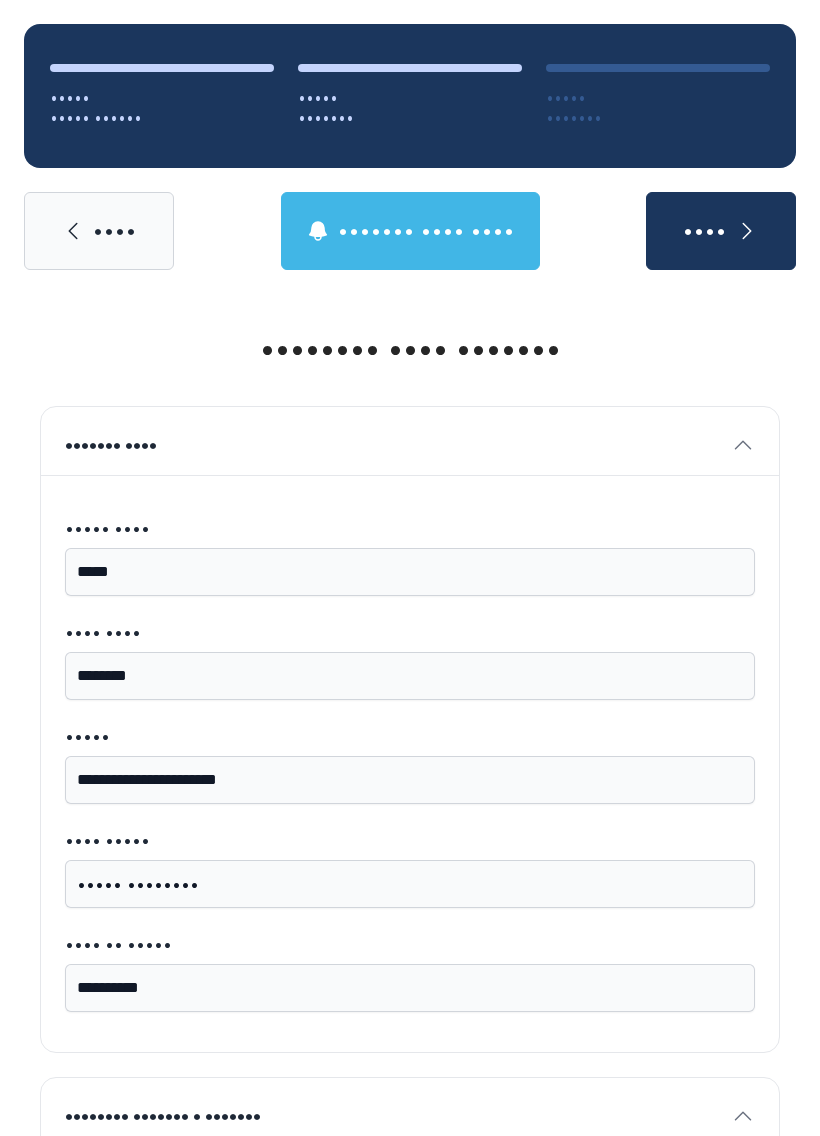 scroll, scrollTop: 0, scrollLeft: 0, axis: both 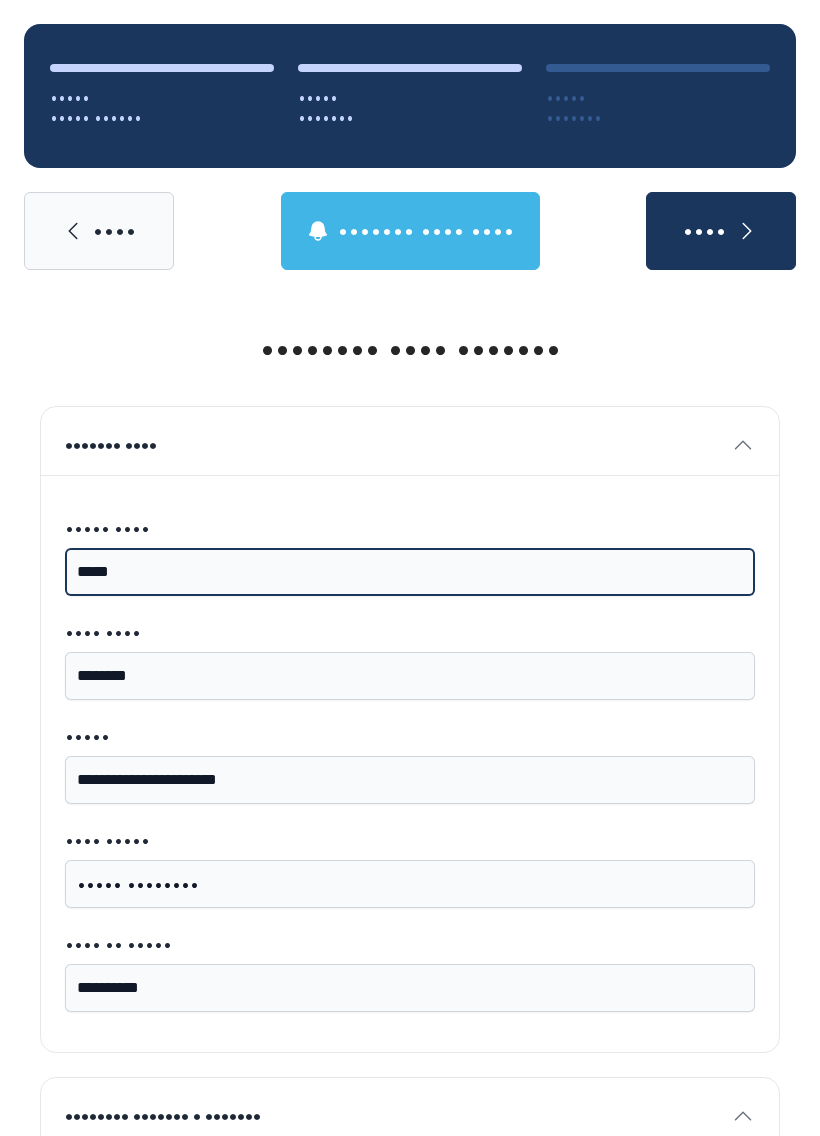 click on "•••••" at bounding box center [410, 572] 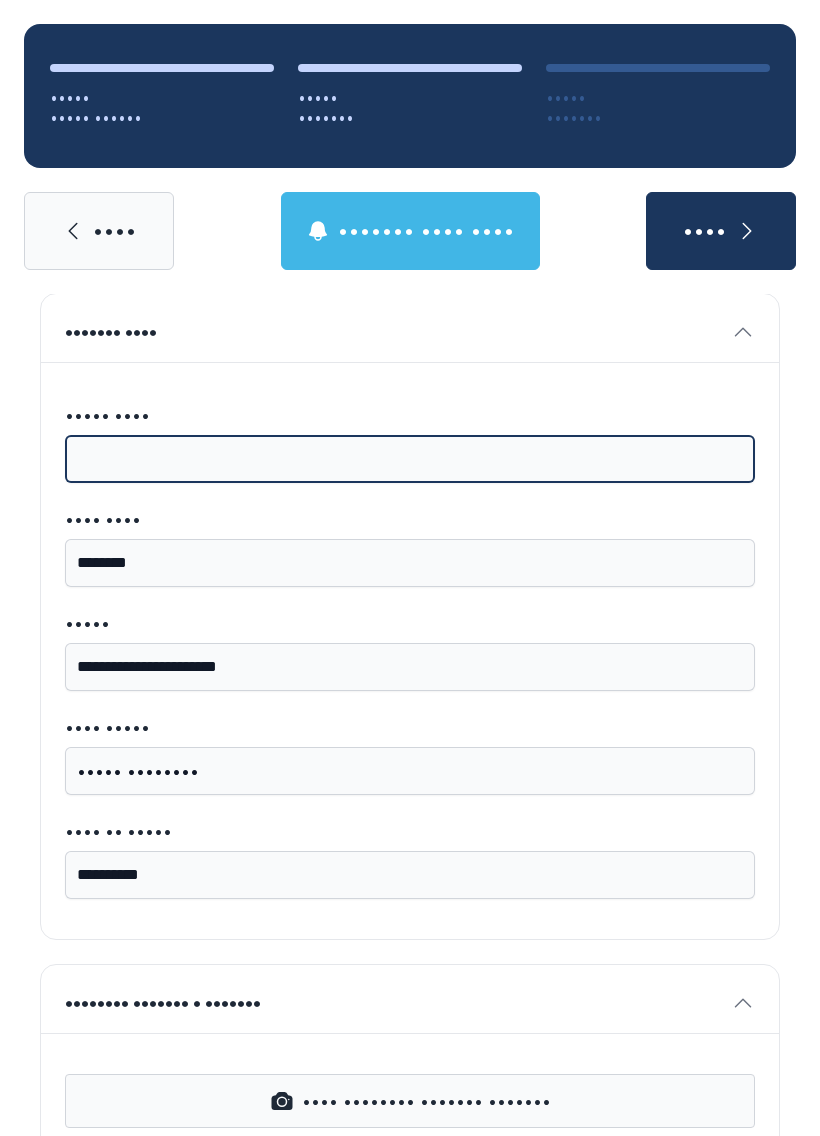 scroll, scrollTop: 113, scrollLeft: 0, axis: vertical 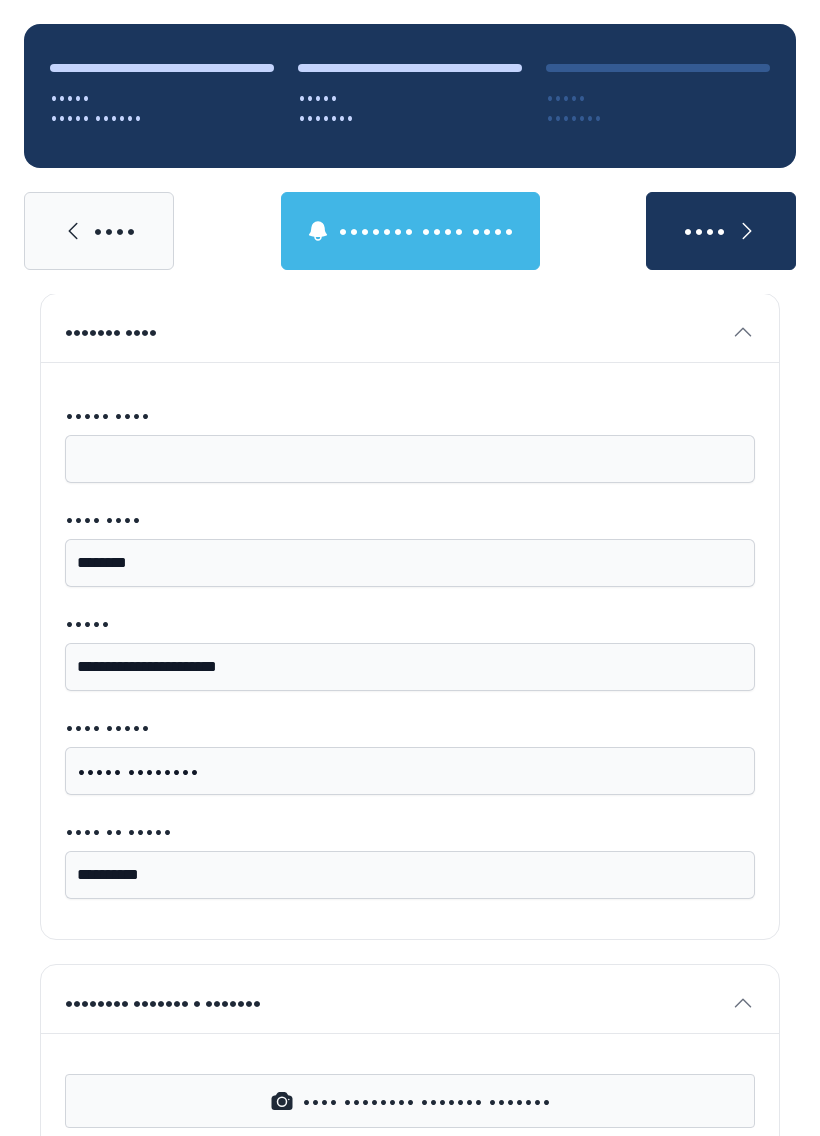 click on "••••" at bounding box center (115, 231) 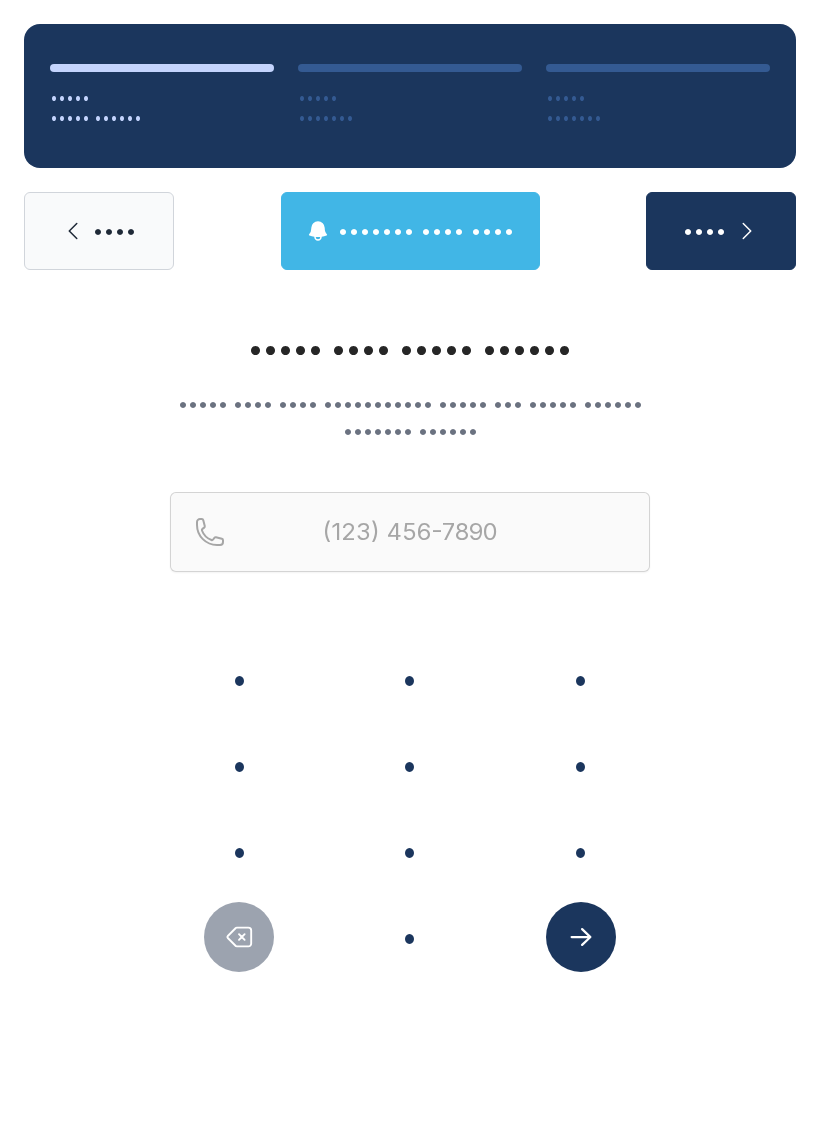 scroll, scrollTop: 0, scrollLeft: 0, axis: both 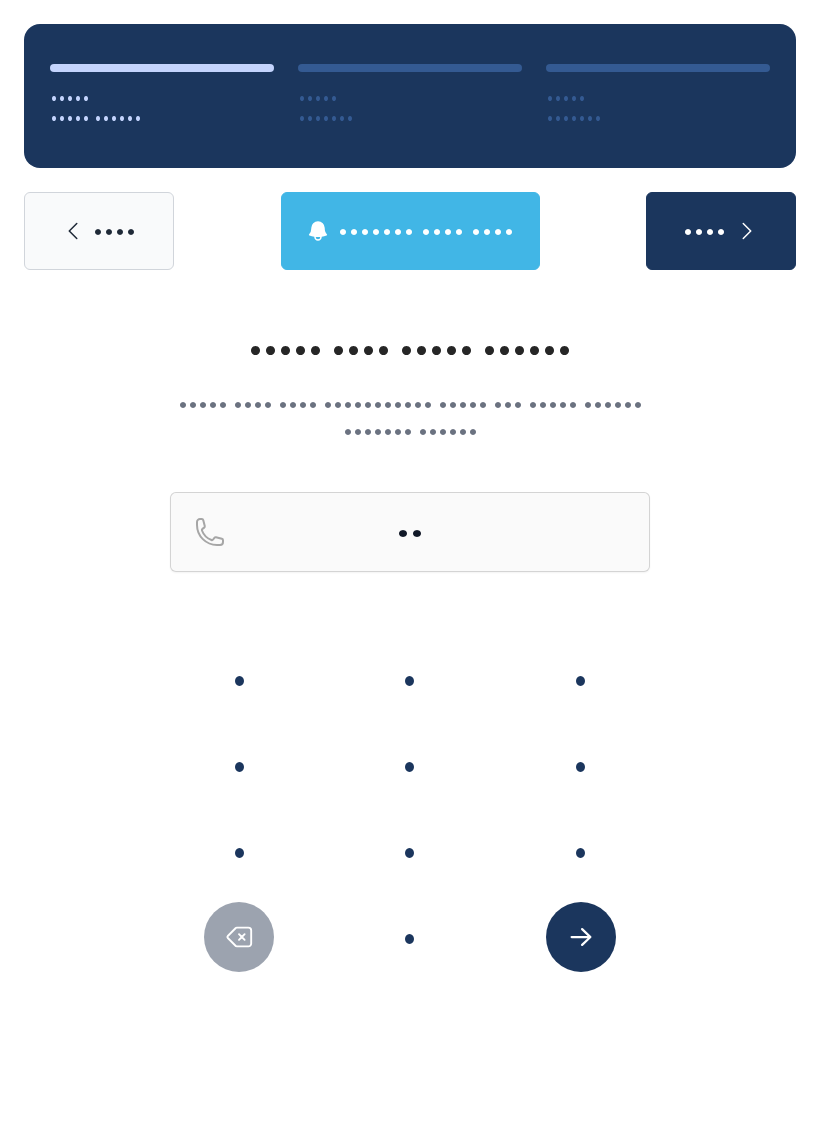 click at bounding box center [240, 937] 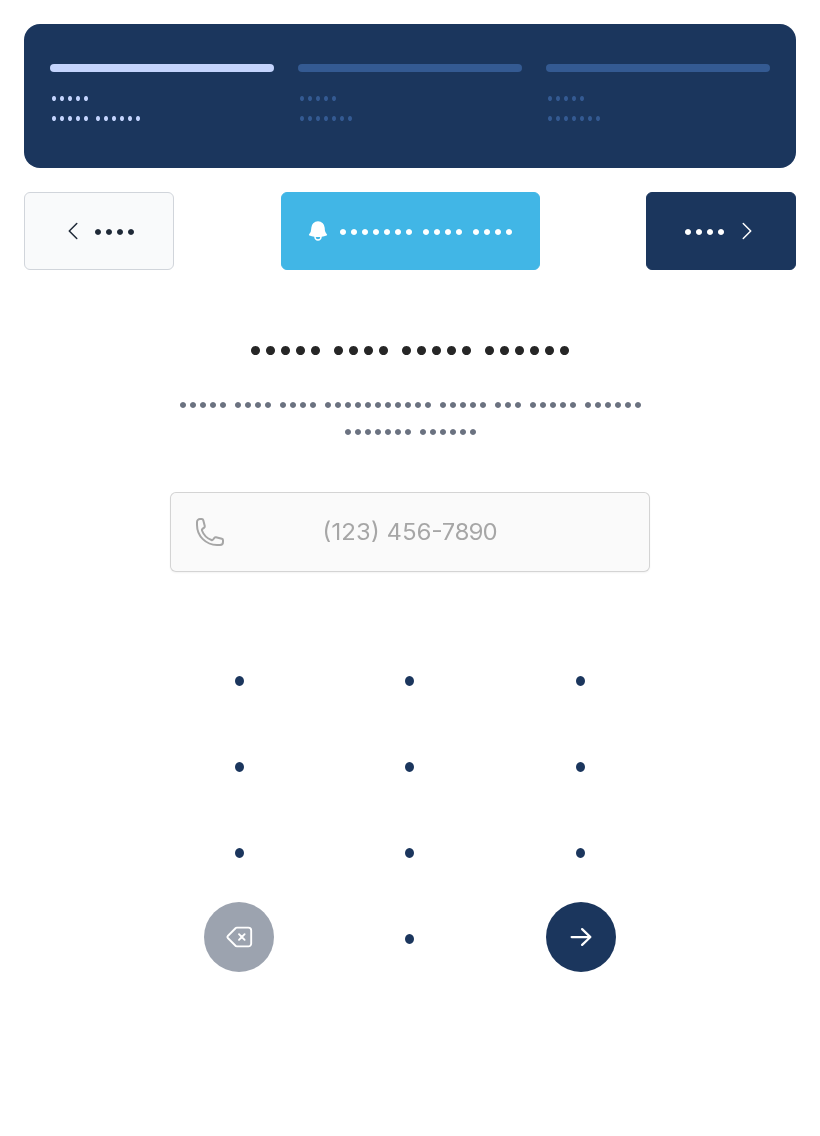 click on "•" at bounding box center [239, 679] 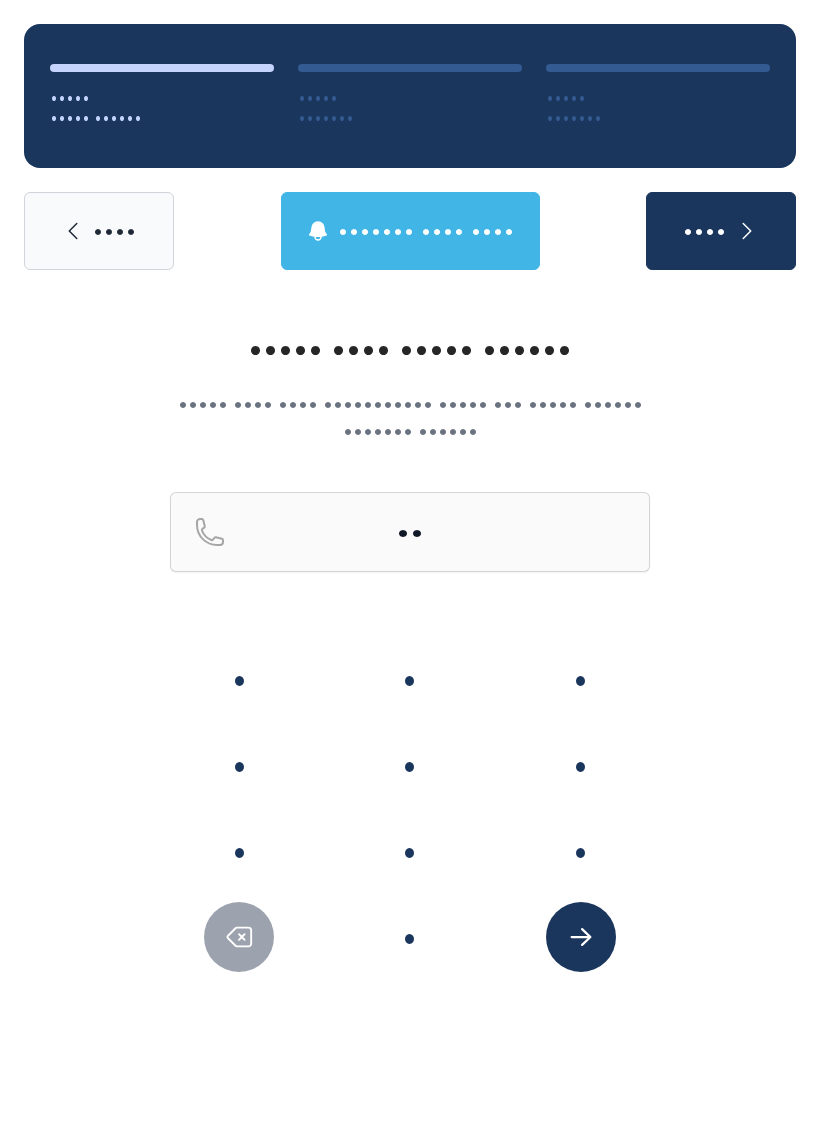 click on "•" at bounding box center [410, 937] 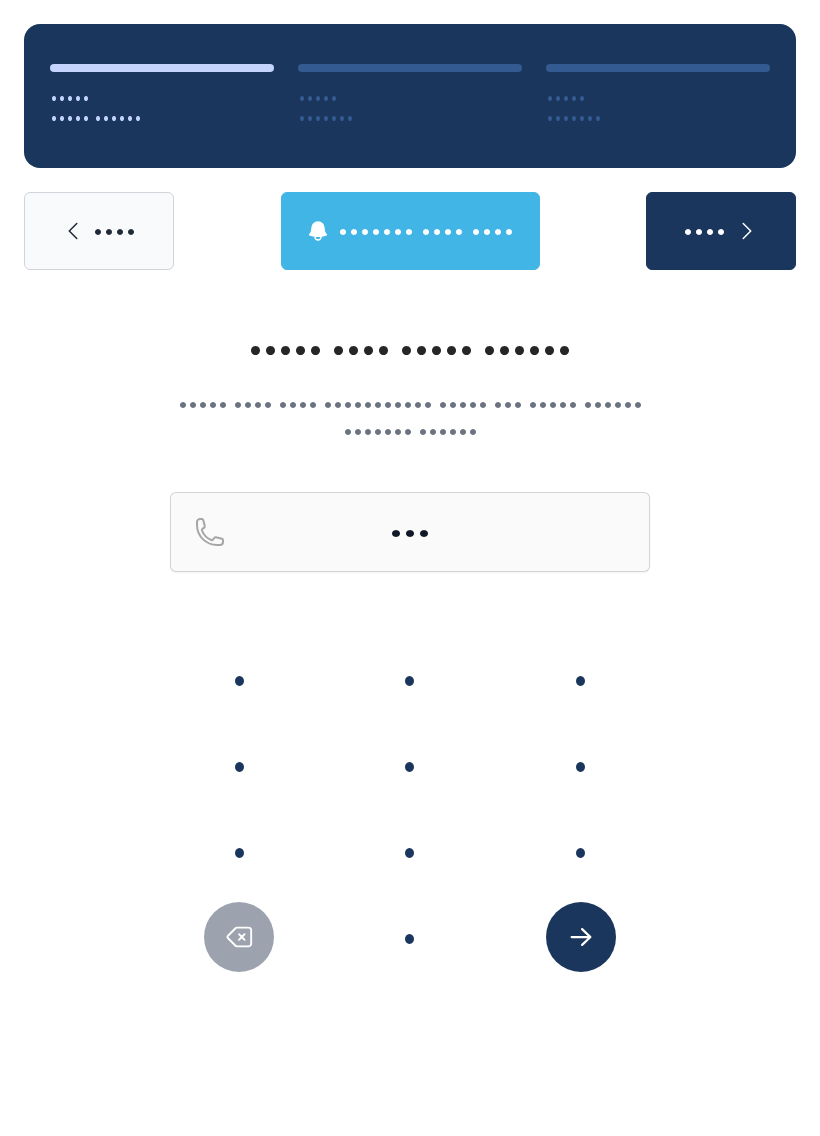 click at bounding box center (239, 937) 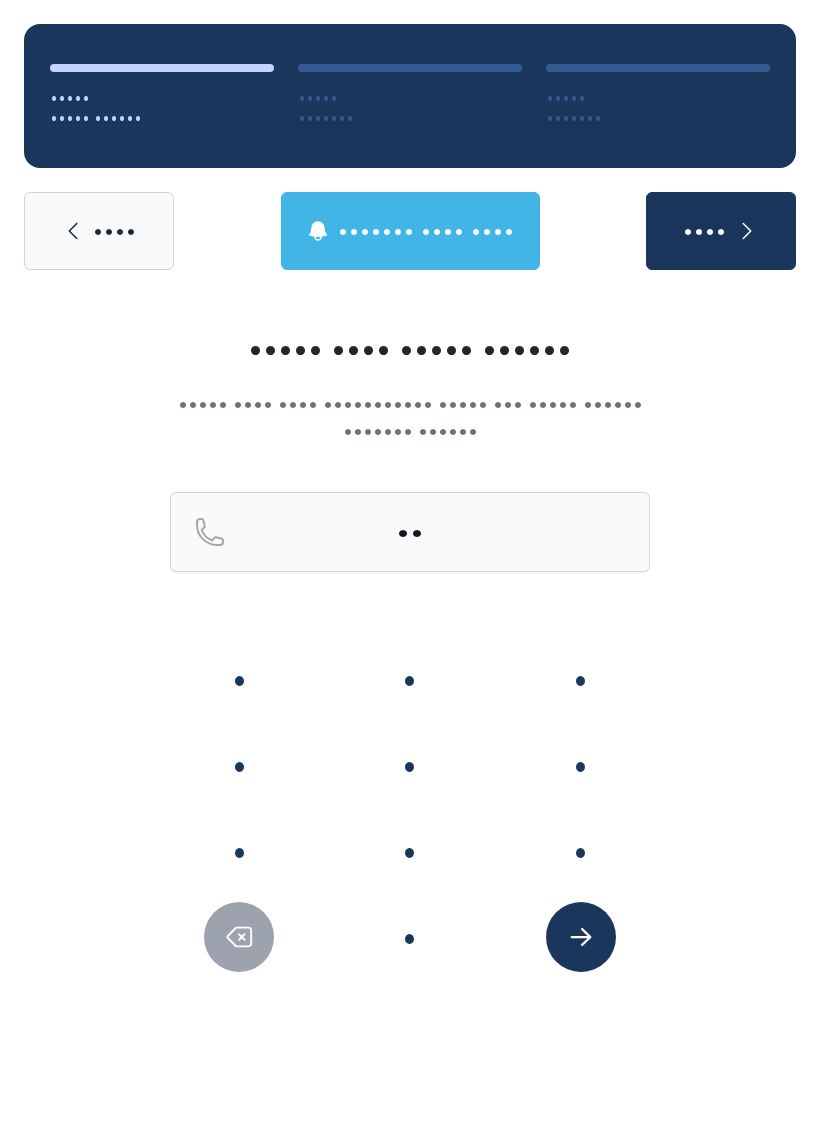 click at bounding box center (239, 937) 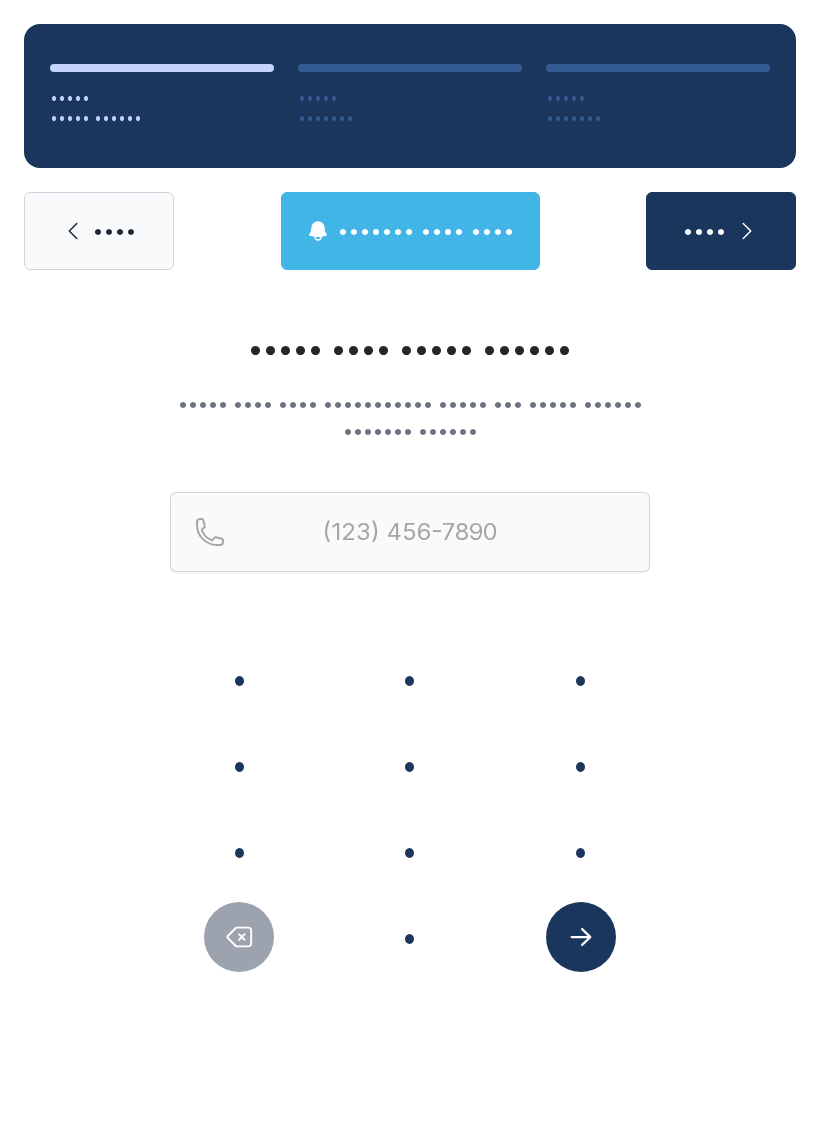 click on "•" at bounding box center (239, 679) 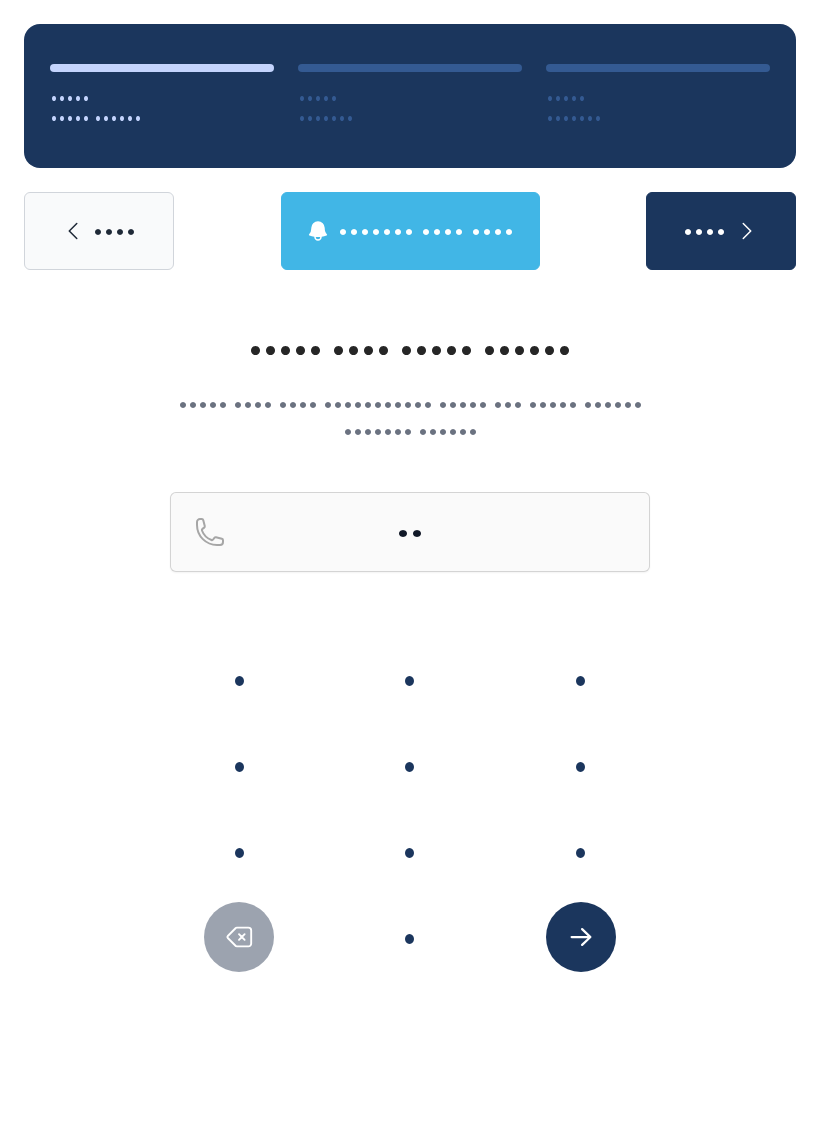 click on "•" at bounding box center [239, 679] 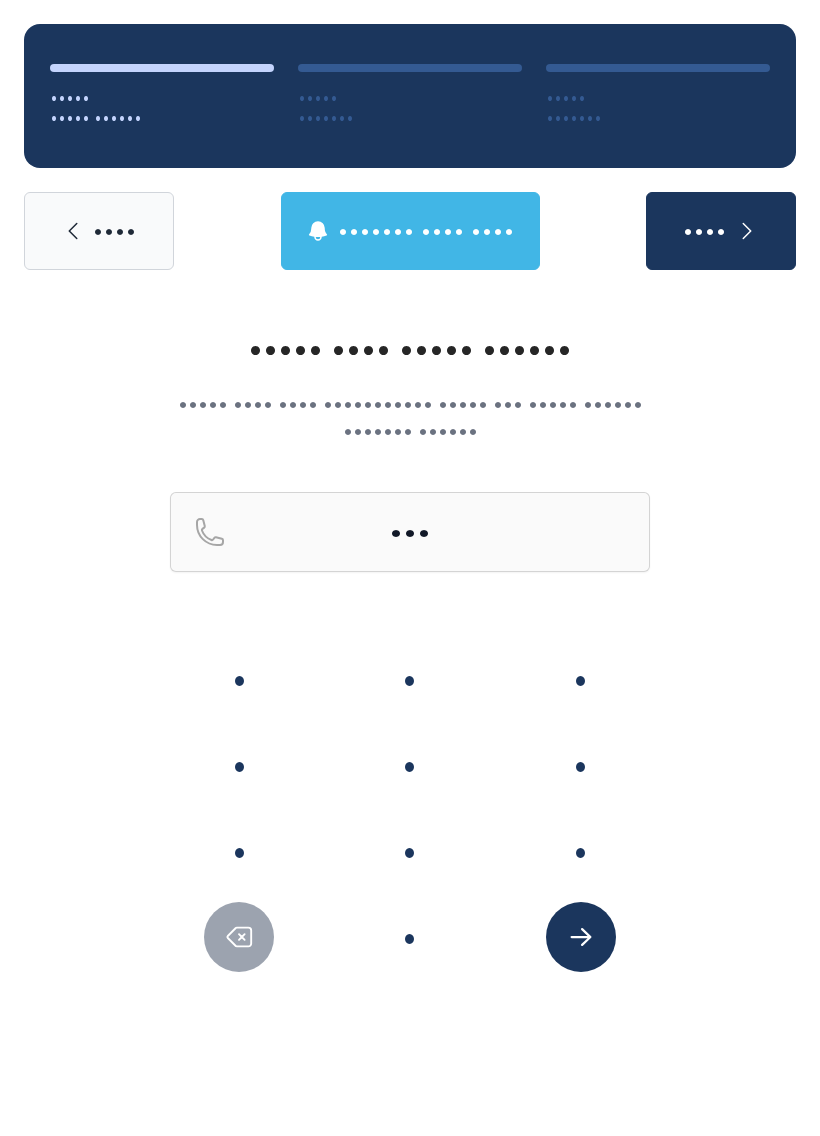 click on "•" at bounding box center [239, 679] 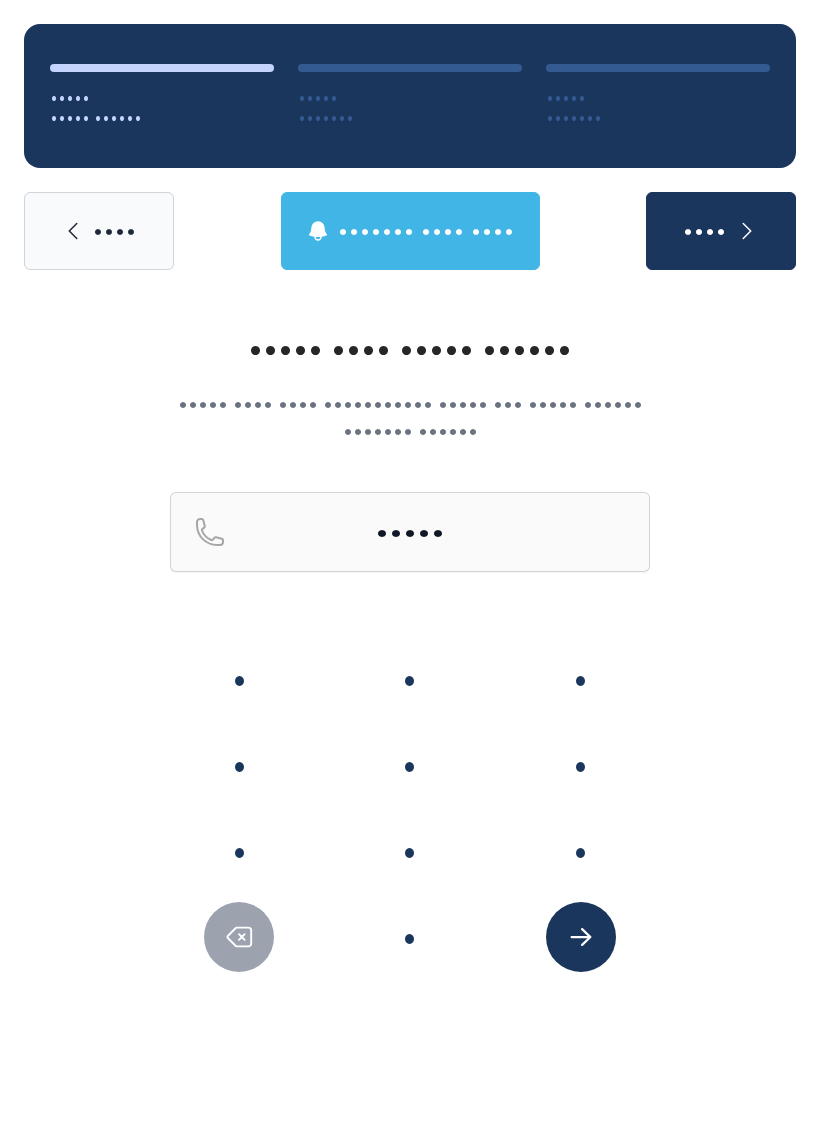 click on "•" at bounding box center (239, 679) 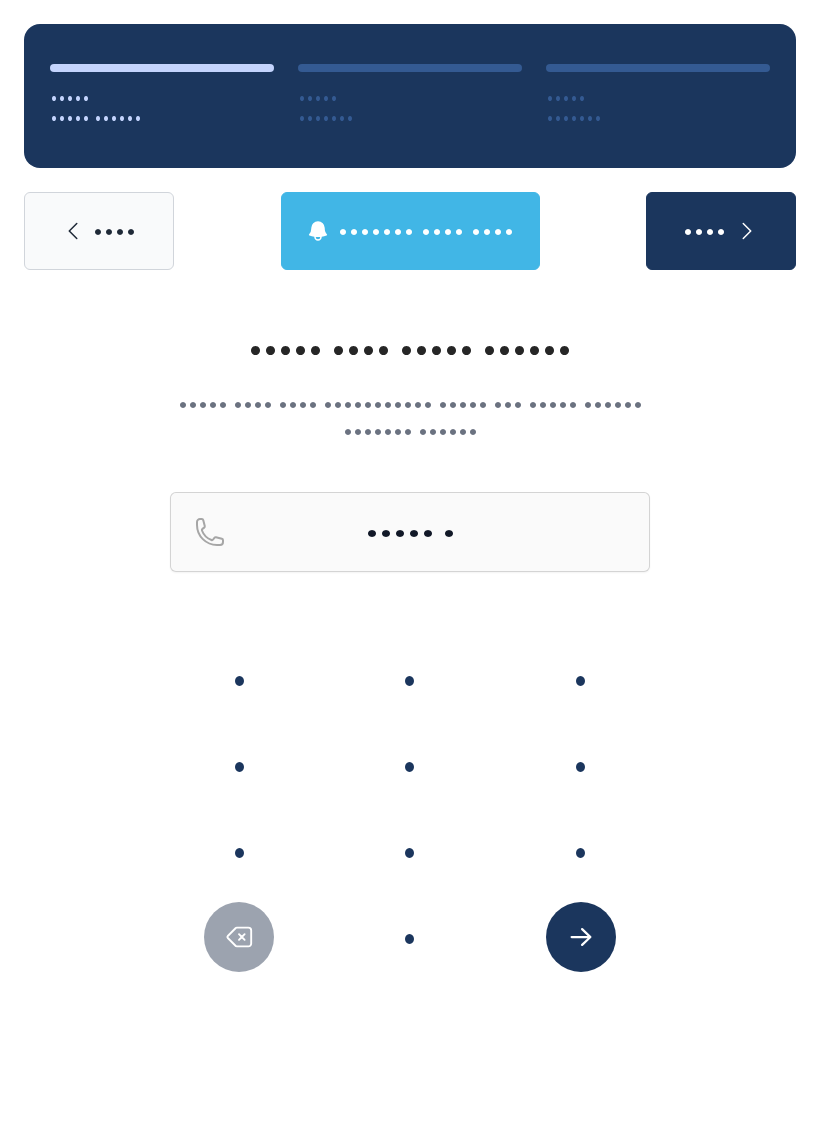 click on "•" at bounding box center [239, 679] 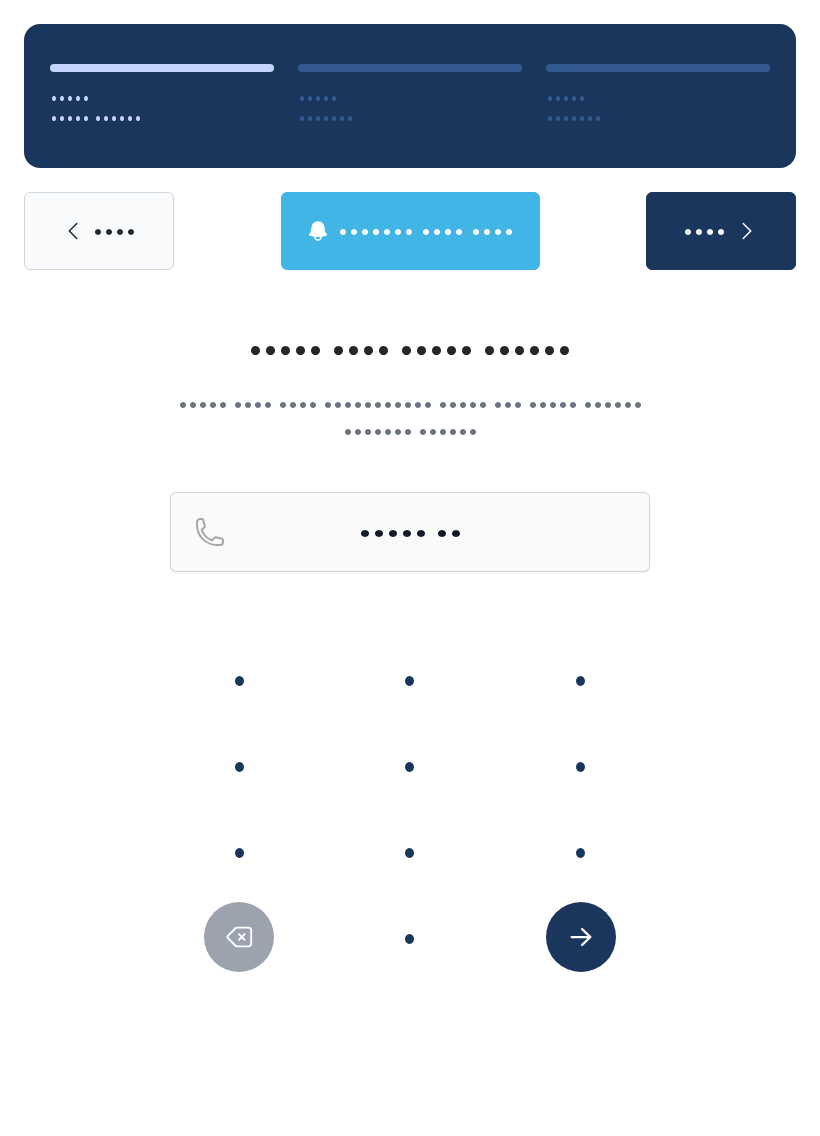 click on "•" at bounding box center (239, 679) 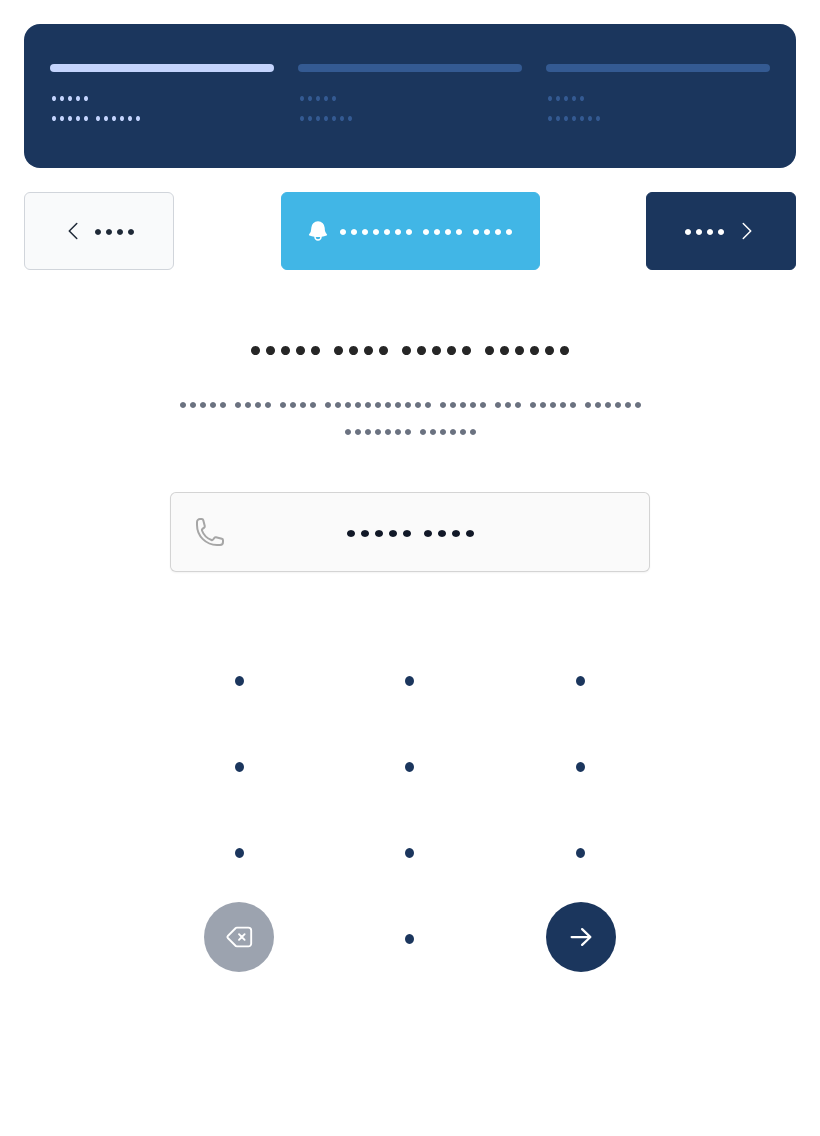 click on "•" at bounding box center (239, 679) 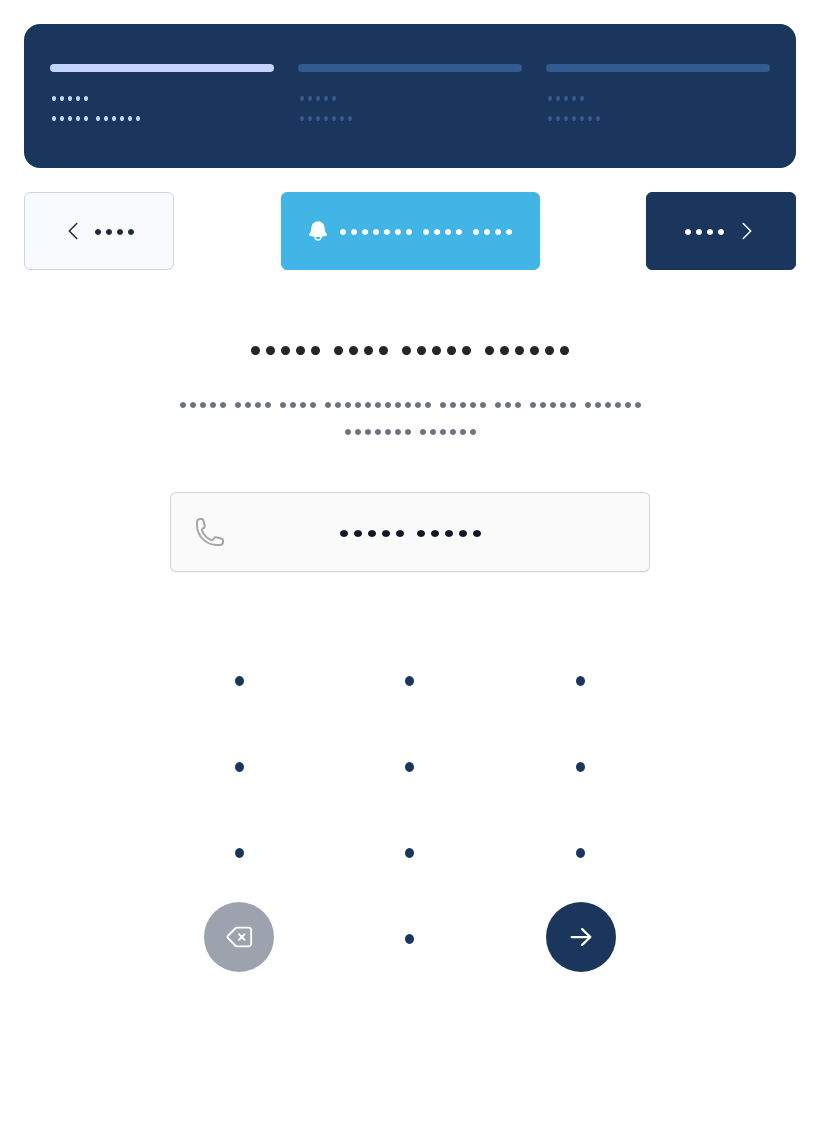 click on "•" at bounding box center (239, 679) 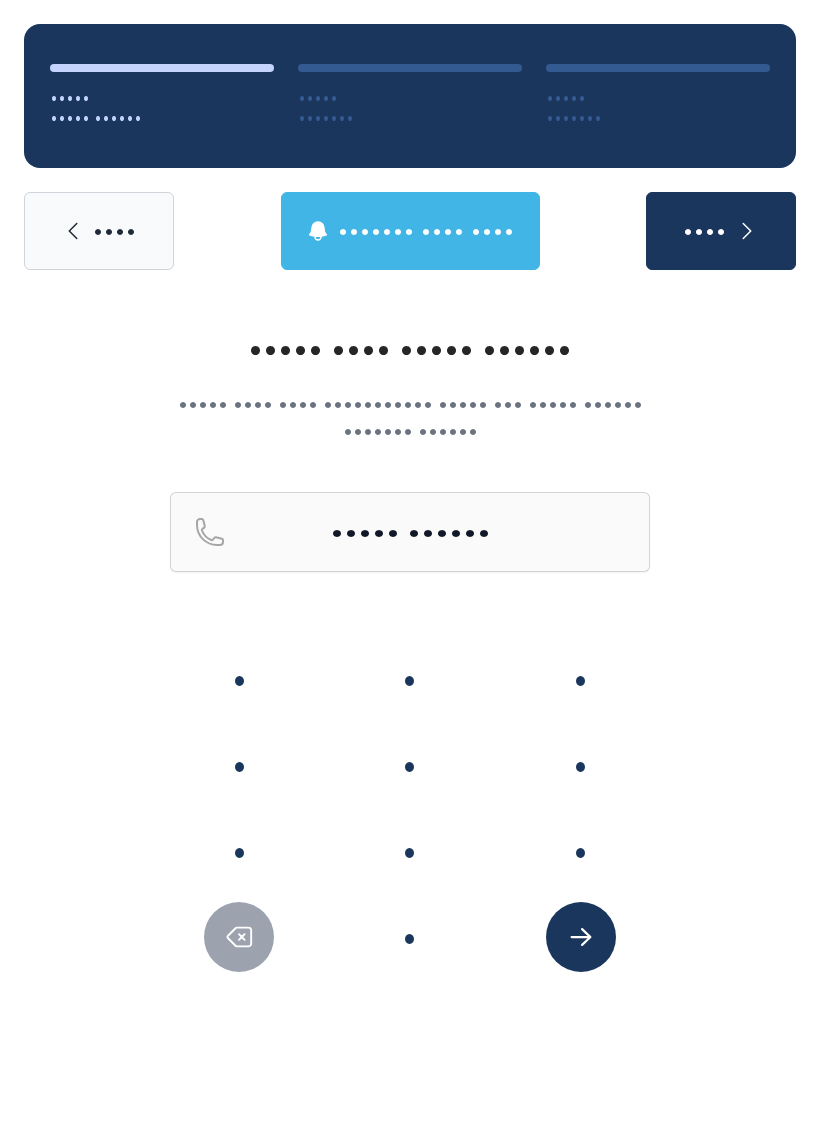 click on "•" at bounding box center (239, 679) 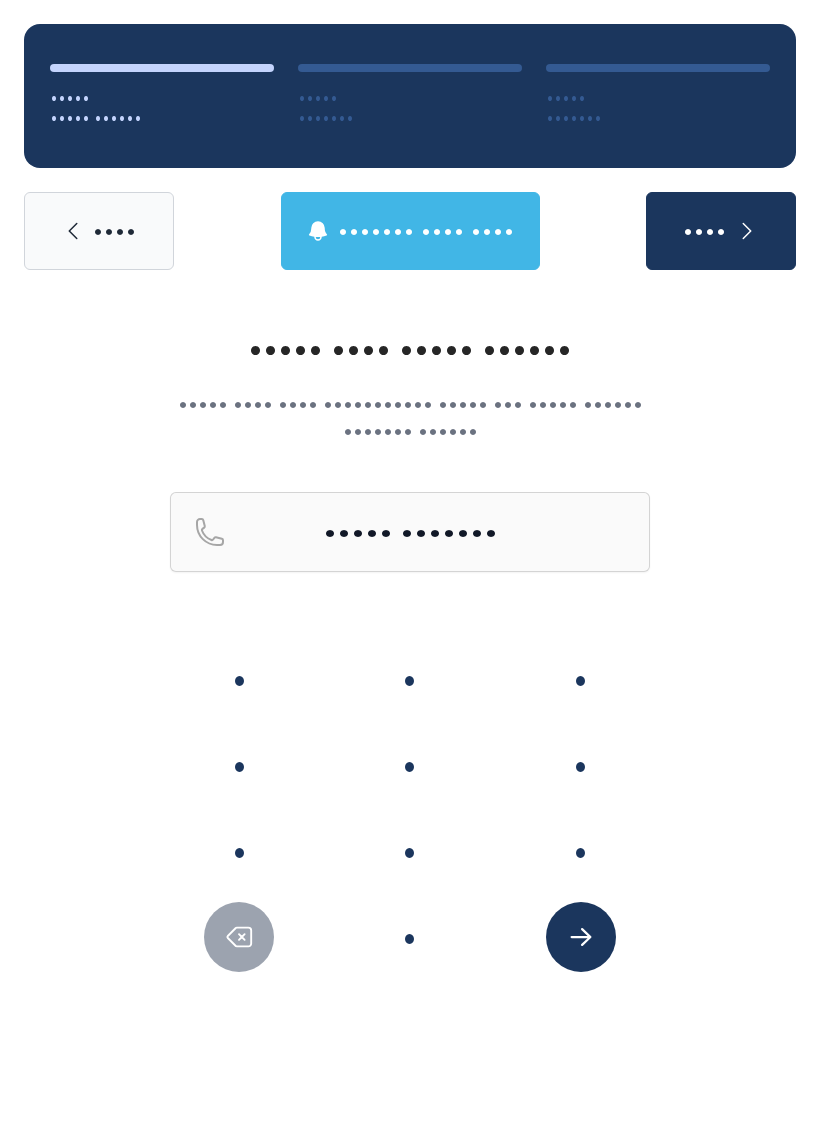 click on "•" at bounding box center [580, 679] 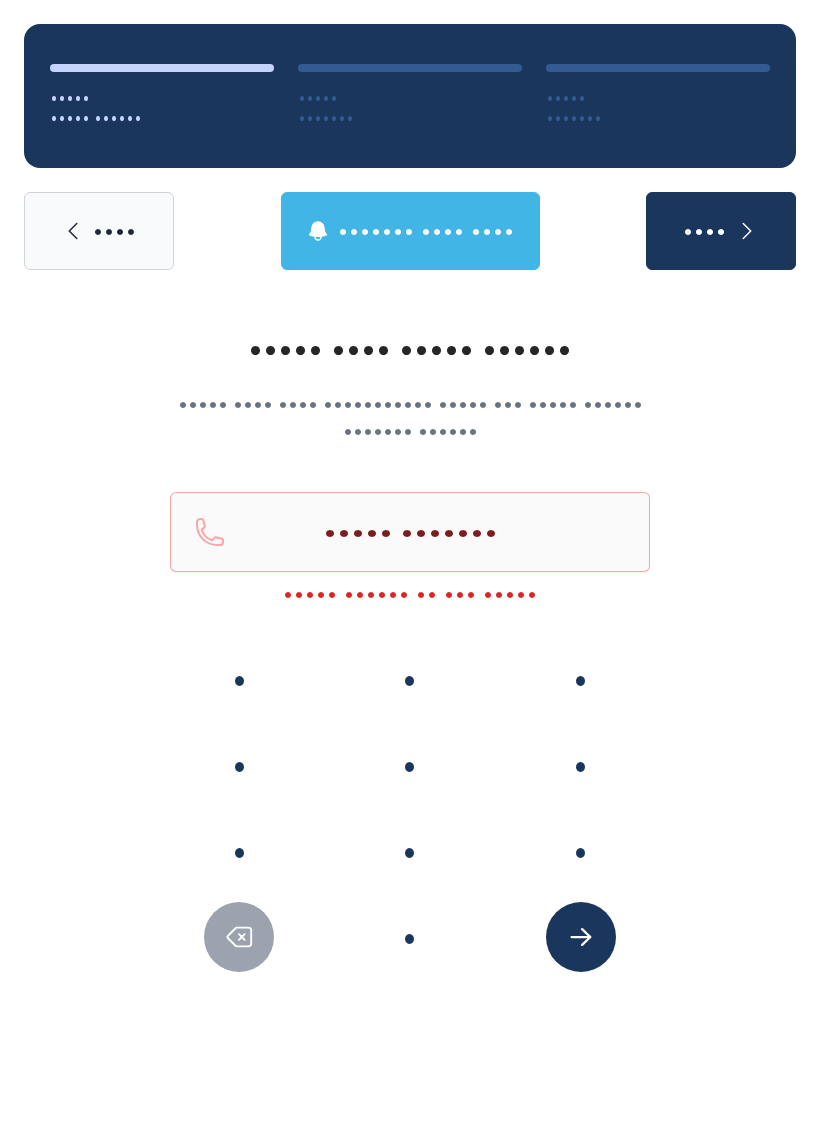 click on "•" at bounding box center [239, 679] 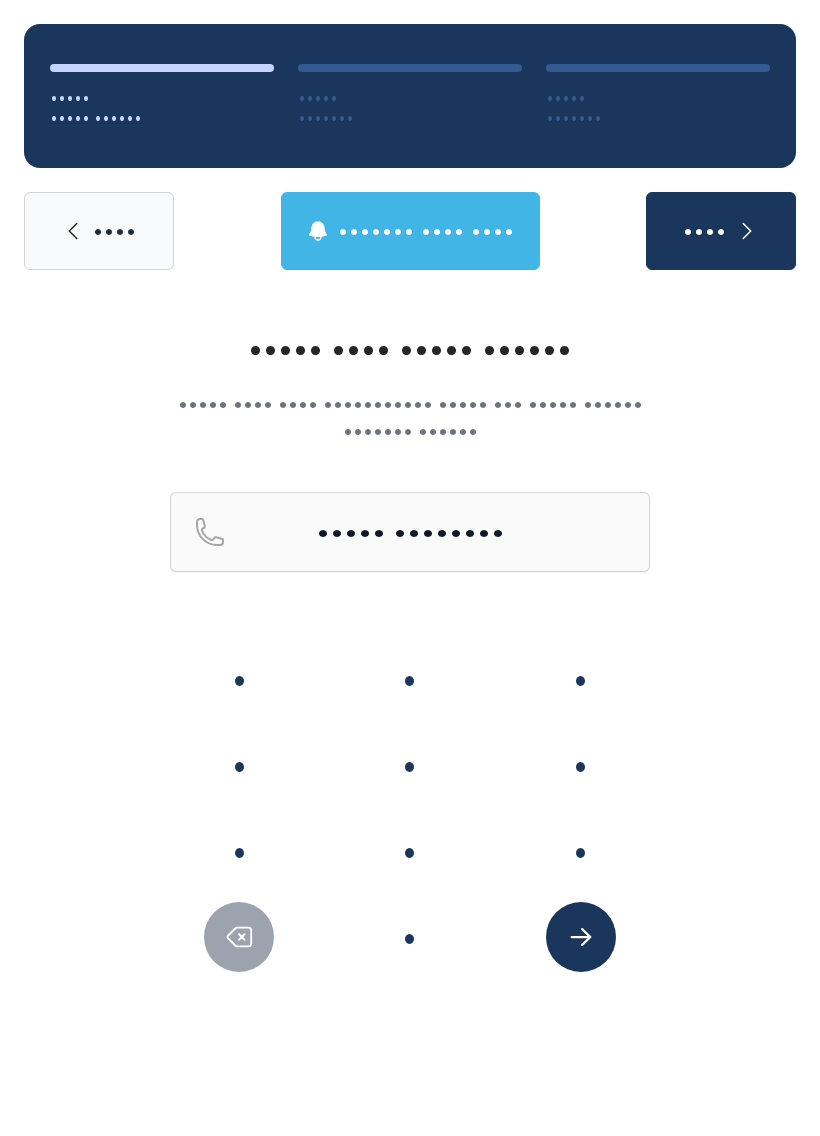 click at bounding box center (580, 937) 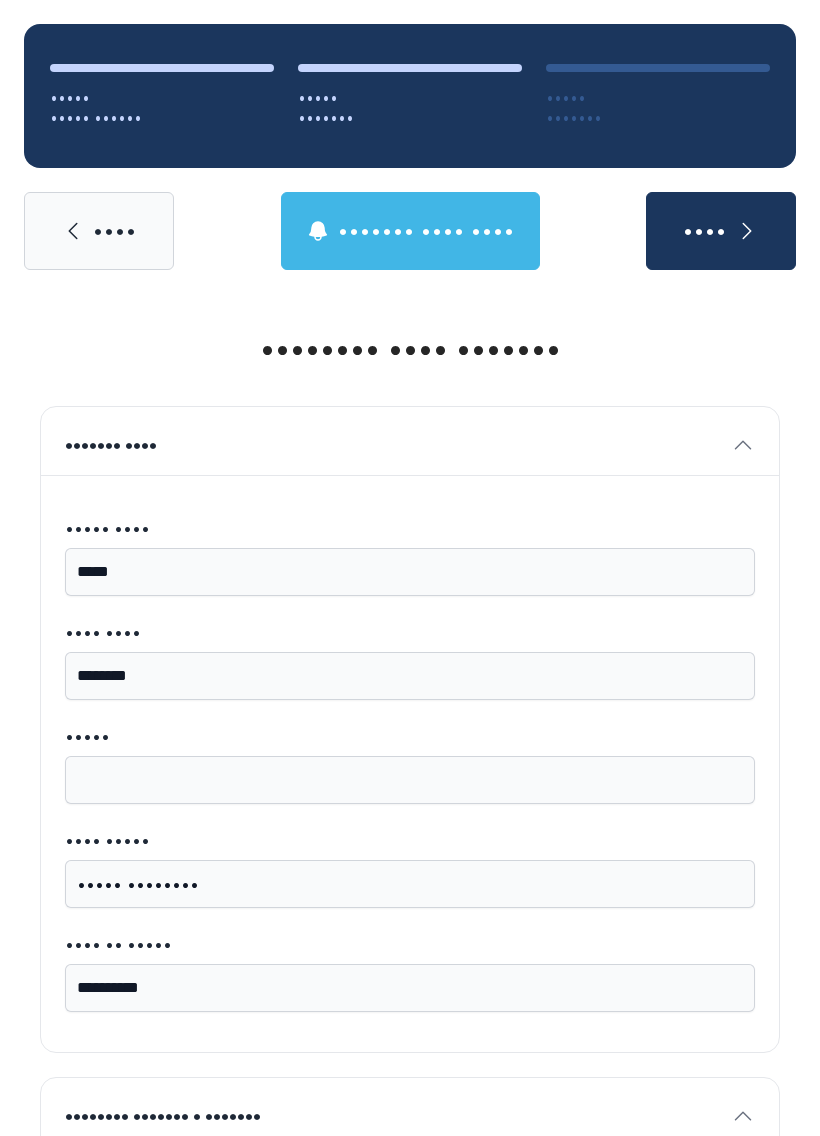 scroll, scrollTop: -8, scrollLeft: 0, axis: vertical 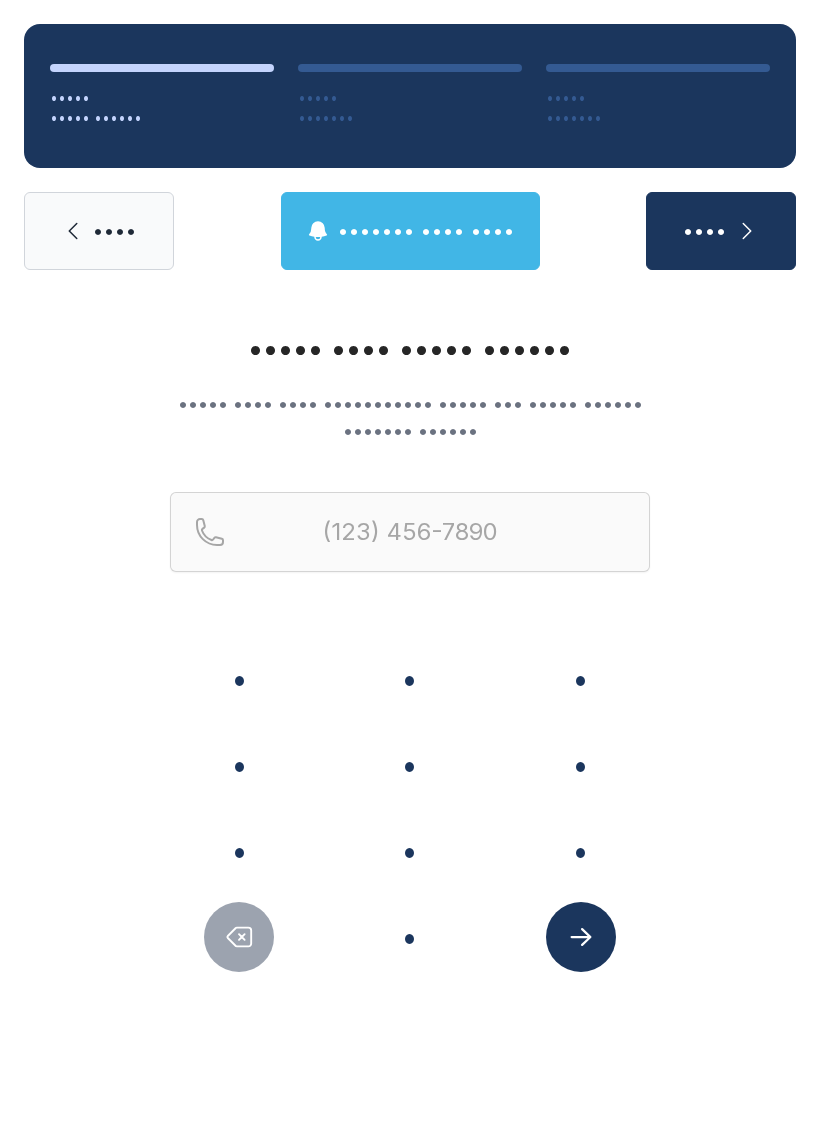 click on "••••" at bounding box center [115, 231] 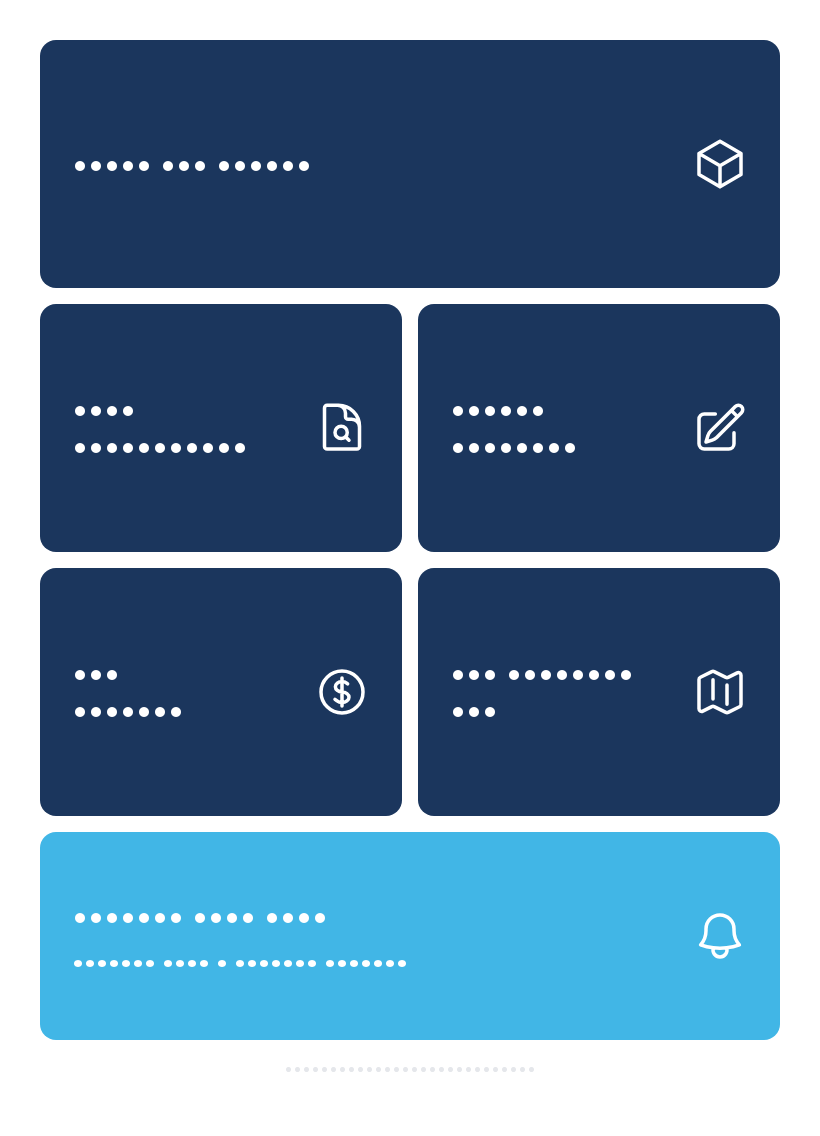 click on "••••••• •••• •••• ••••••• •••• • ••••••• •••••••" at bounding box center [410, 936] 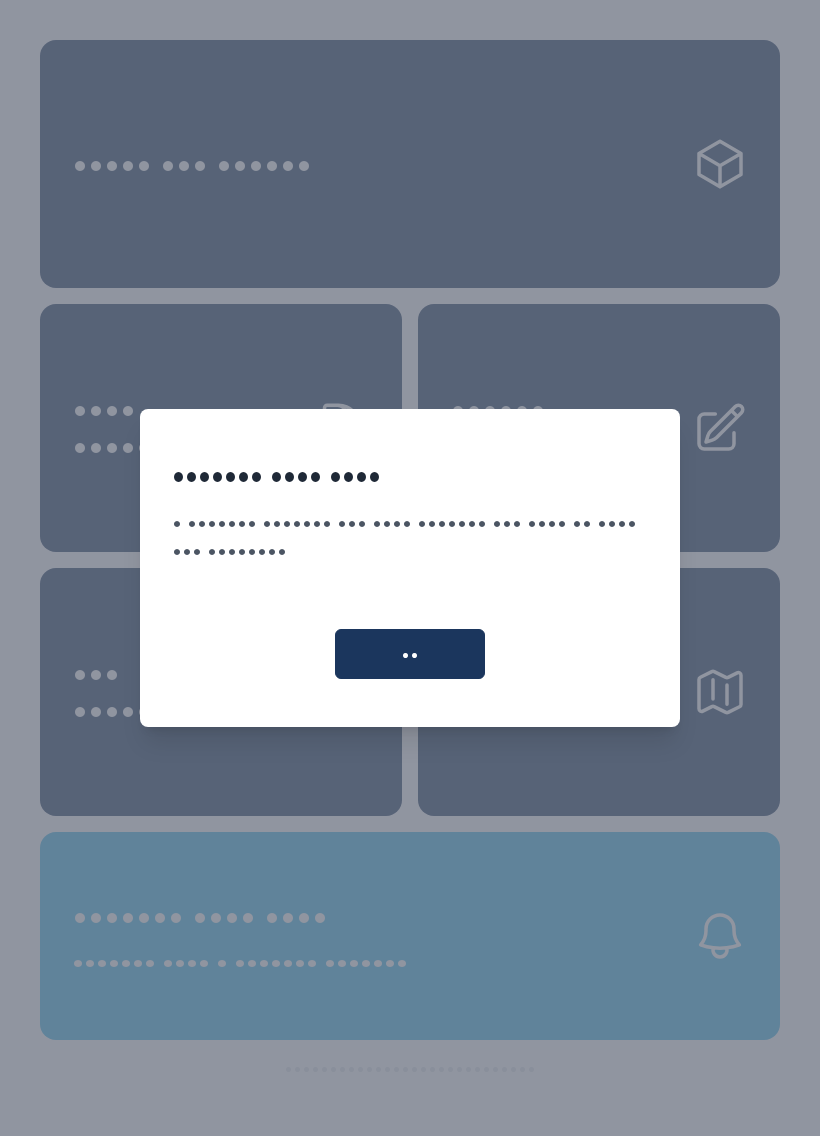 click on "••" at bounding box center [410, 654] 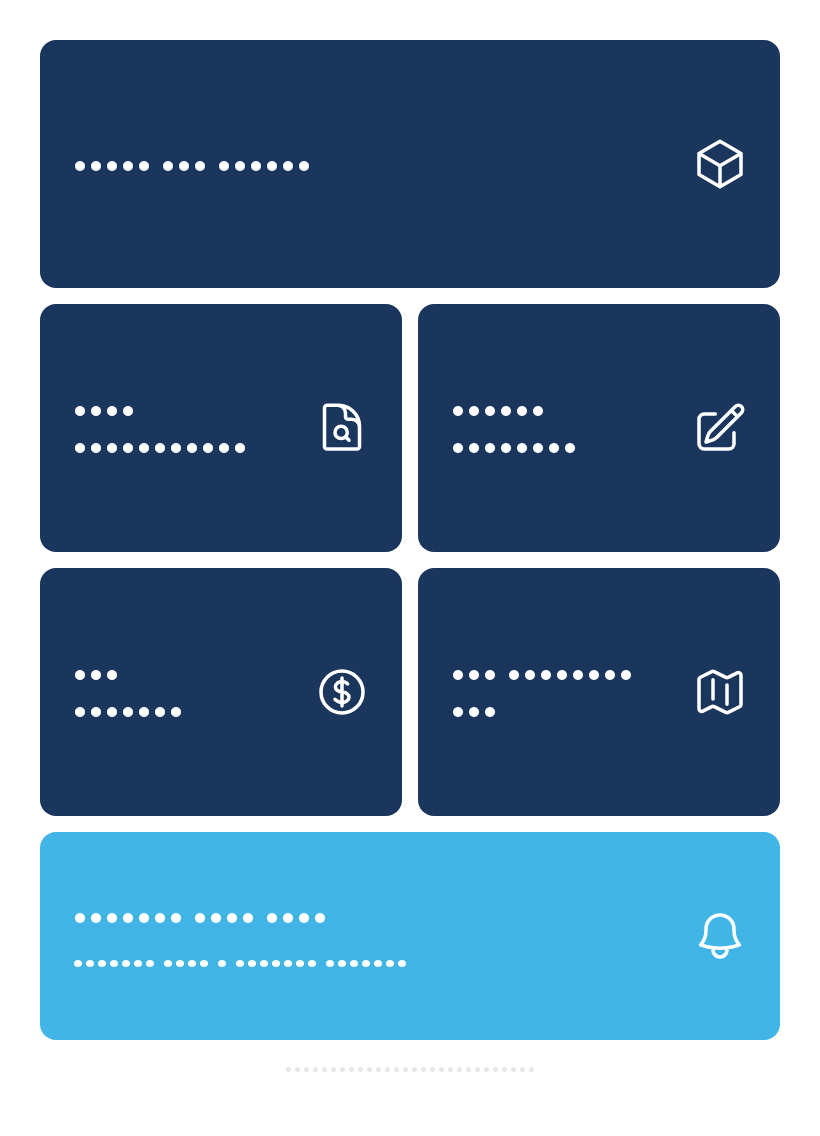 click on "••••••• •••• •••• ••••••• •••• • ••••••• •••••••" at bounding box center (240, 936) 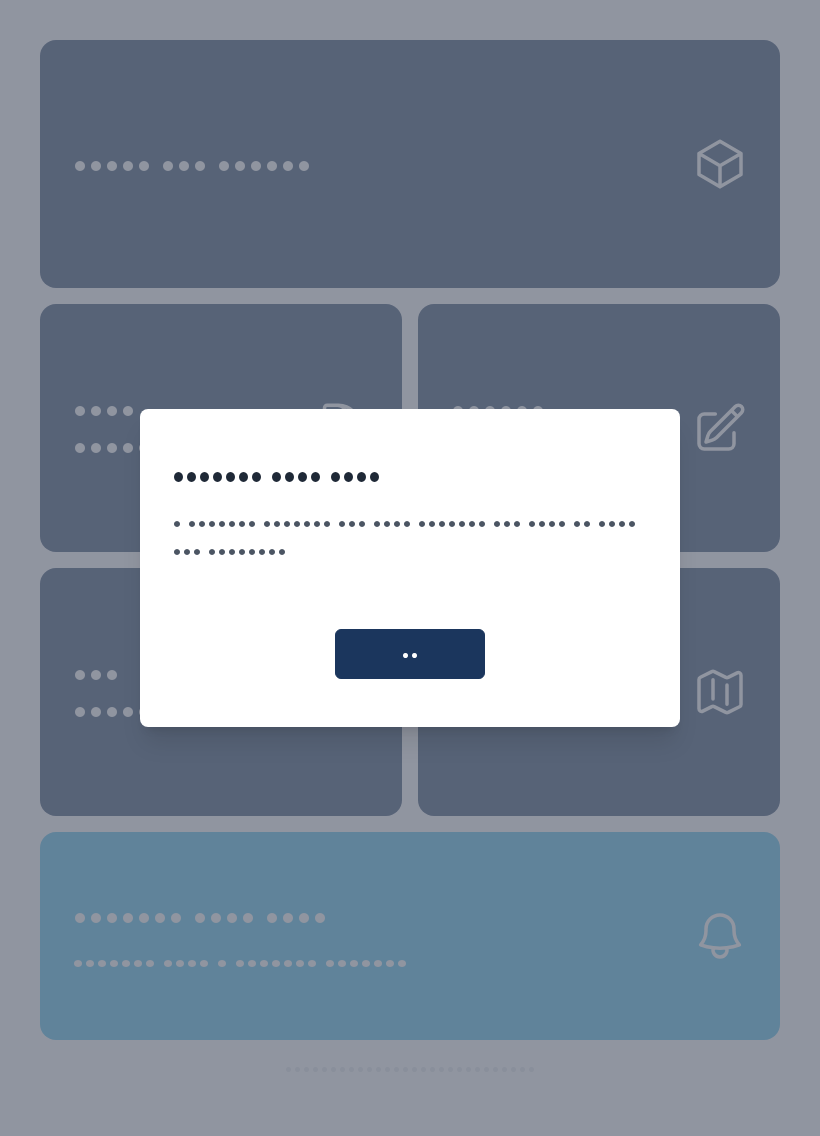 click on "••" at bounding box center [410, 654] 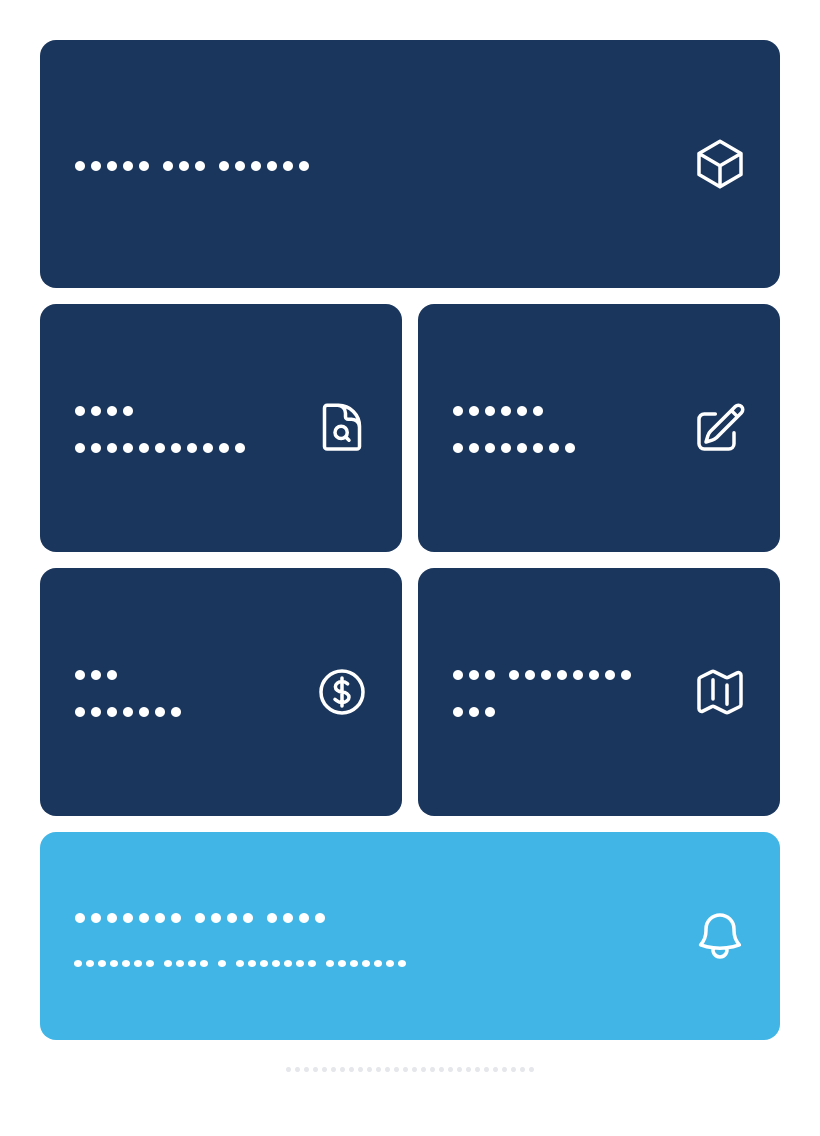 click on "•••• •••••••••••" at bounding box center [185, 427] 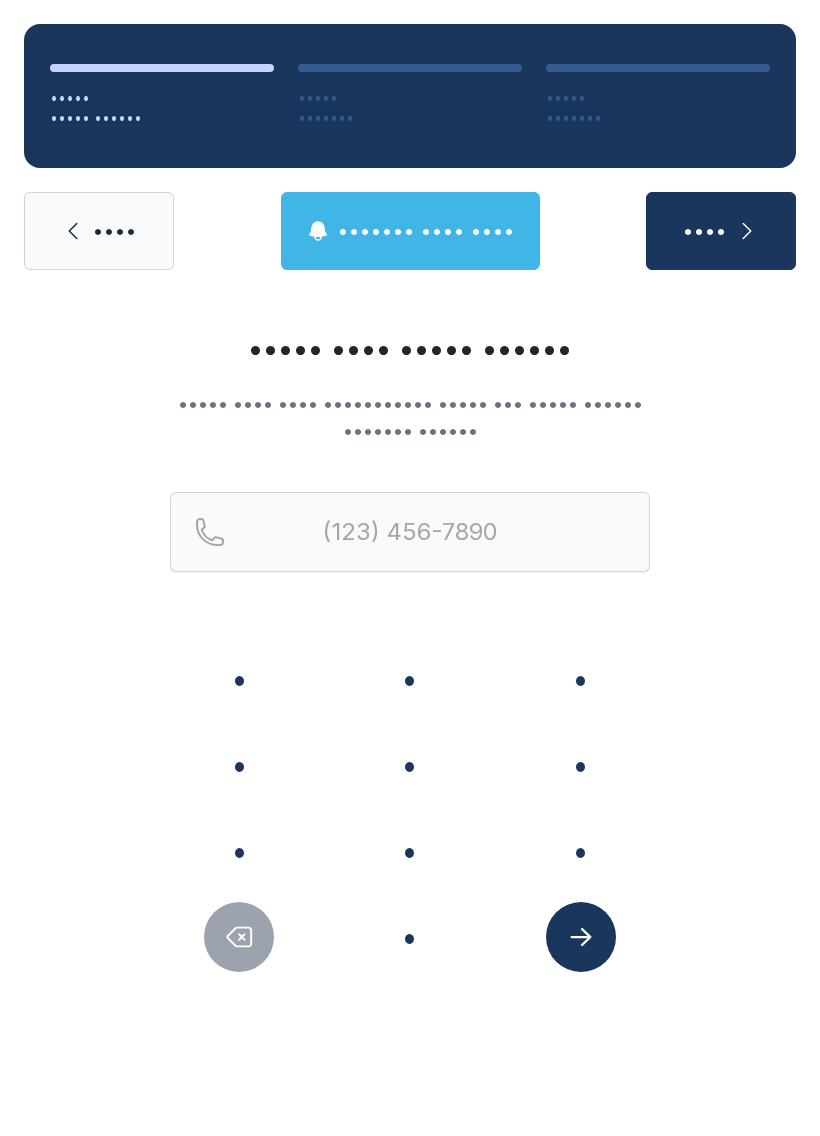 click on "•" at bounding box center (239, 679) 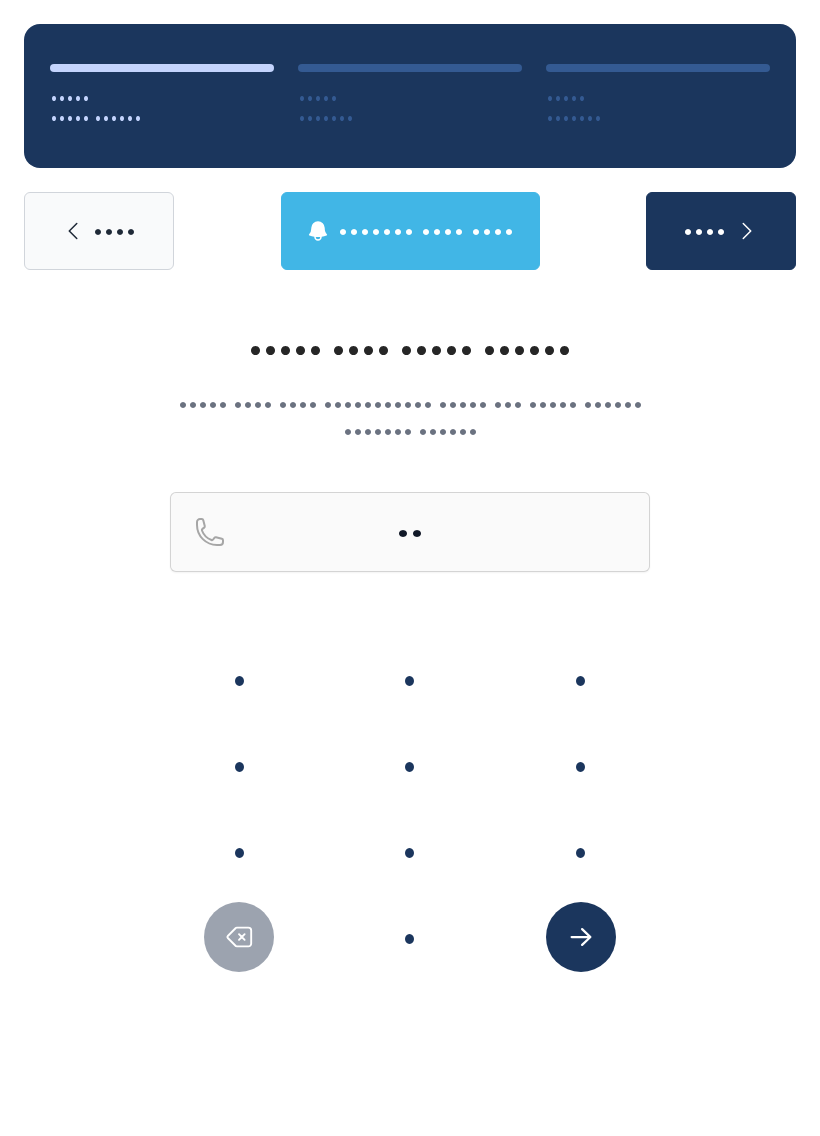 click on "•" at bounding box center [239, 679] 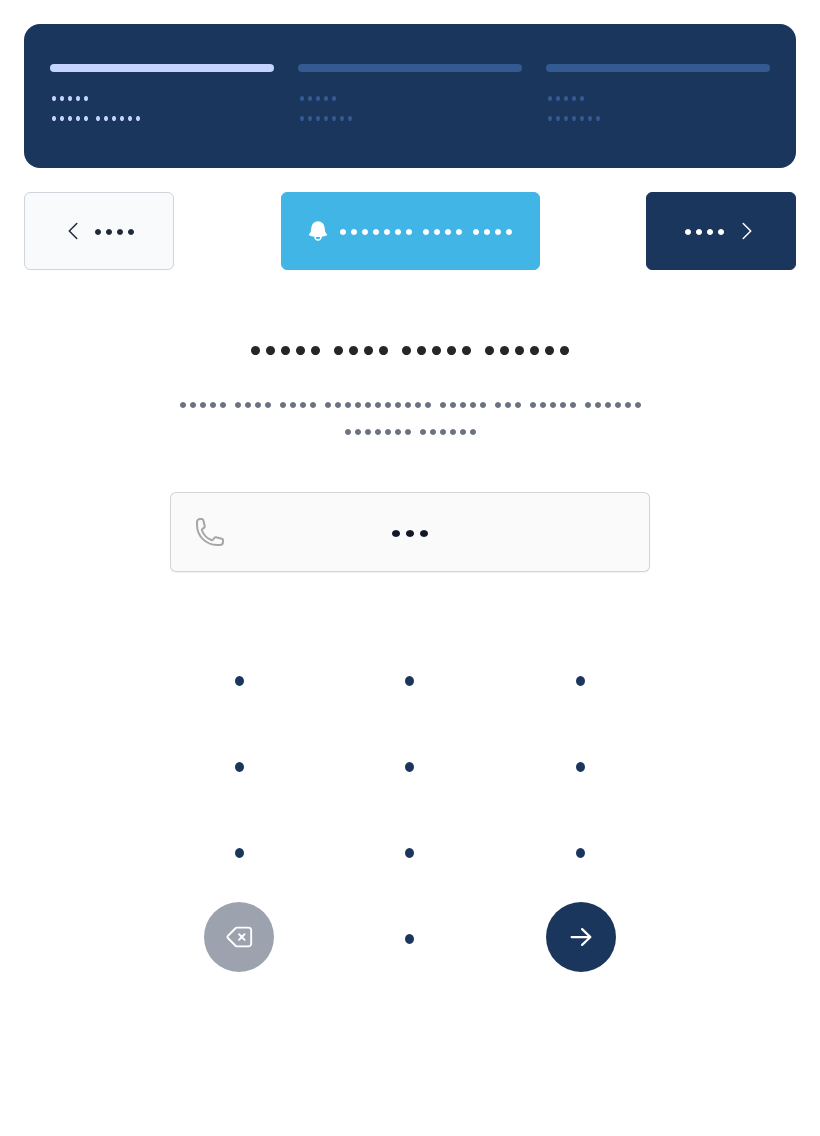 click on "•" at bounding box center [239, 679] 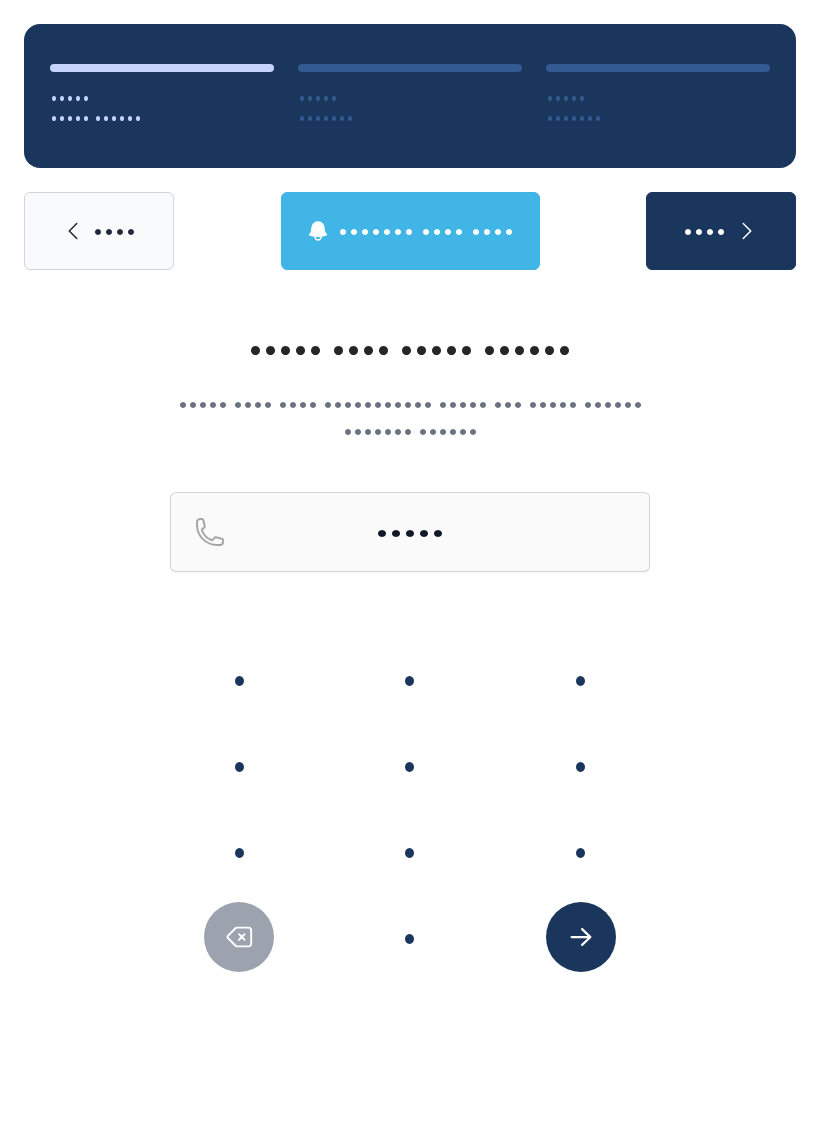 click on "•" at bounding box center (239, 679) 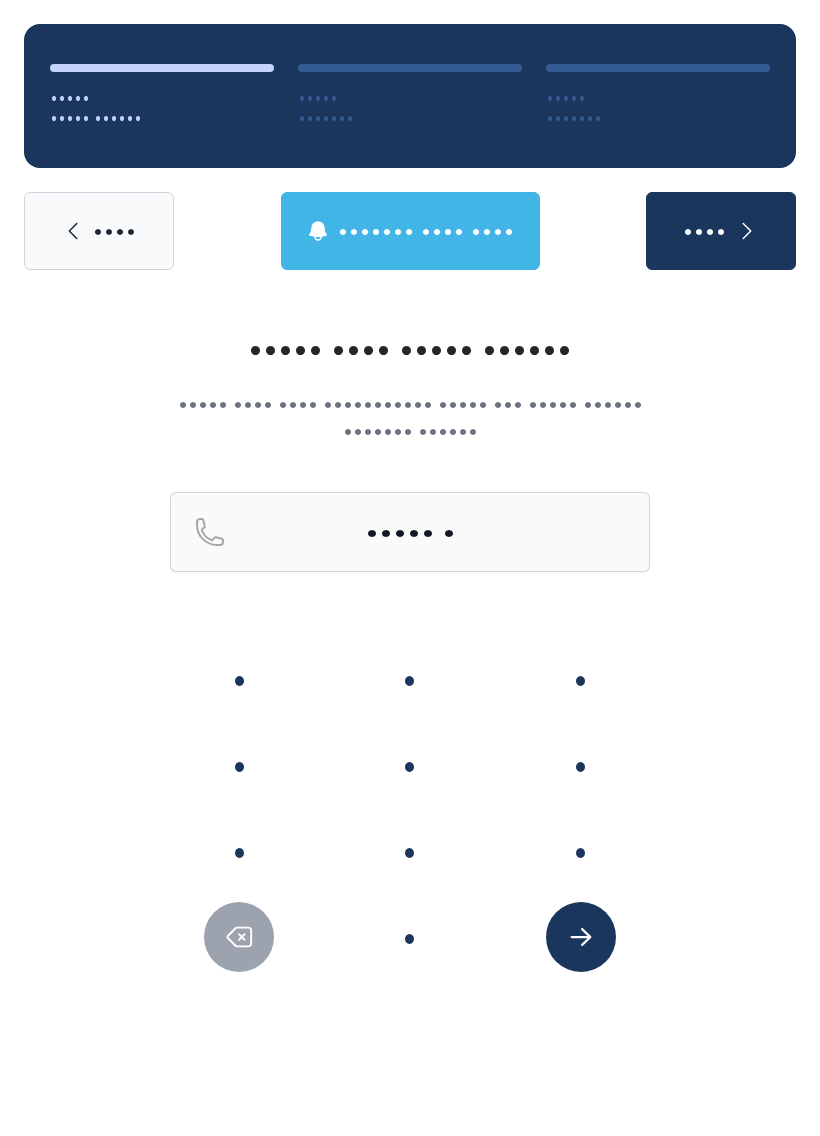 click at bounding box center (239, 937) 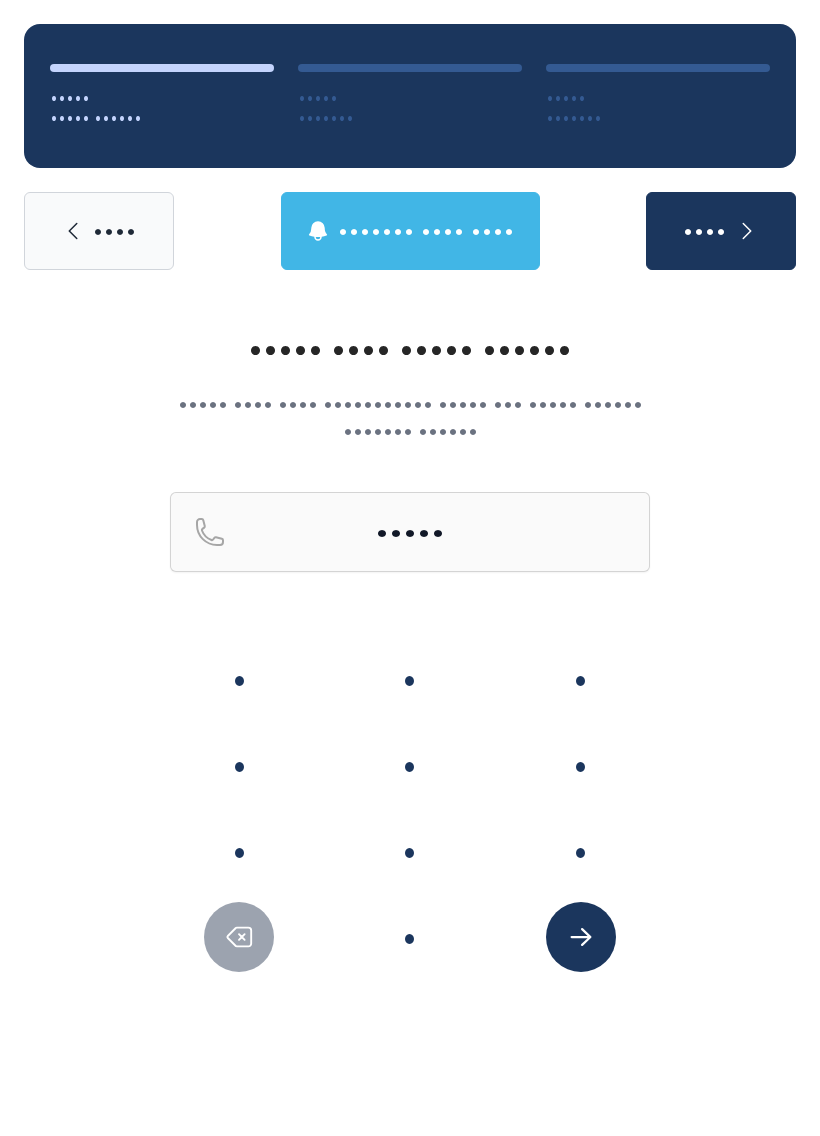 click on "•" at bounding box center (239, 679) 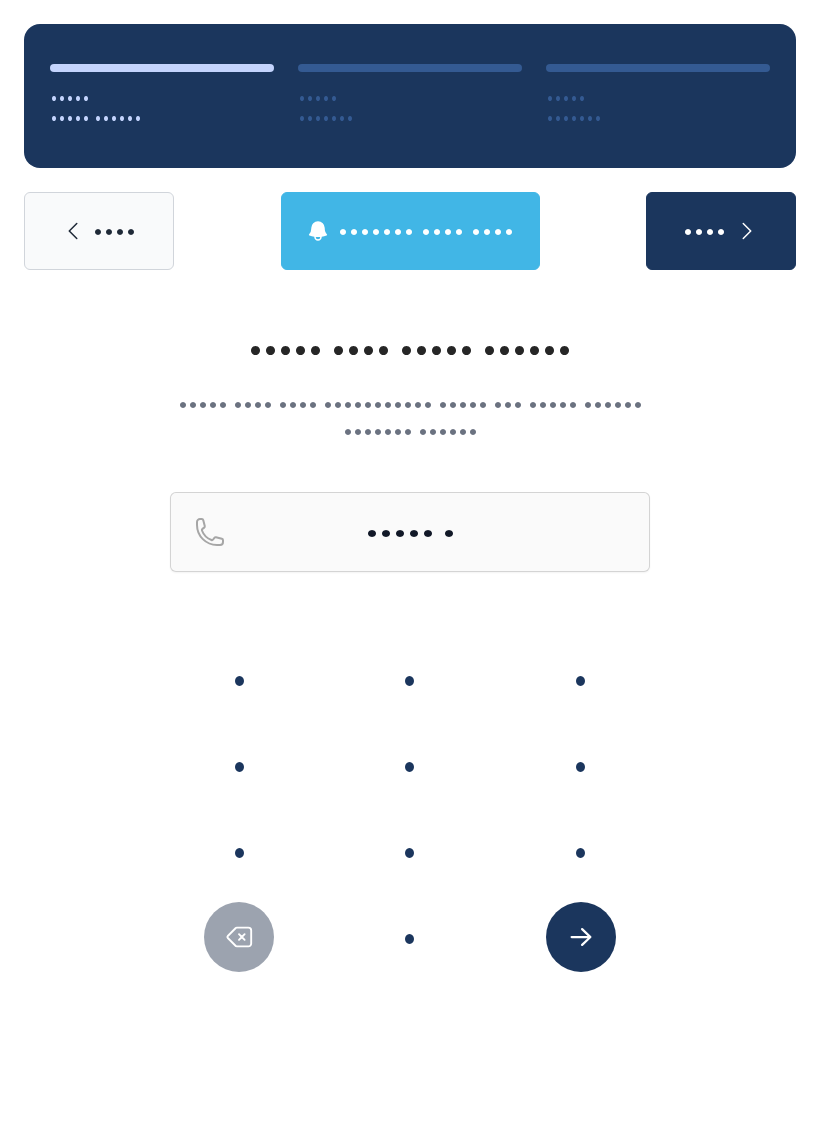 click on "•" at bounding box center [239, 679] 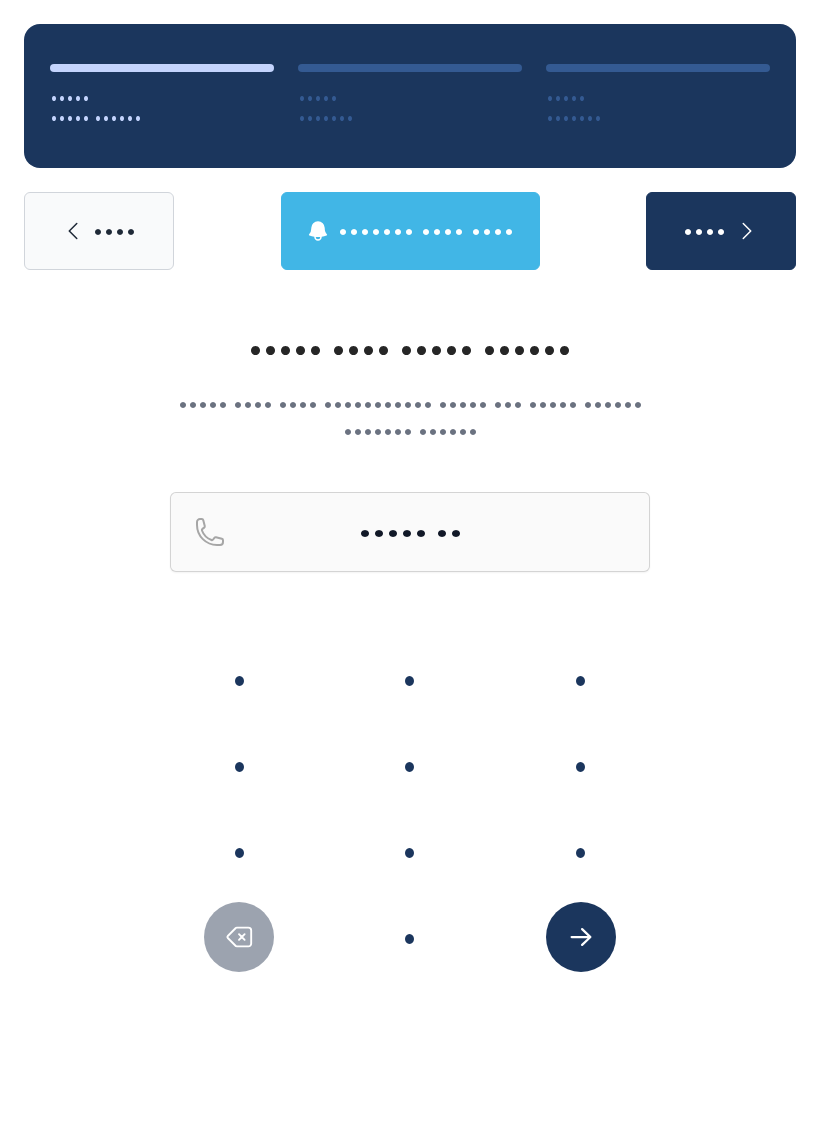 click on "•" at bounding box center [239, 679] 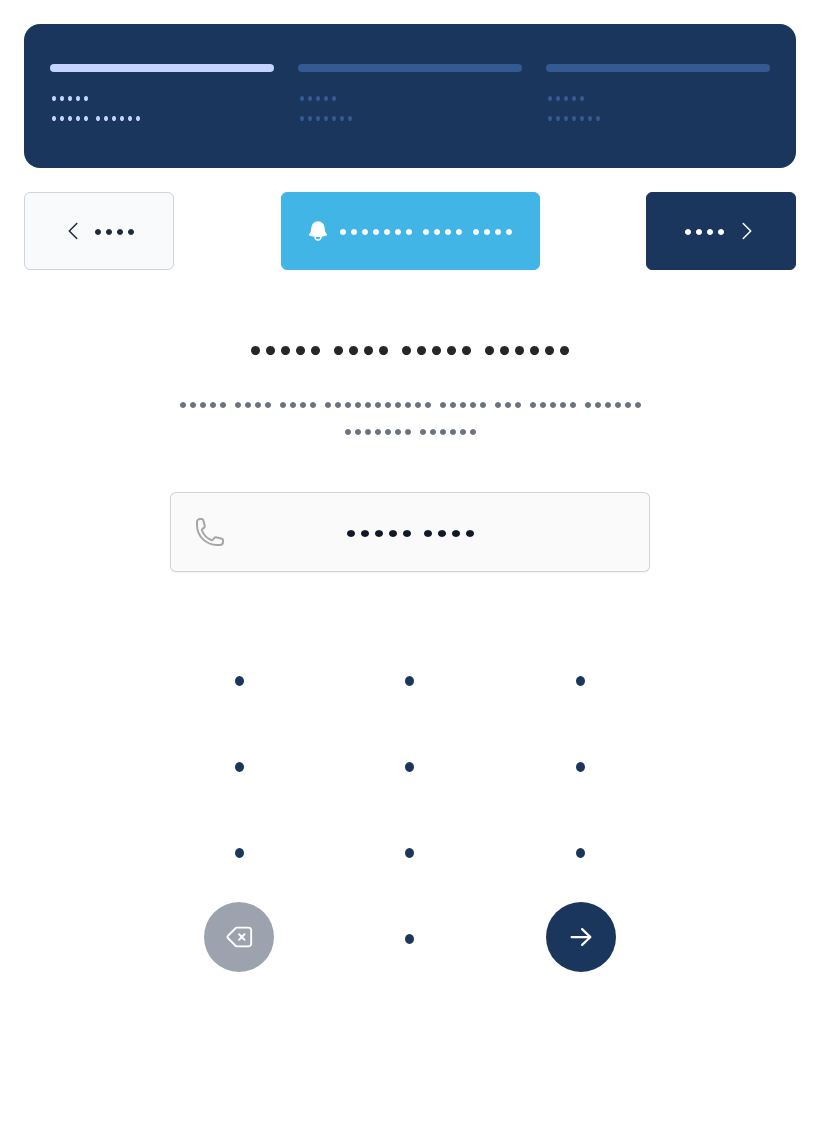 click on "•" at bounding box center (239, 679) 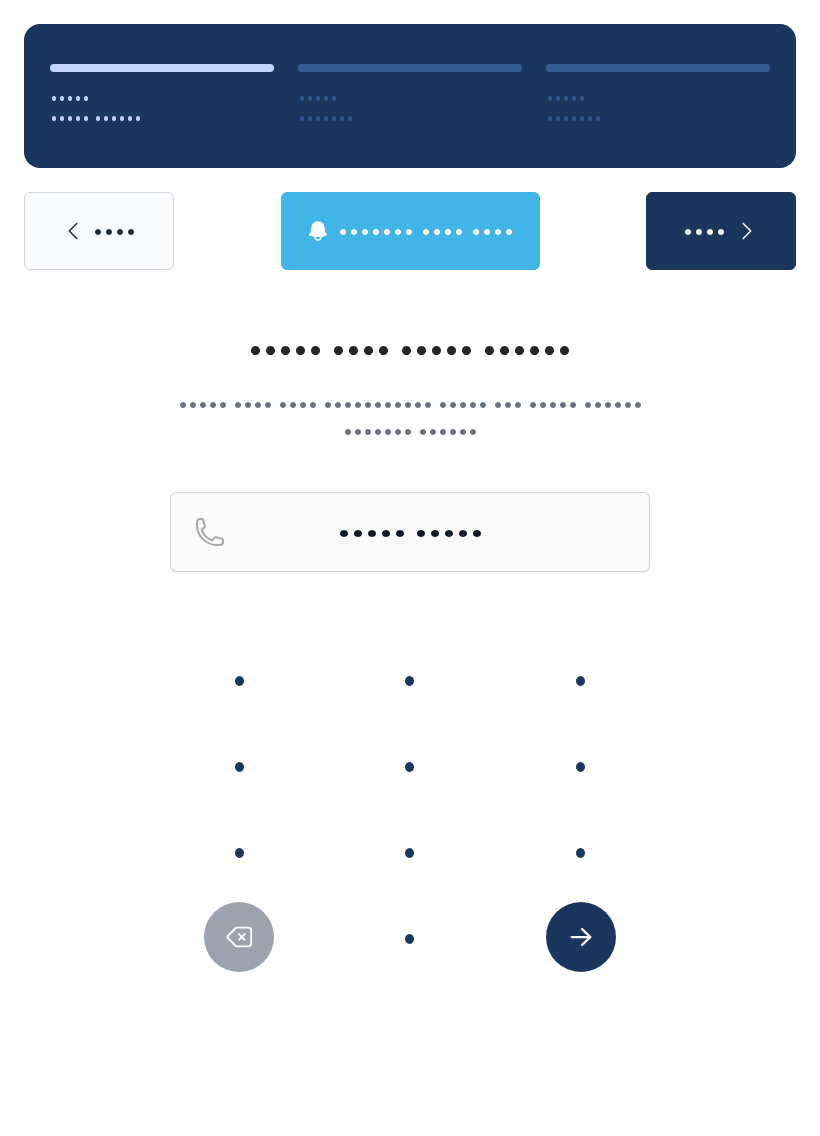 click at bounding box center (240, 937) 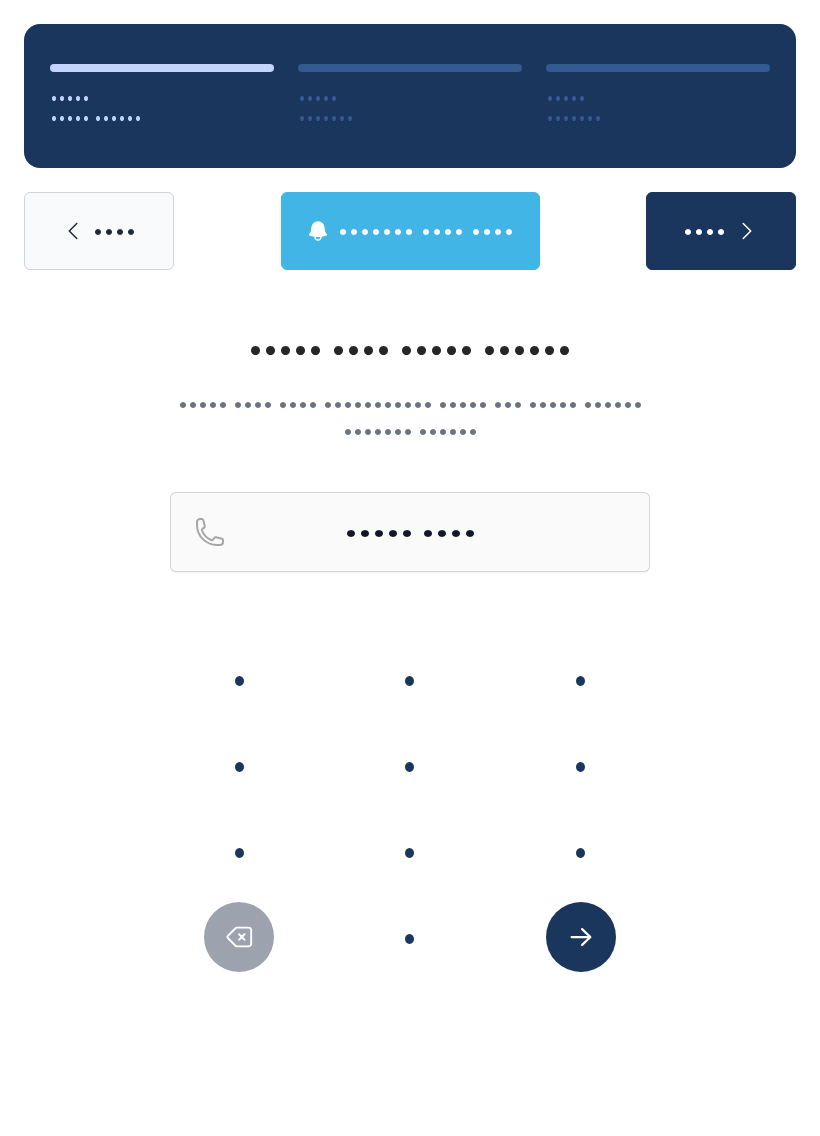 click on "•" at bounding box center [239, 679] 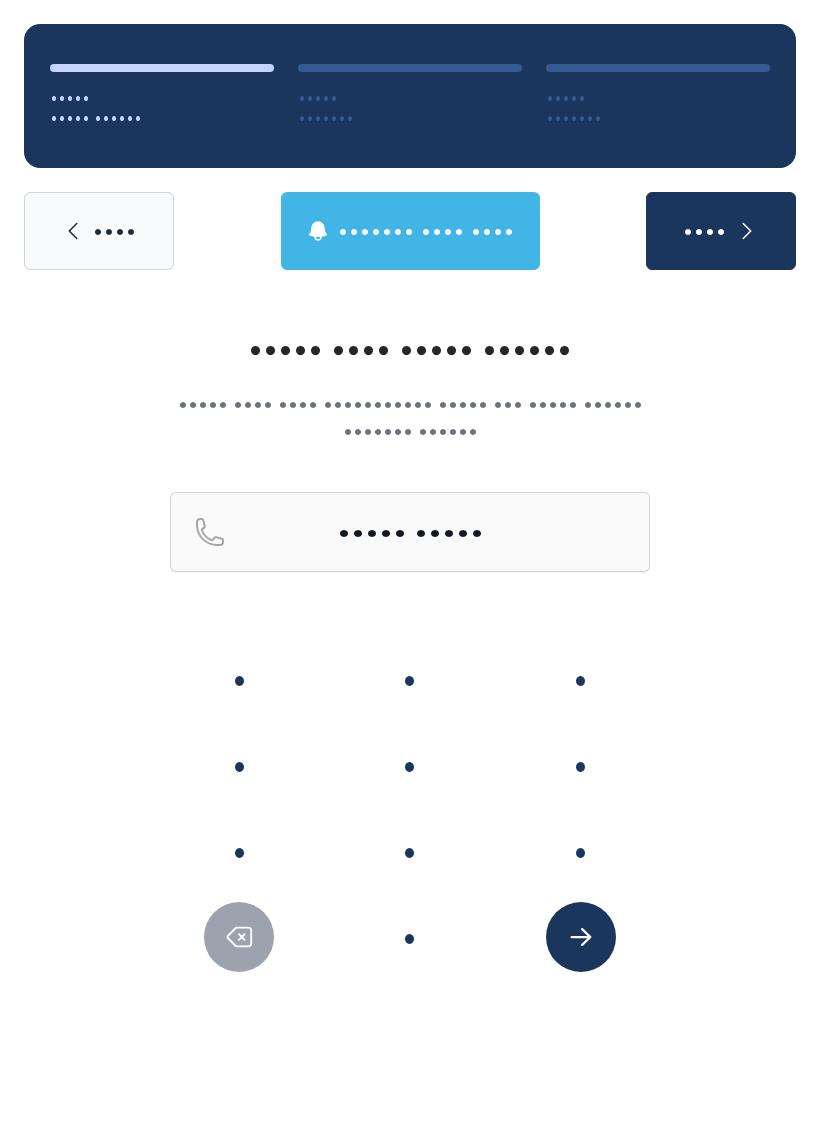 click on "•" at bounding box center (239, 679) 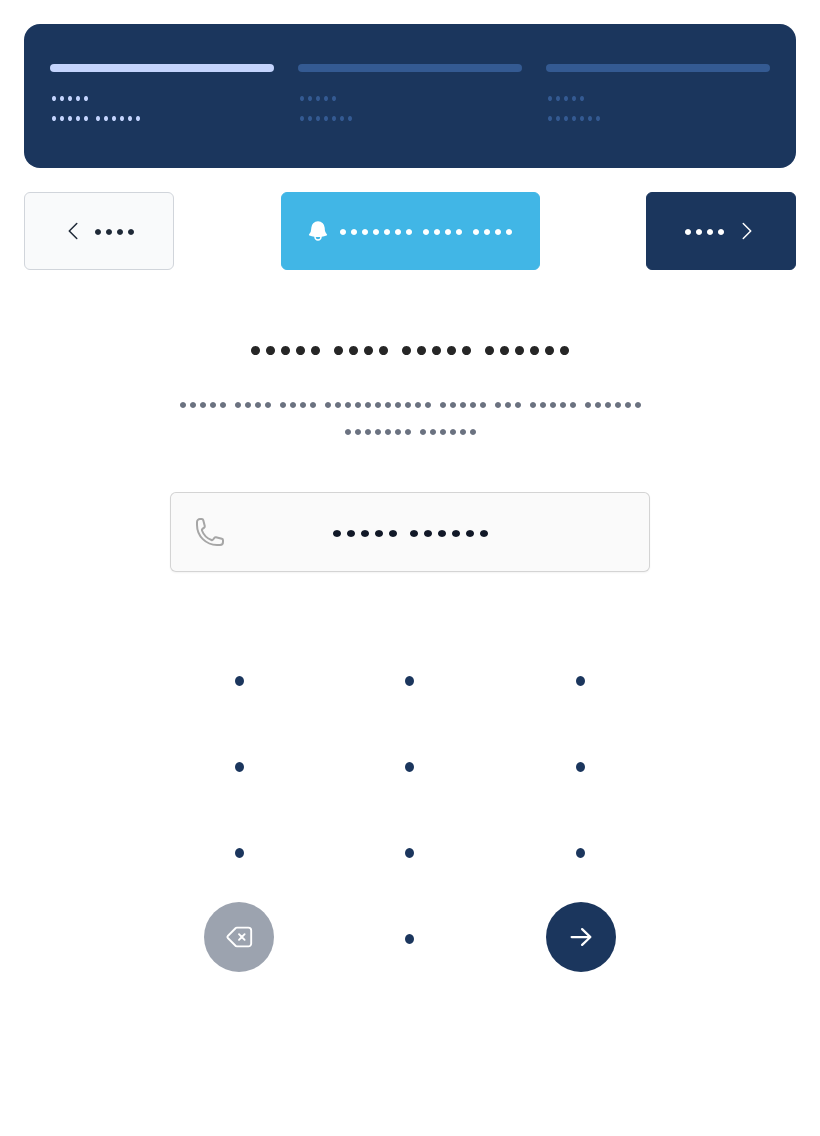 click on "•" at bounding box center [239, 679] 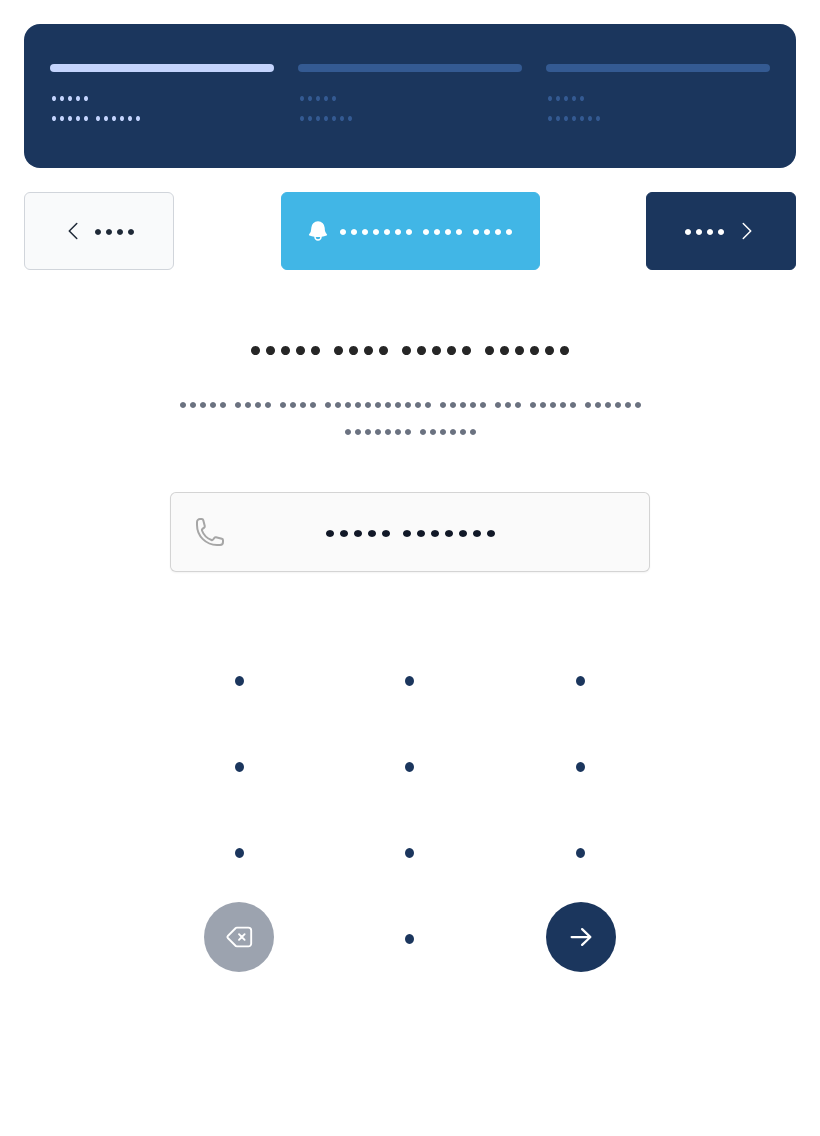 click on "•" at bounding box center (239, 679) 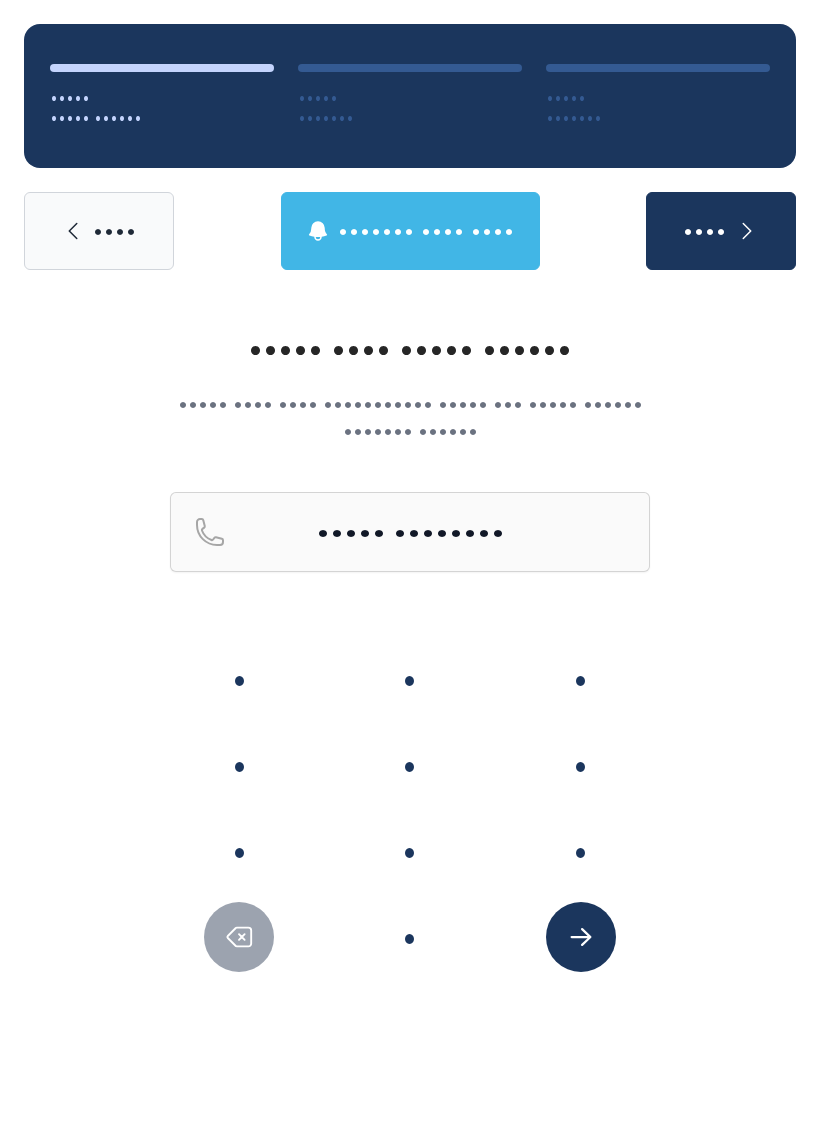 click at bounding box center (581, 937) 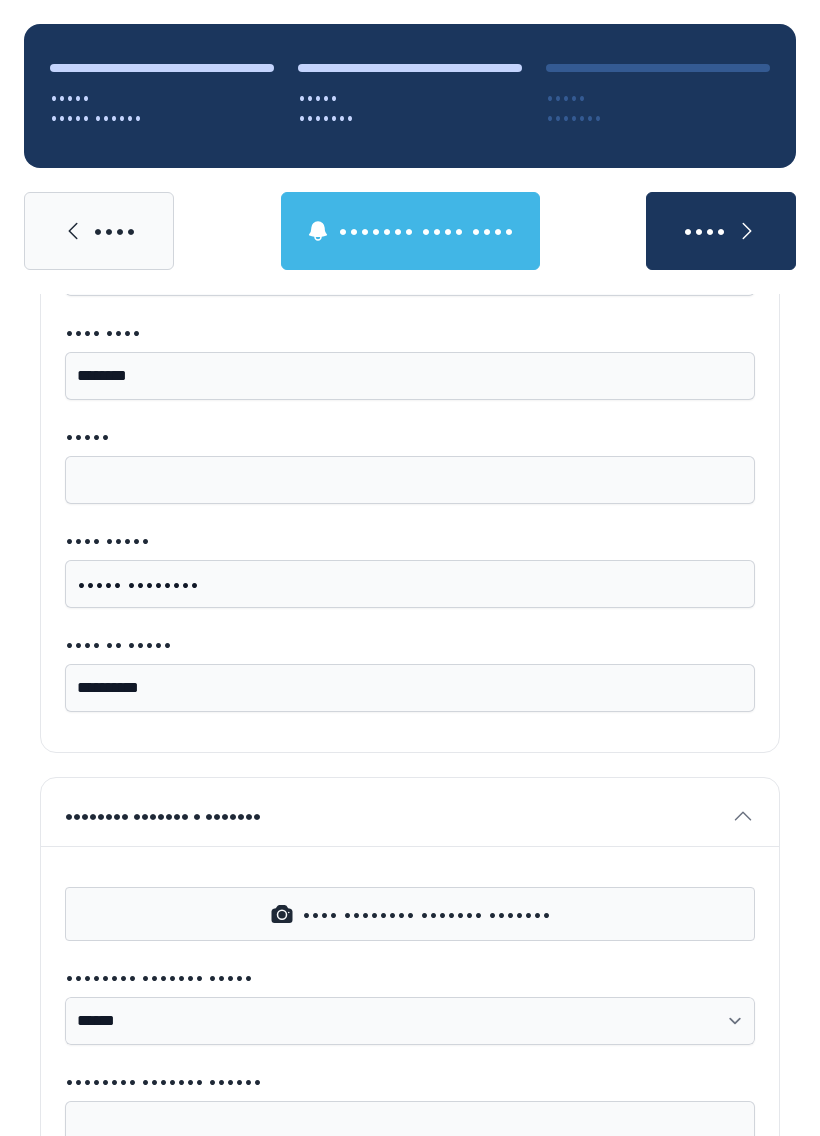 scroll, scrollTop: 357, scrollLeft: 0, axis: vertical 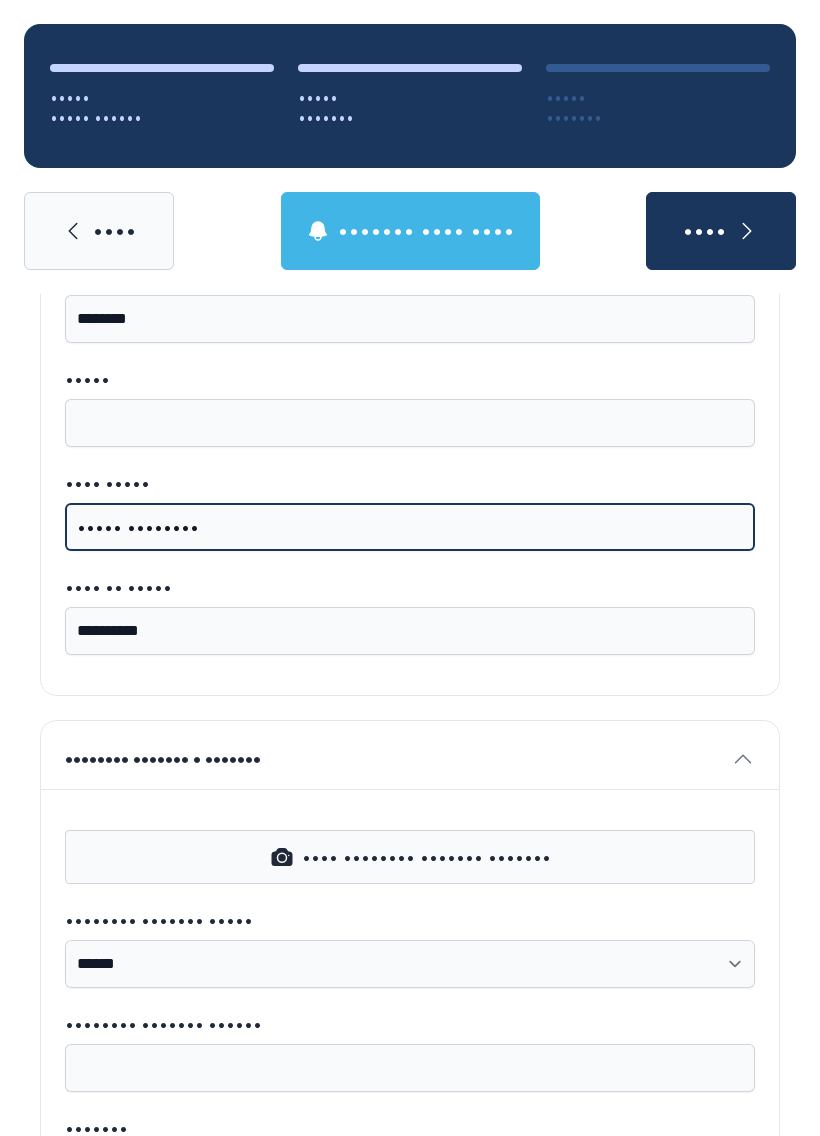 click on "••••• ••••••••" at bounding box center (410, 527) 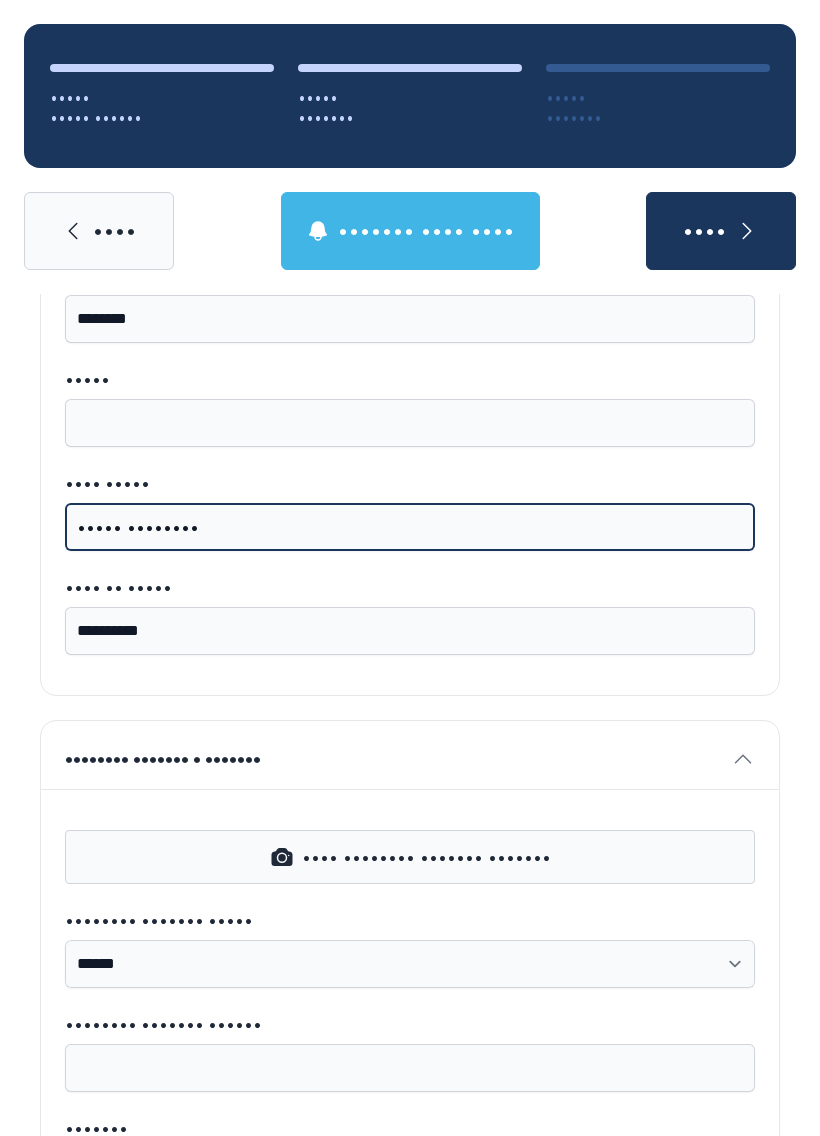 click on "••••• ••••••••" at bounding box center [410, 527] 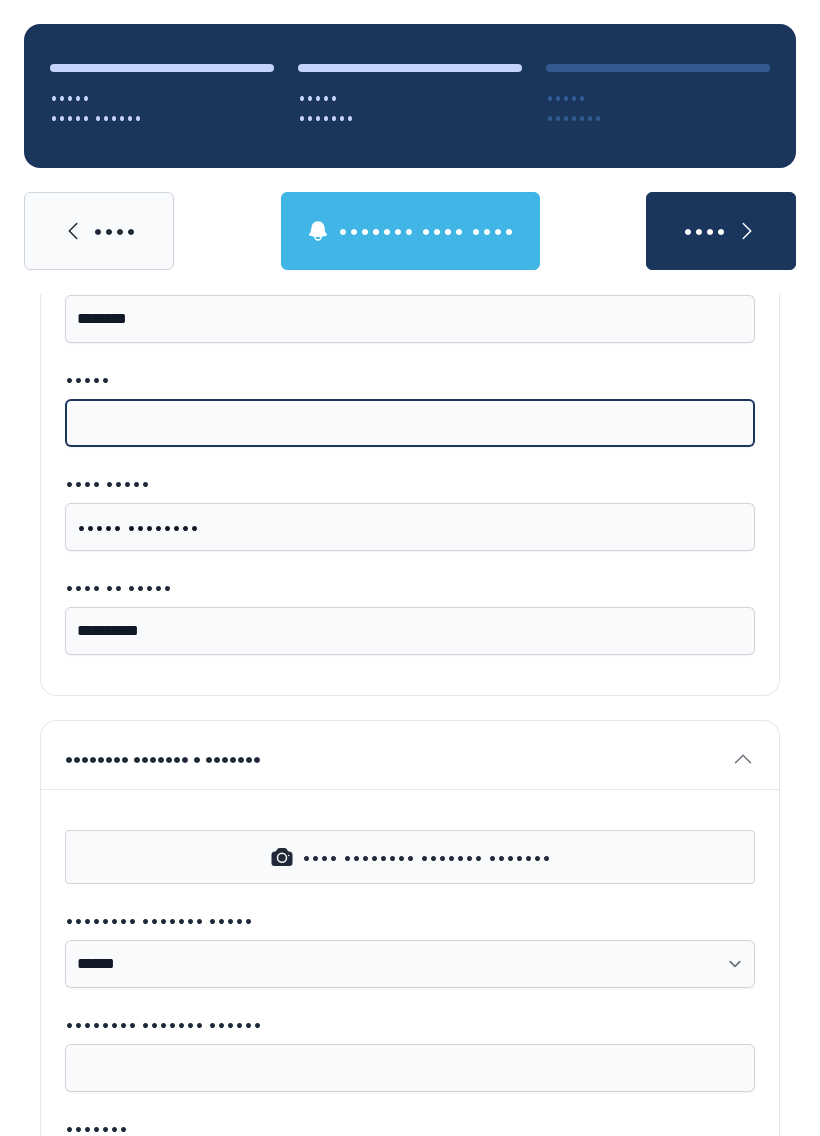 click on "•••••" at bounding box center [410, 423] 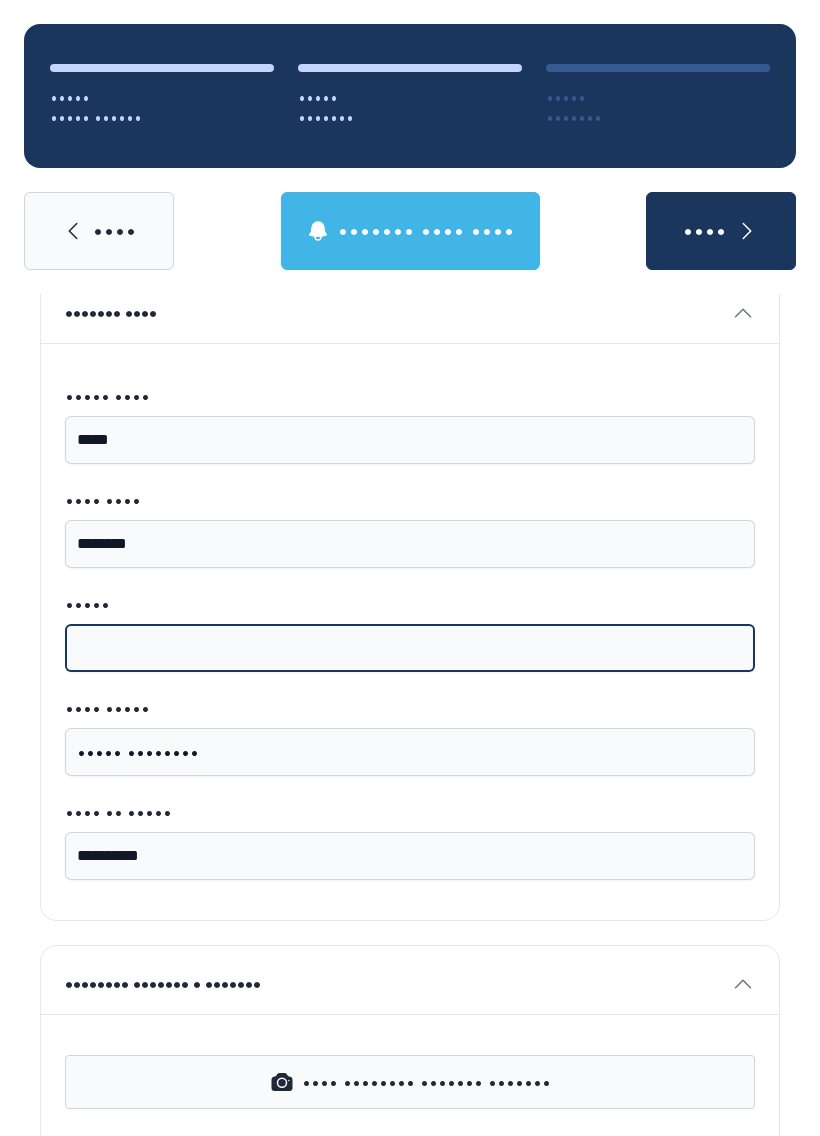 scroll, scrollTop: 130, scrollLeft: 0, axis: vertical 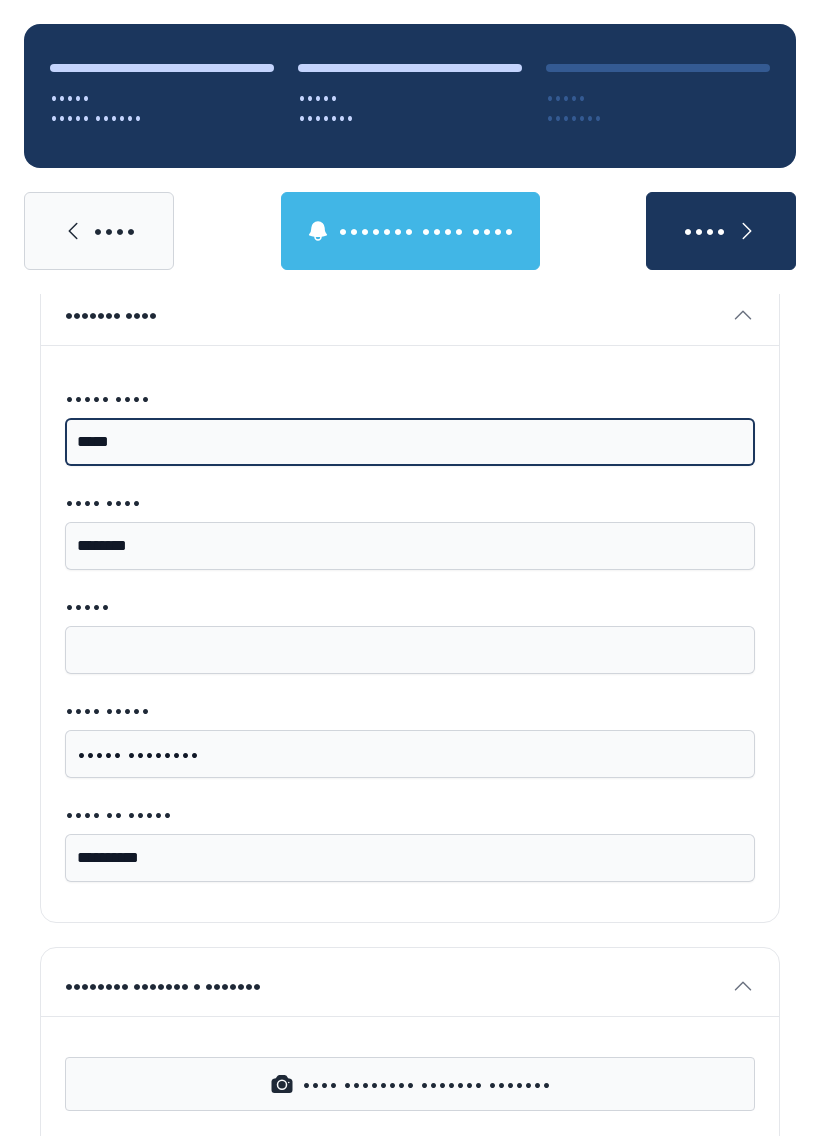 click on "•••••" at bounding box center (410, 442) 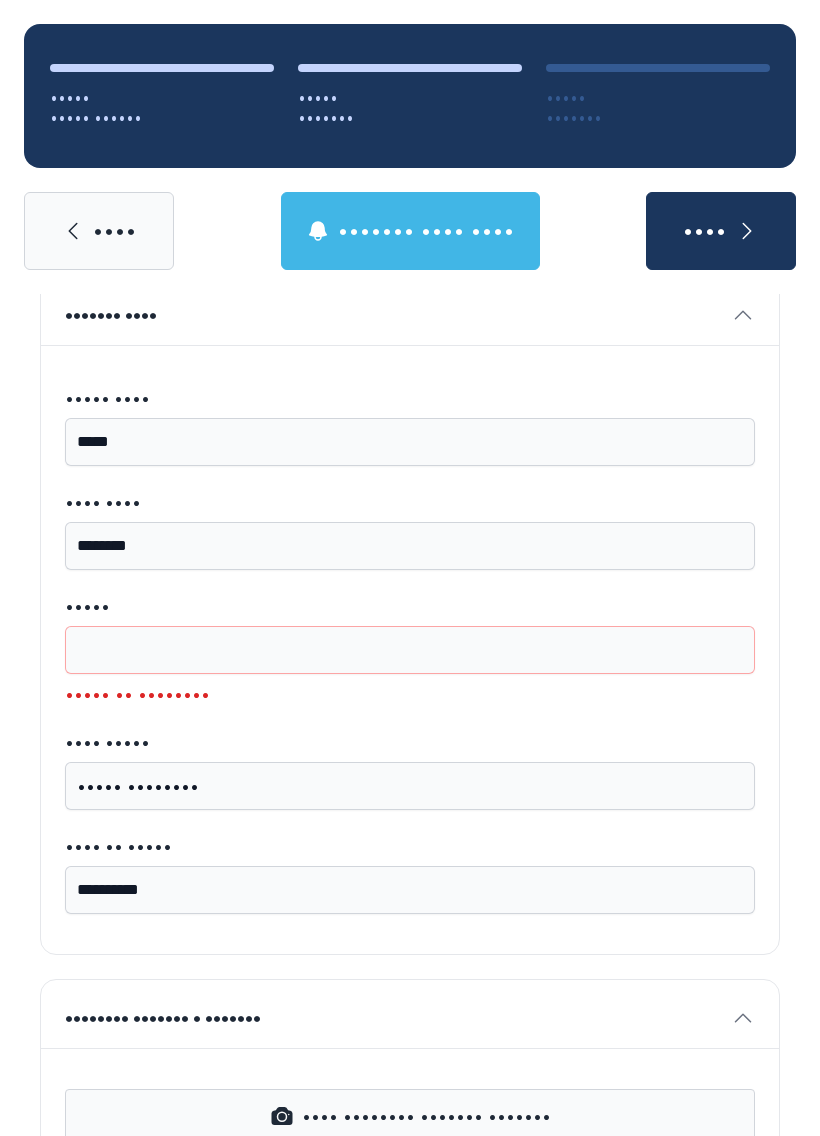 click on "••••• •••• •••••" at bounding box center (410, 426) 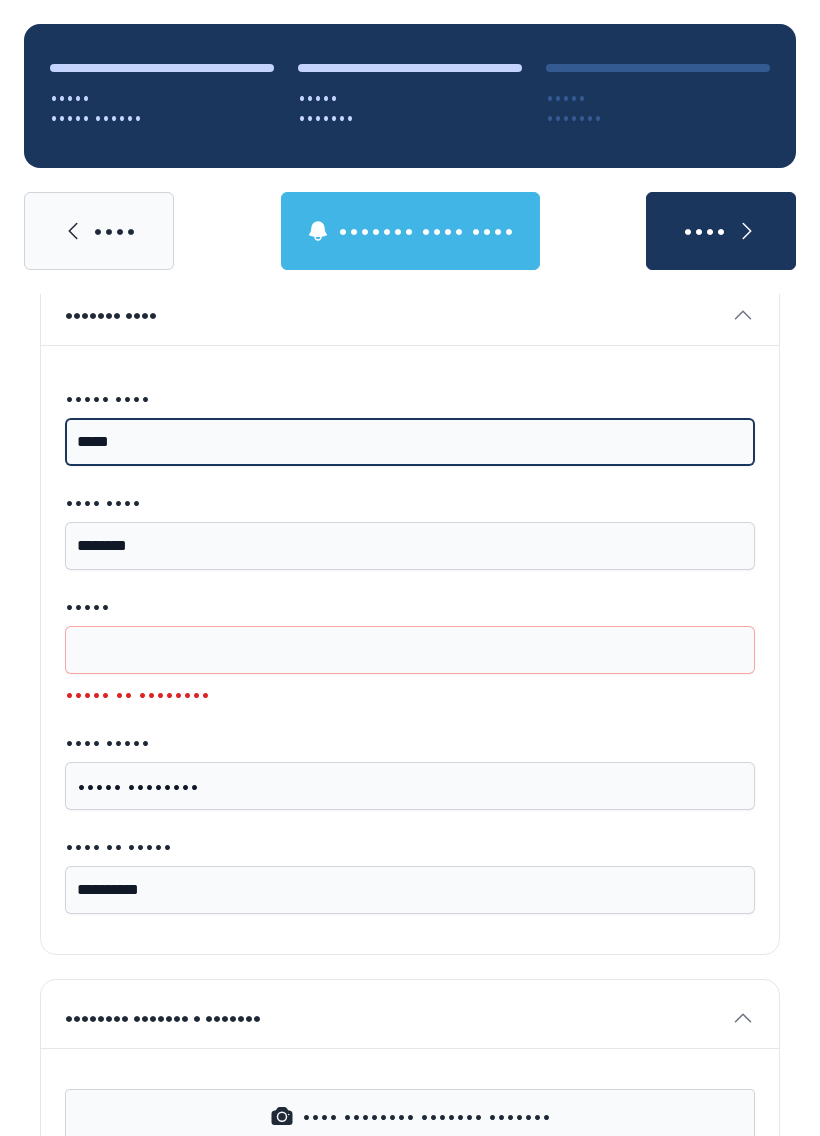 click on "•••••" at bounding box center [410, 442] 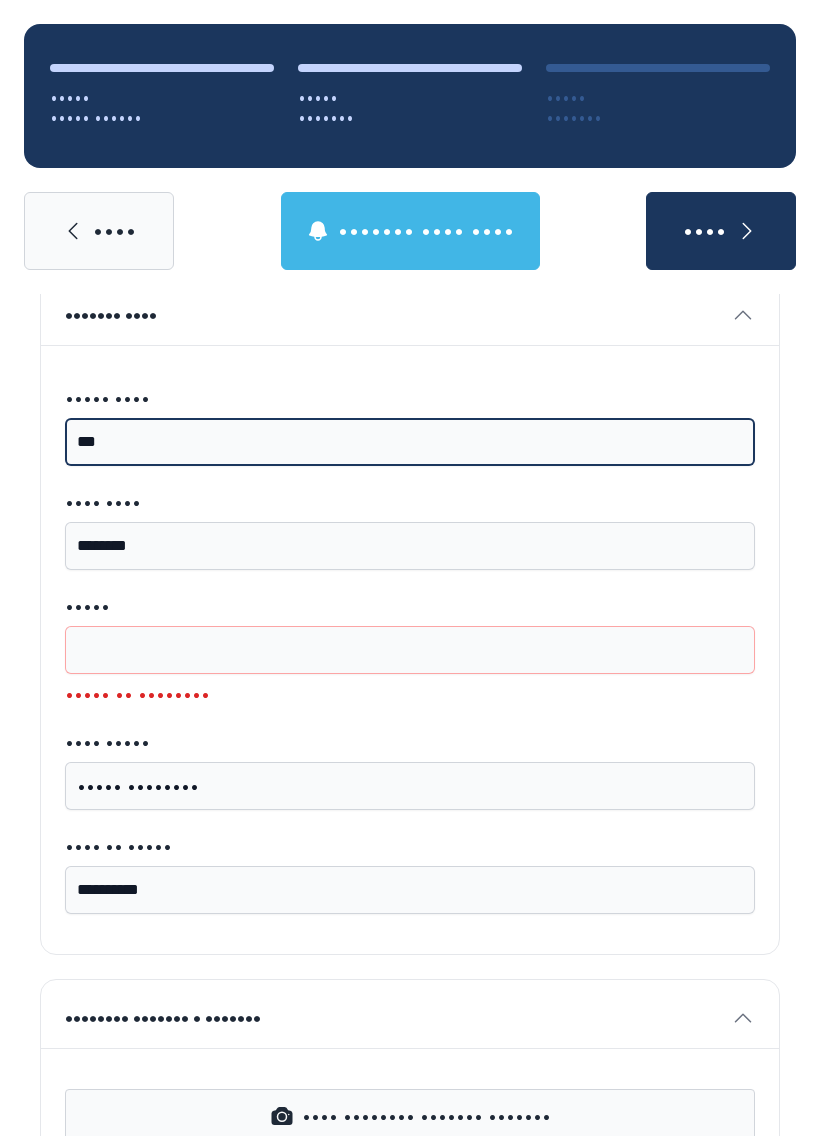 type on "•••" 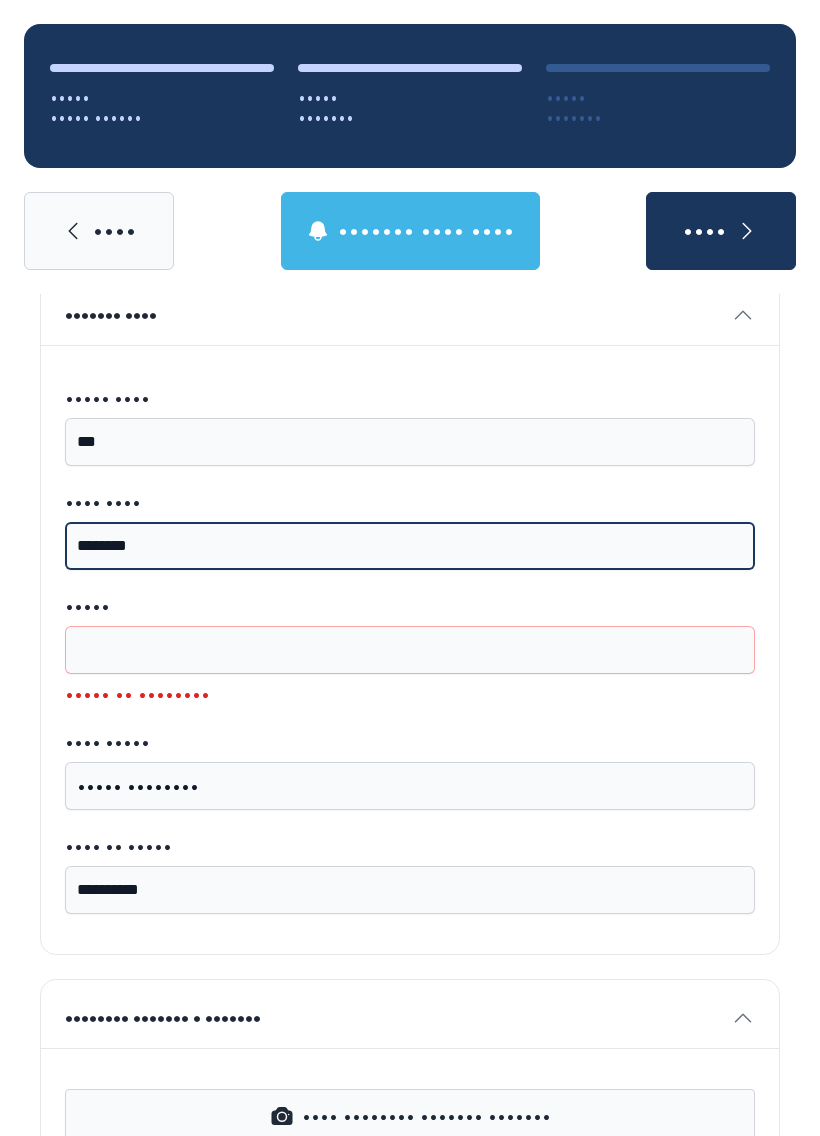 click on "••••••••" at bounding box center [410, 546] 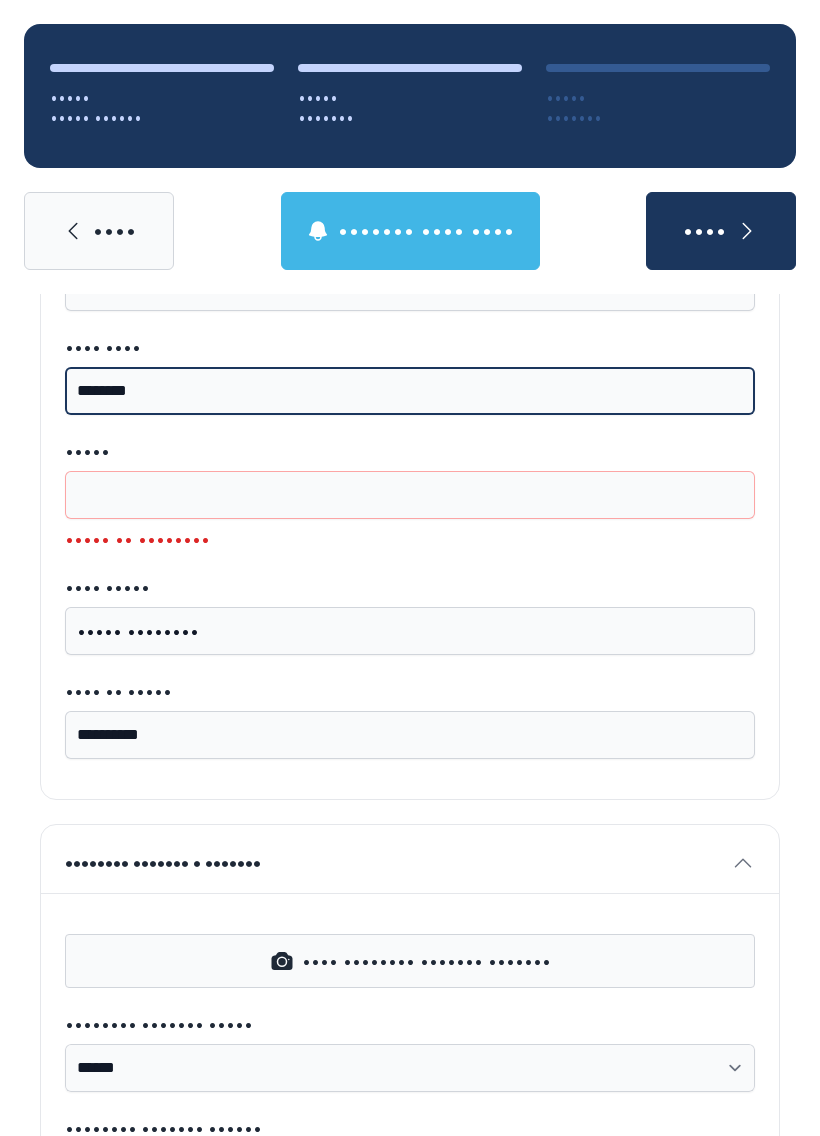 scroll, scrollTop: 287, scrollLeft: 0, axis: vertical 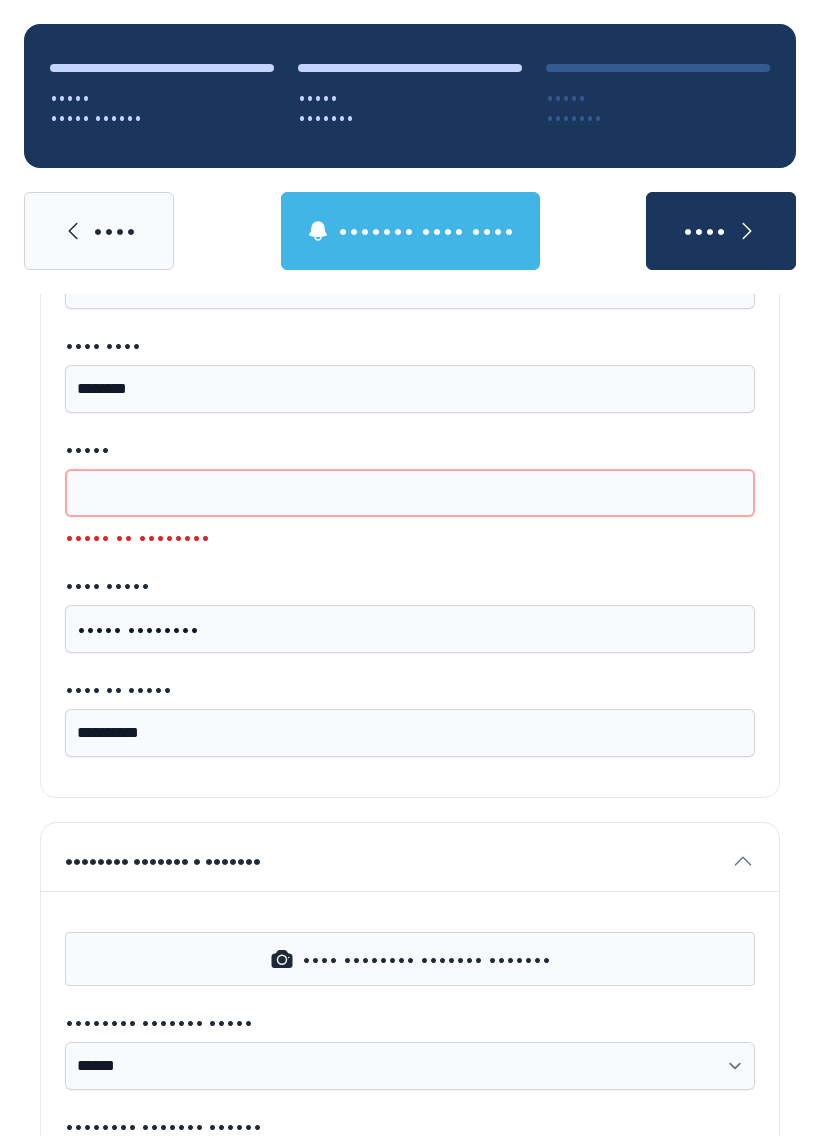 click on "•••••" at bounding box center [410, 493] 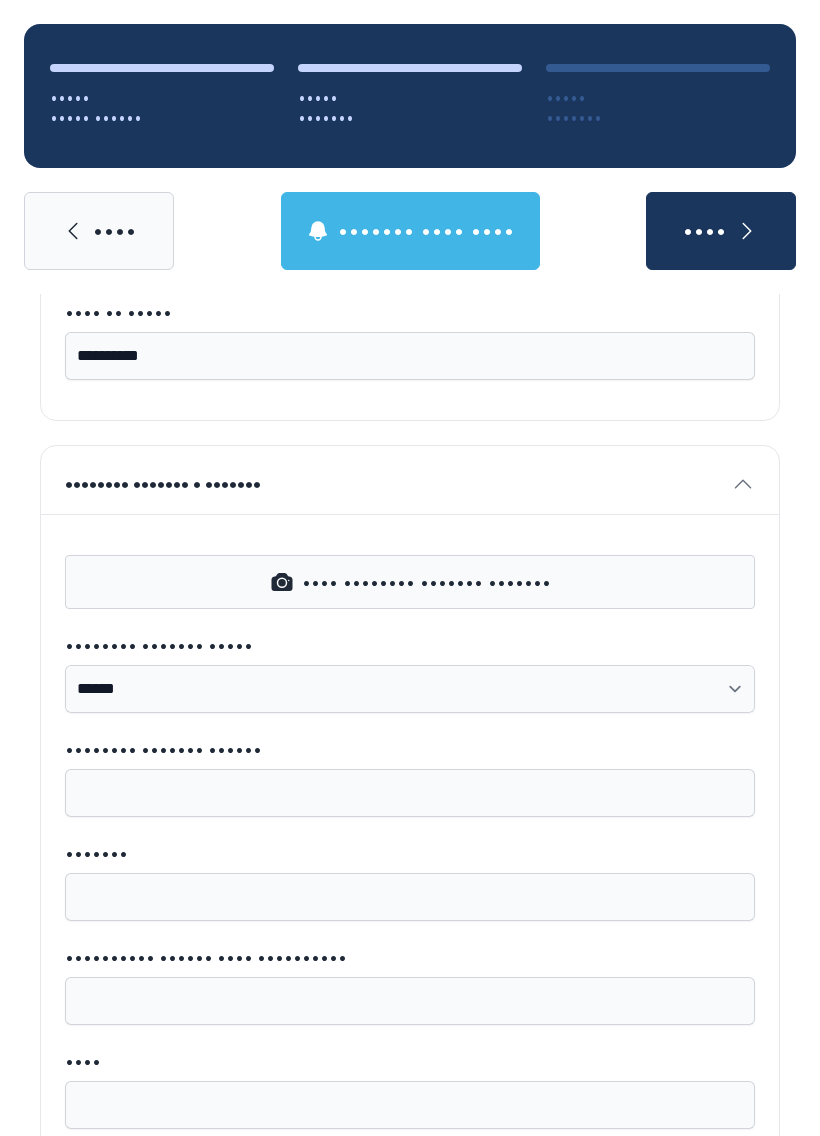 scroll, scrollTop: 634, scrollLeft: 0, axis: vertical 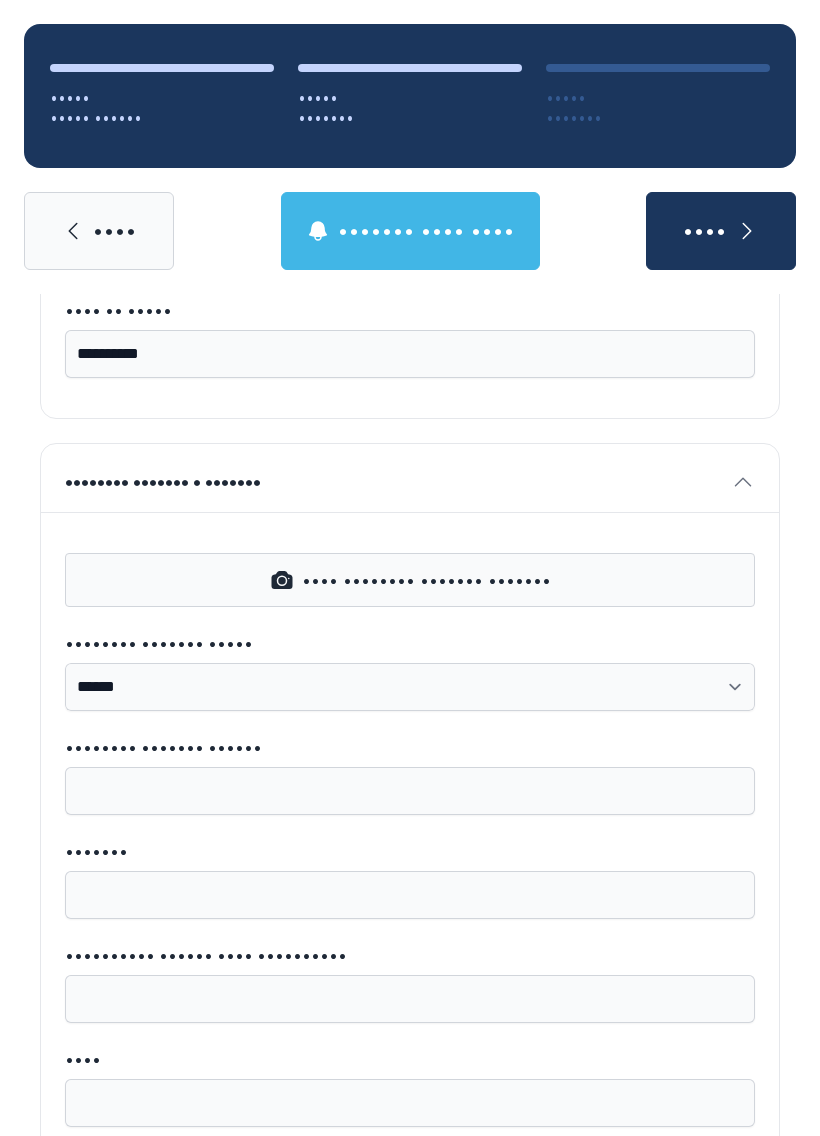 type on "•••••••••••••••••••••••" 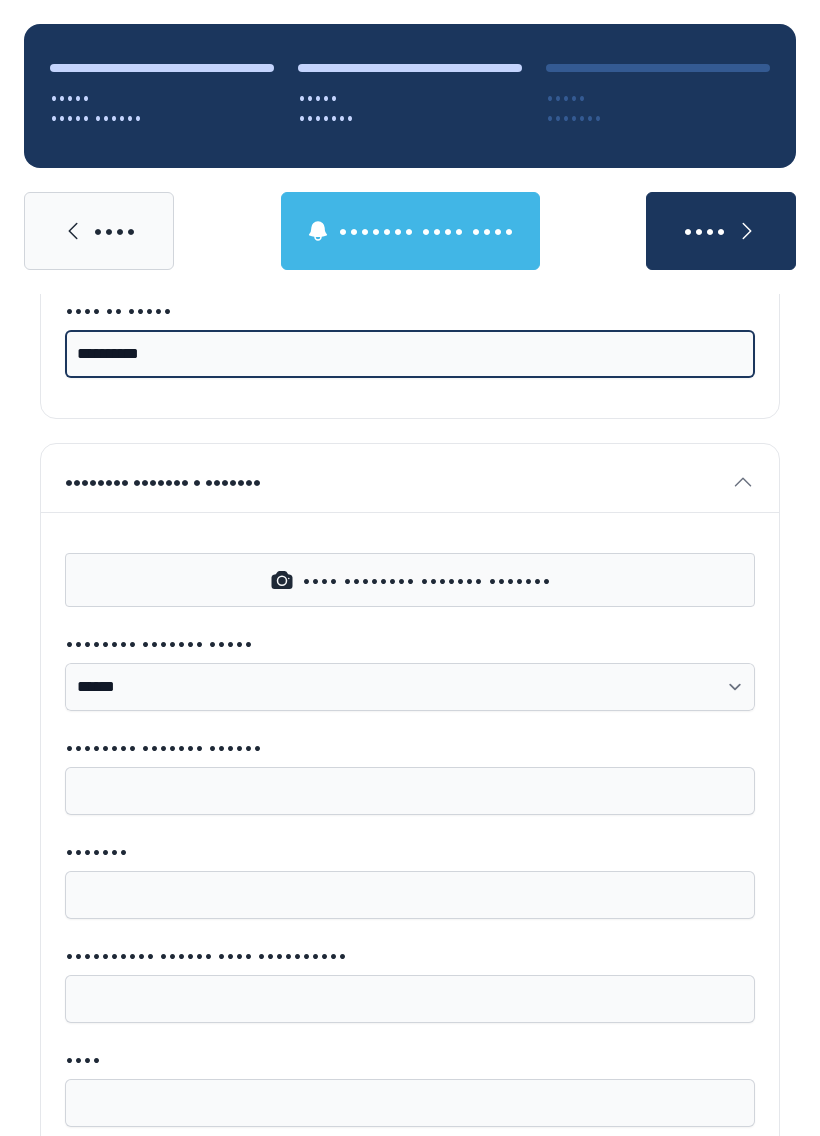 click on "••••••••••" at bounding box center [410, 354] 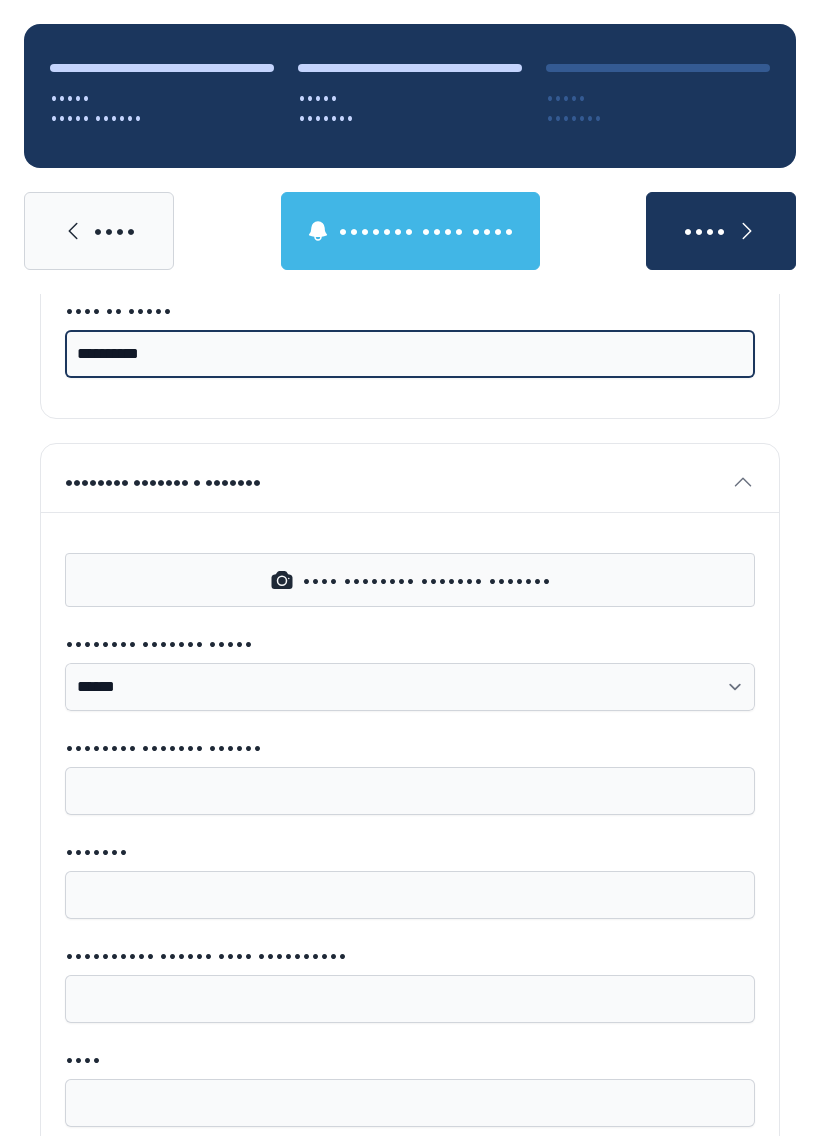 type on "••••••••••" 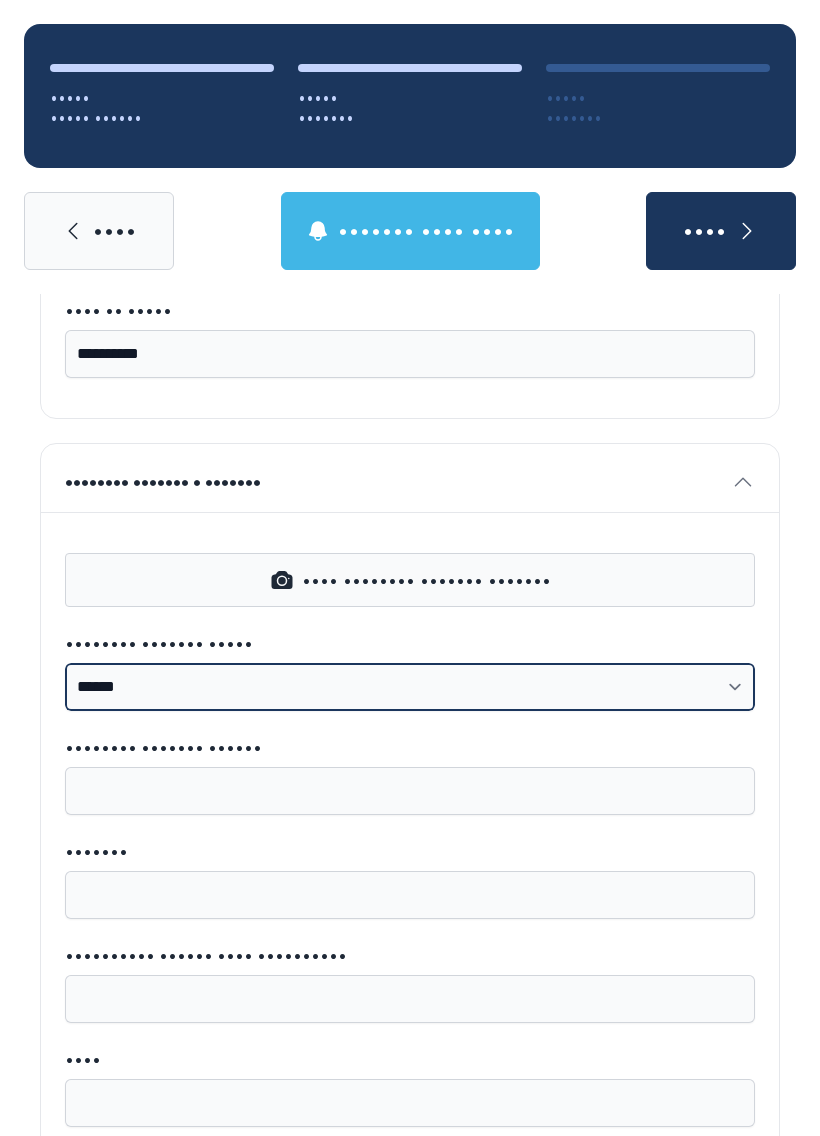 click on "•••••• ••••••• •••••• •••••••••••••• ••••••• •••••••• •••••••••• •••••••• ••••••••••• •••••••• •••••••••••••••••••• ••••••• ••••••• •••• •••••• ••••• •••••••• ••••••• •••• •••••• •••••••• ••••••••• ••••• •••••••• ••••••••••••• •••••••• ••••••••• ••••••••••• •••••••• ••••••• •••••••• •••••• ••••••••••••• •••••••••• •••••••••• •••••••• •••••••••••••• •••••••••••• •••••••••••••••••••••••• •••• •••••••• •••••• •••••••••••• ••••••••••• •••••••••••• •••••••••••••• •••••••••••• ••••••••• ••••• •••• ••••••• •••••••••••••• •••••••• •••••••••• ••••••••••••• ••••••••• •••••••" at bounding box center [410, 687] 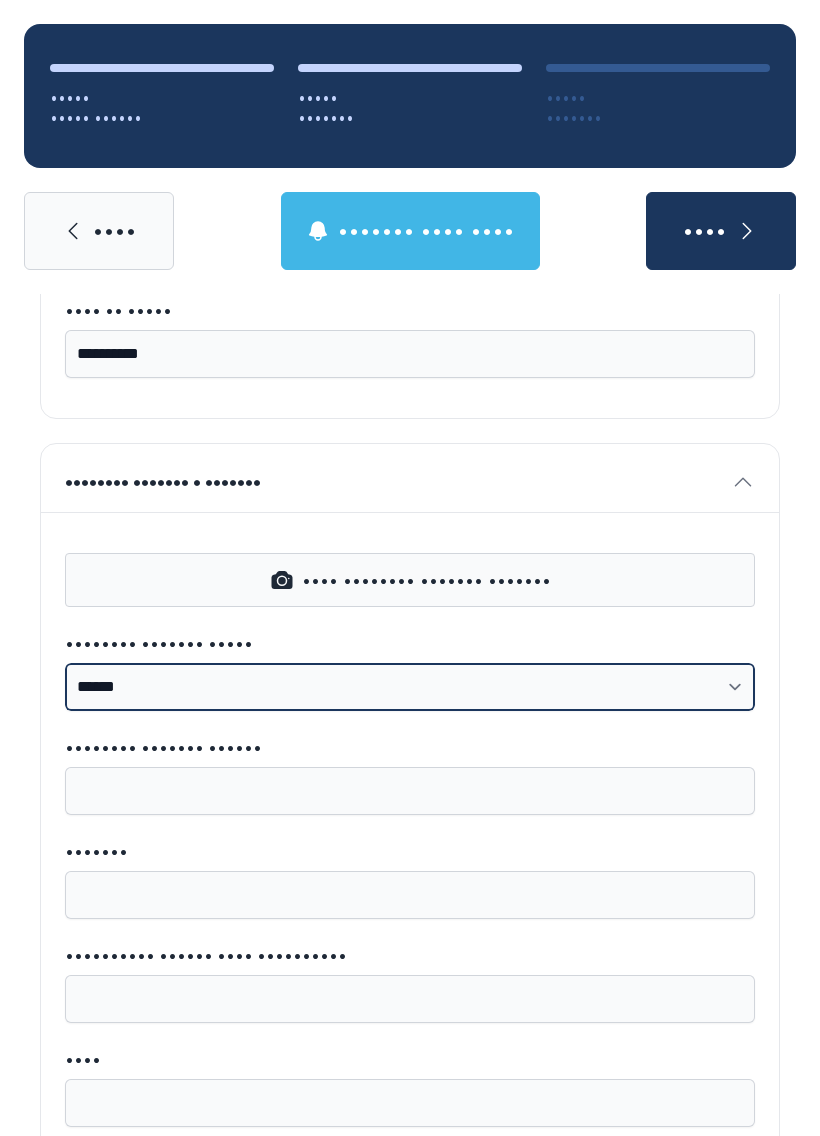 select on "••" 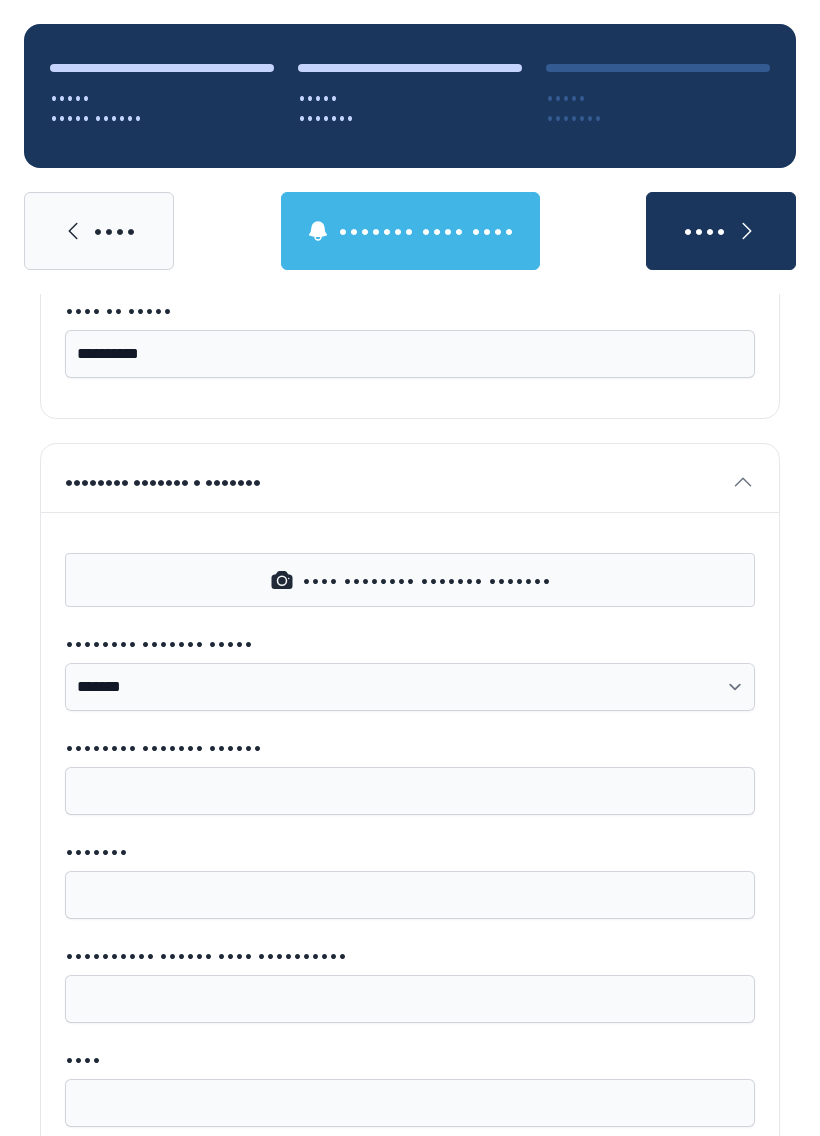 click on "•••• •••••••• ••••••• •••••••" at bounding box center (410, 580) 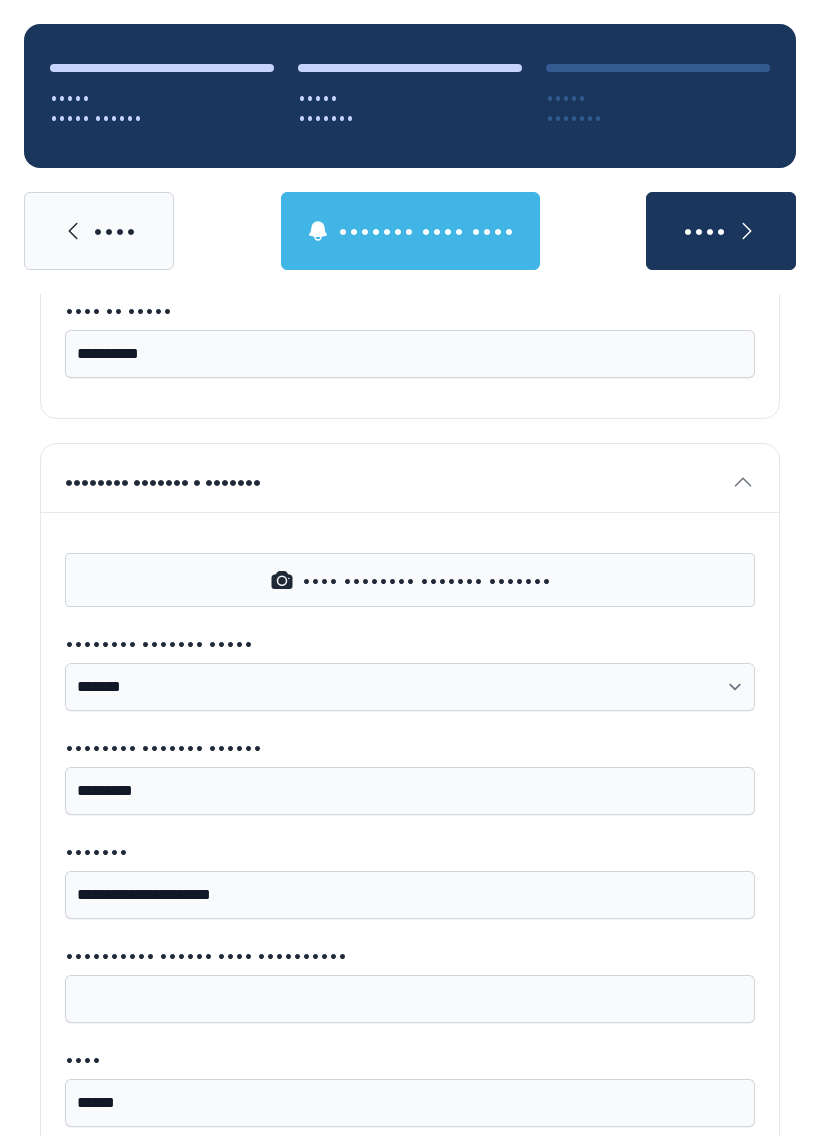 click on "•••• •••••••• ••••••• •••••••" at bounding box center (410, 580) 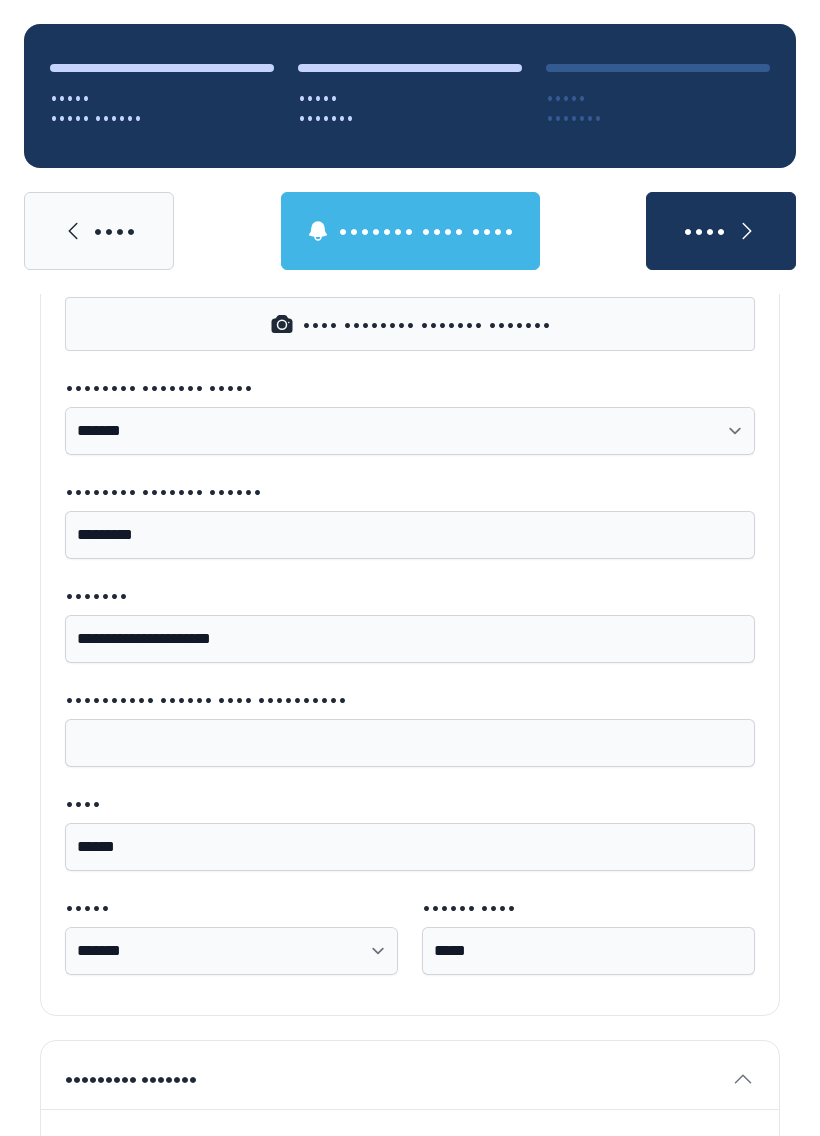 scroll, scrollTop: 906, scrollLeft: 0, axis: vertical 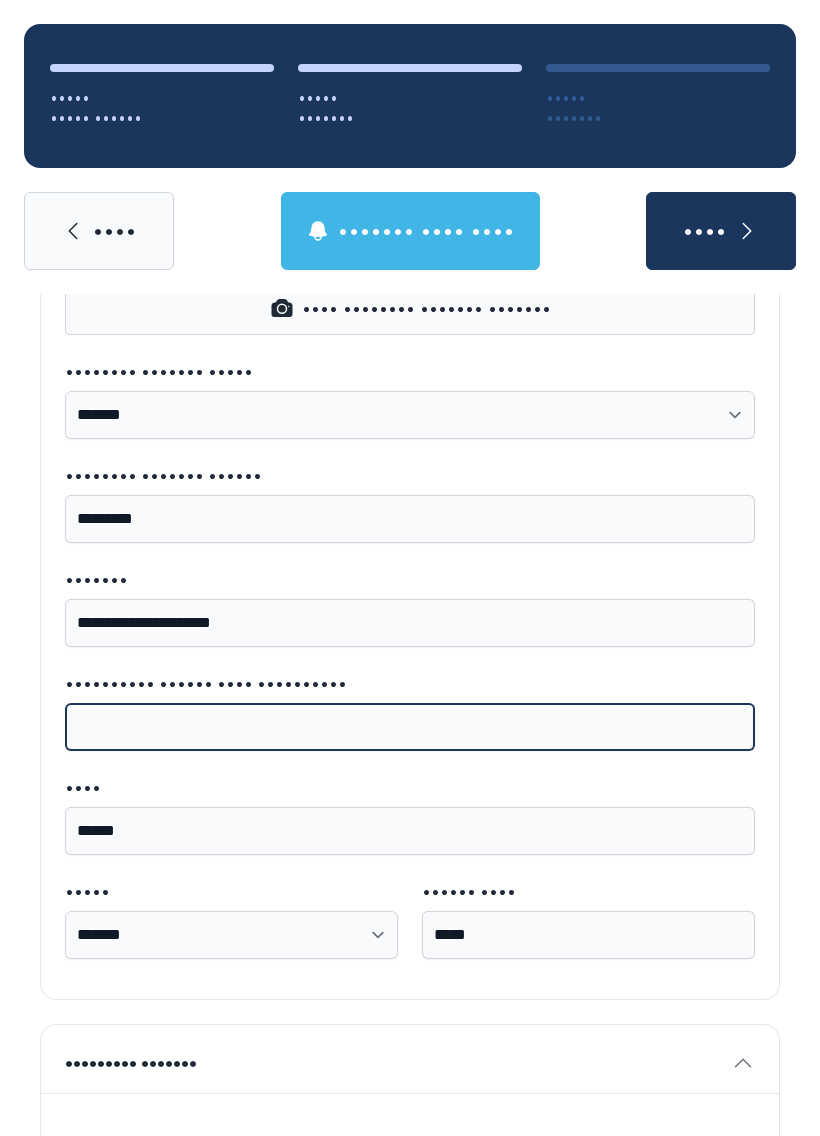 click on "•••••••••• •••••• •••• ••••••••••" at bounding box center [410, 727] 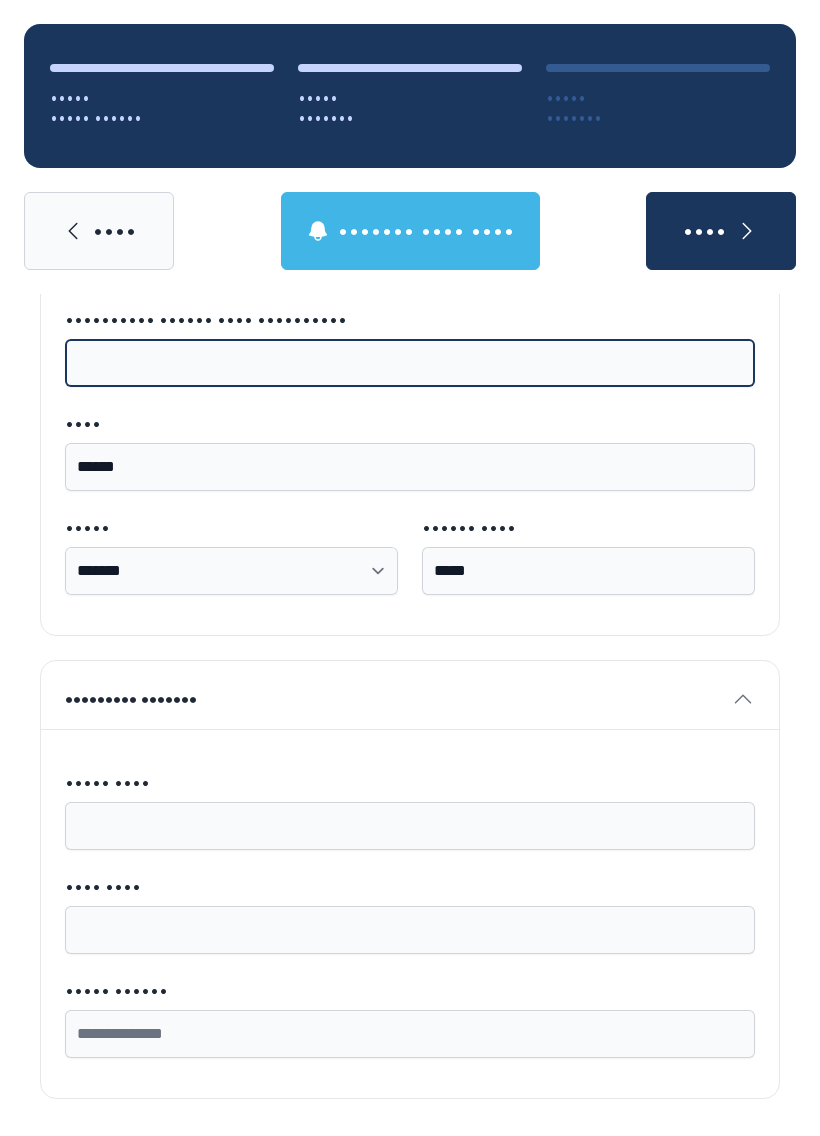 scroll, scrollTop: 1269, scrollLeft: 0, axis: vertical 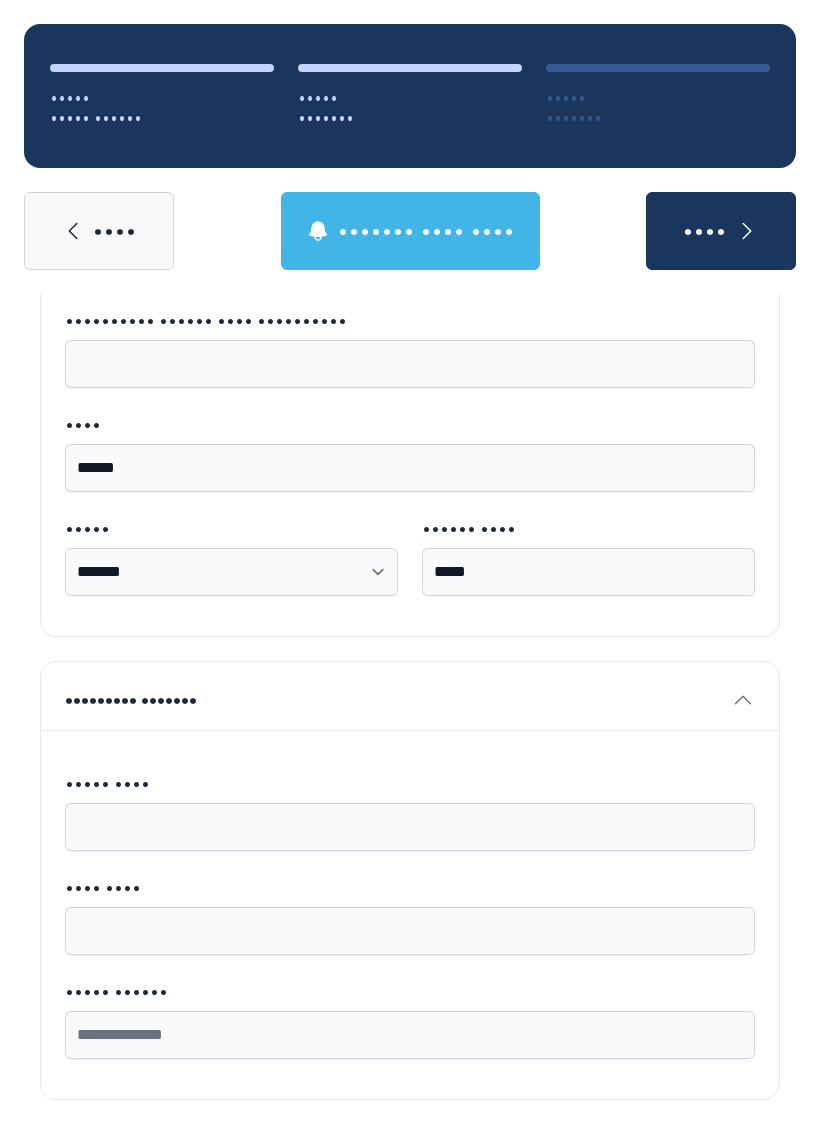 click on "••••• •••• •••• •••• ••••• ••••••" at bounding box center [410, 914] 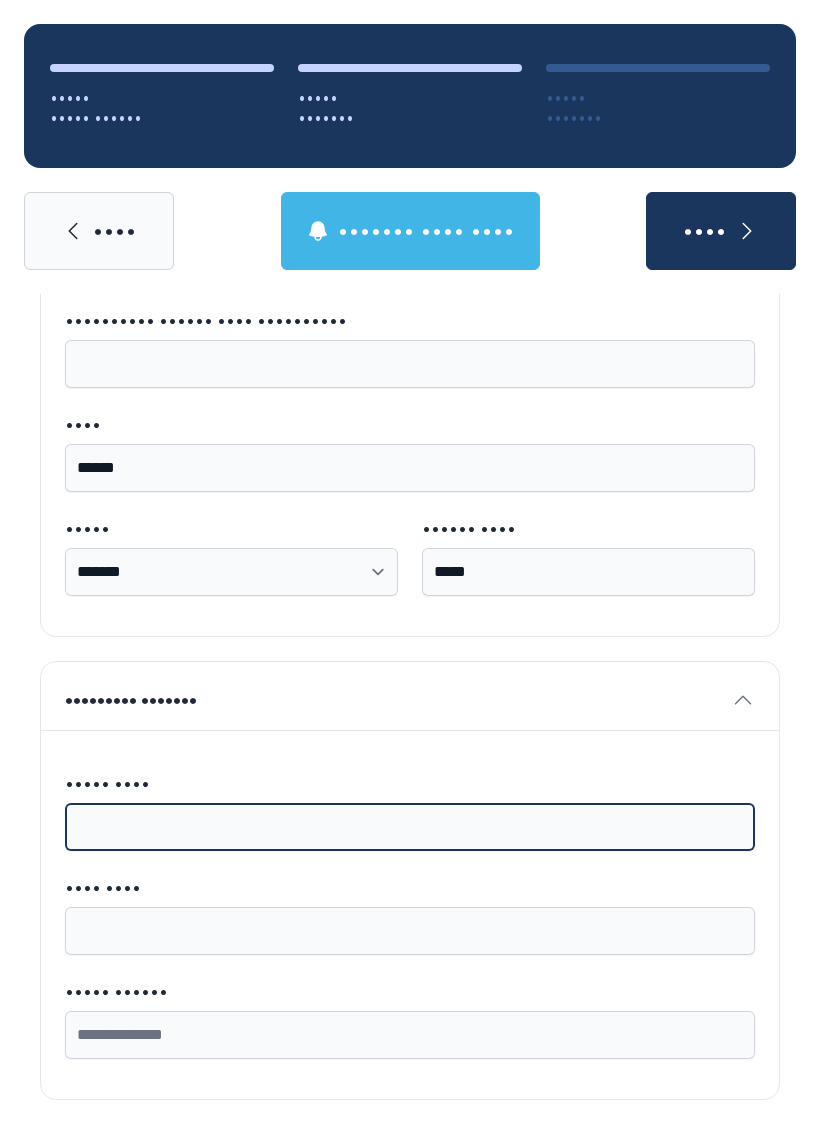 click on "••••• ••••" at bounding box center (410, 827) 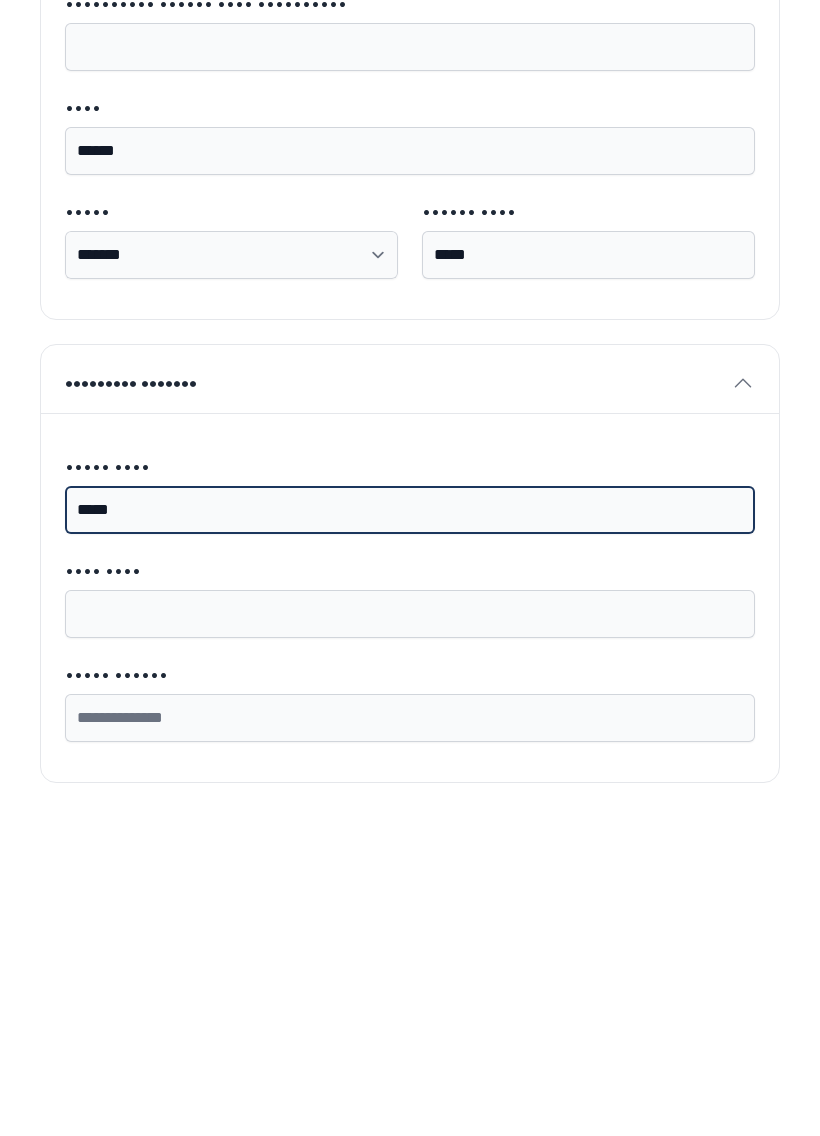 type on "•••••" 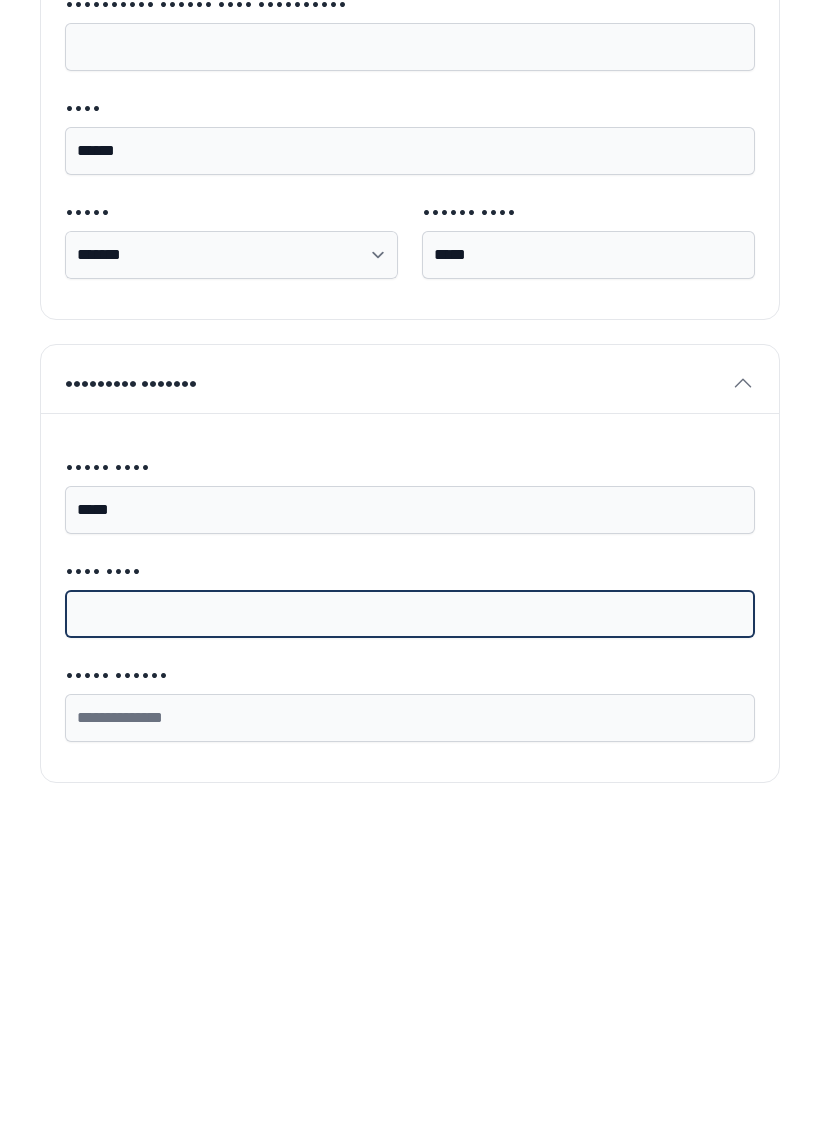 click on "•••• ••••" at bounding box center [410, 931] 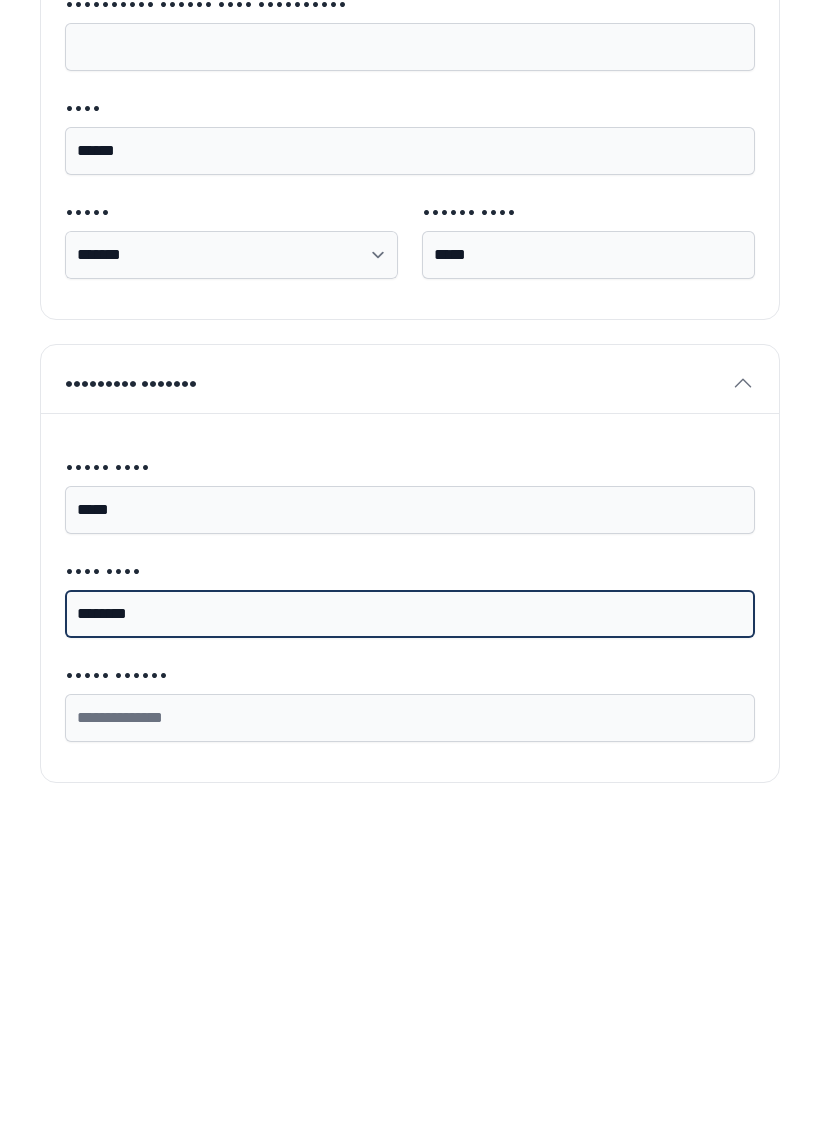 type on "••••••••" 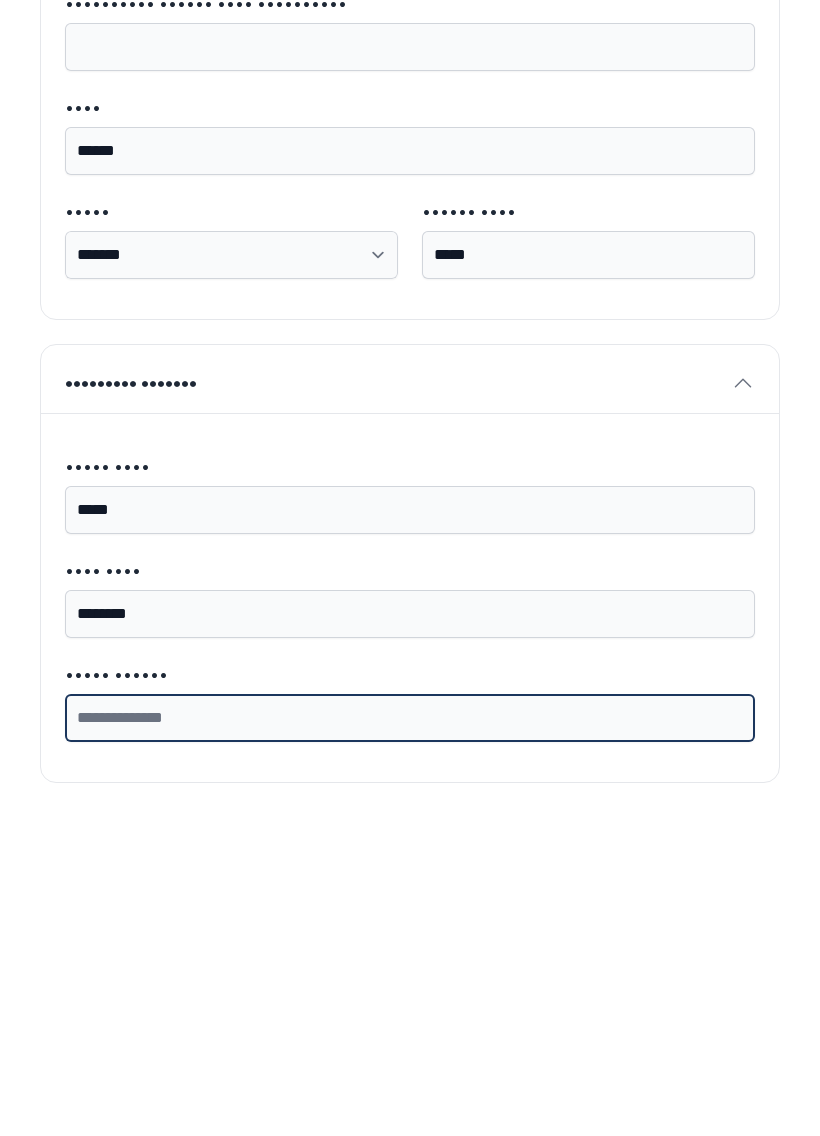 click on "••••• ••••••" at bounding box center (410, 1035) 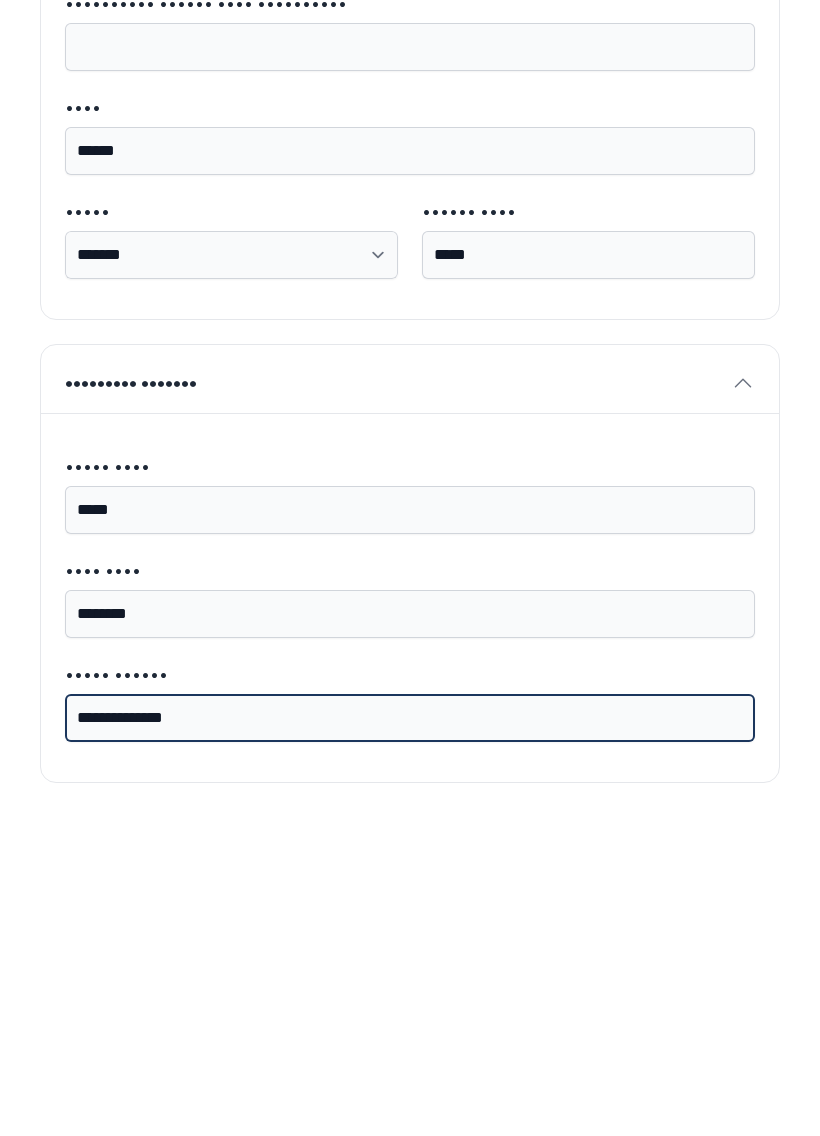 type on "••••••••••••••" 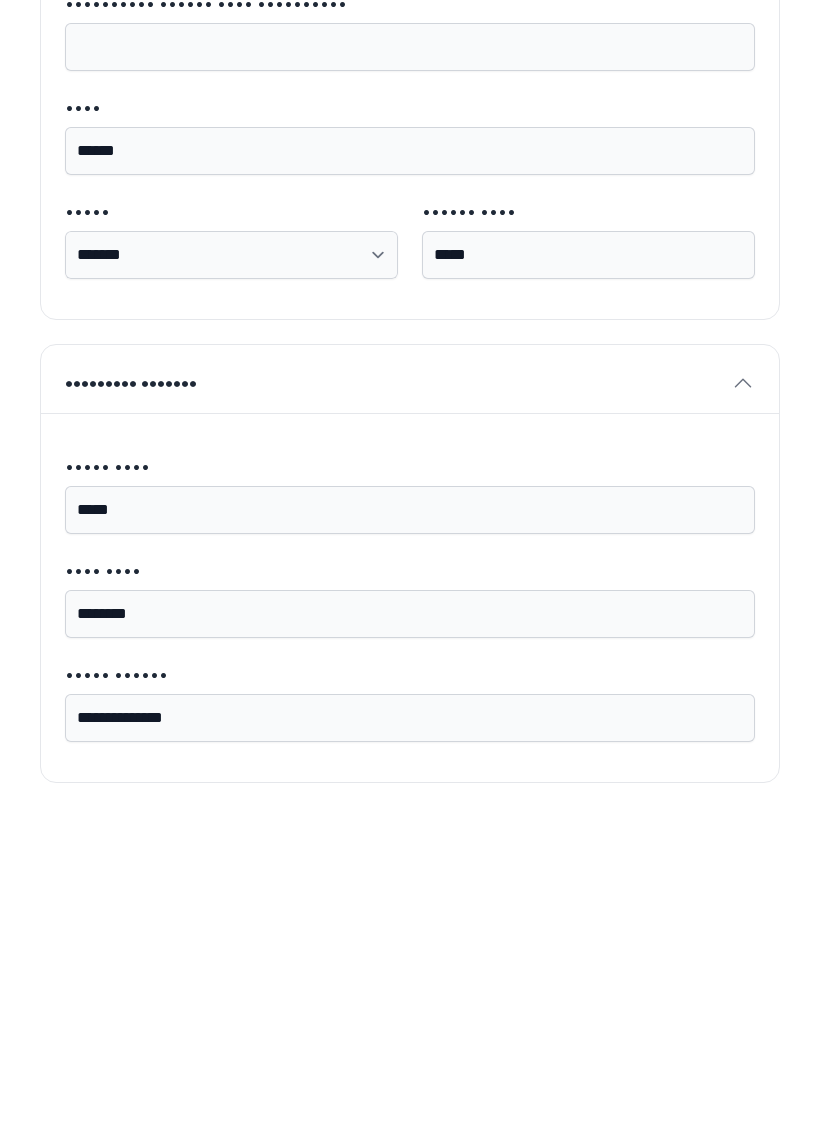 click on "•••••••• •••• ••••••• ••••••• •••• ••••• •••• ••• •••• •••• •••••••• ••••• ••••••••••••••••••••••• •••• ••••• ••••• •••••••• •••• •• ••••• •••••••••• •••••••• ••••••• • ••••••• •••• •••••••• ••••••• ••••••• •••••••• ••••••• ••••• •••••• ••••••• •••••• •••••••••••••• ••••••• •••••••• •••••••••• •••••••• ••••••••••• •••••••• •••••••••••••••••••• ••••••• ••••••• •••• •••••• ••••• •••••••• ••••••• •••• •••••• •••••••• ••••••••• ••••• •••••••• ••••••••••••• •••••••• ••••••••• ••••••••••• •••••••• ••••••• •••••••• •••••• ••••••••••••• •••••••••• •••••••••• •••••••• •••••••••••••• •••••••••••• •••••••••••••••••••••••• •••• •••••••• •••••• •••••••••••• ••••••••••• •••••••••••• •••••••••••••• •••••••••••• ••••••••• ••••• •••• ••••••• •••••••••••••• •••••••• •••••••••• ••••••••••••• ••••••••• ••••••• •••••••• ••••••• •••••• ••••••••• ••••••• •••••••••••••••••••••• •••••••••• •••••• •••• •••••••••• •••• •••••• ••••• •••••• ••••••• •••••• •••••••••••••• ••••••• •••••••• •••••••••• •••••••• ••••••••••• •••••••• •••••••" at bounding box center (410, 102) 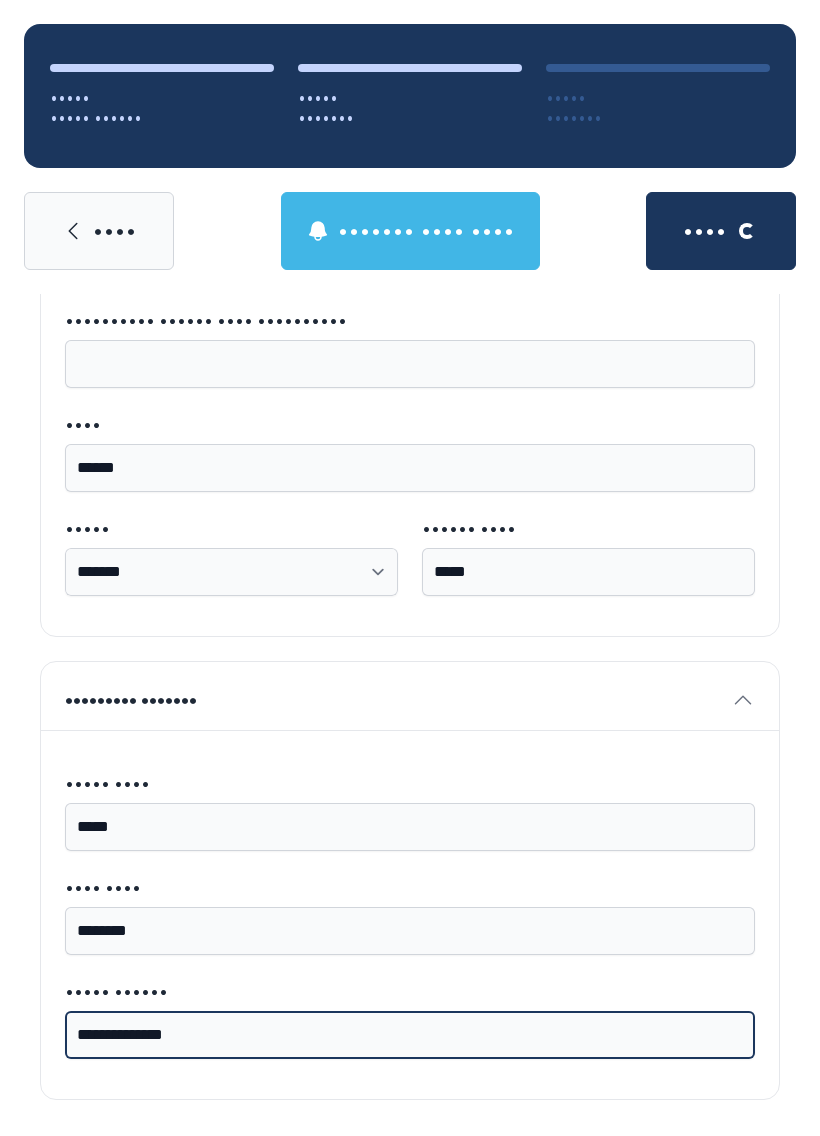 click on "••••••••••••••" at bounding box center (410, 1035) 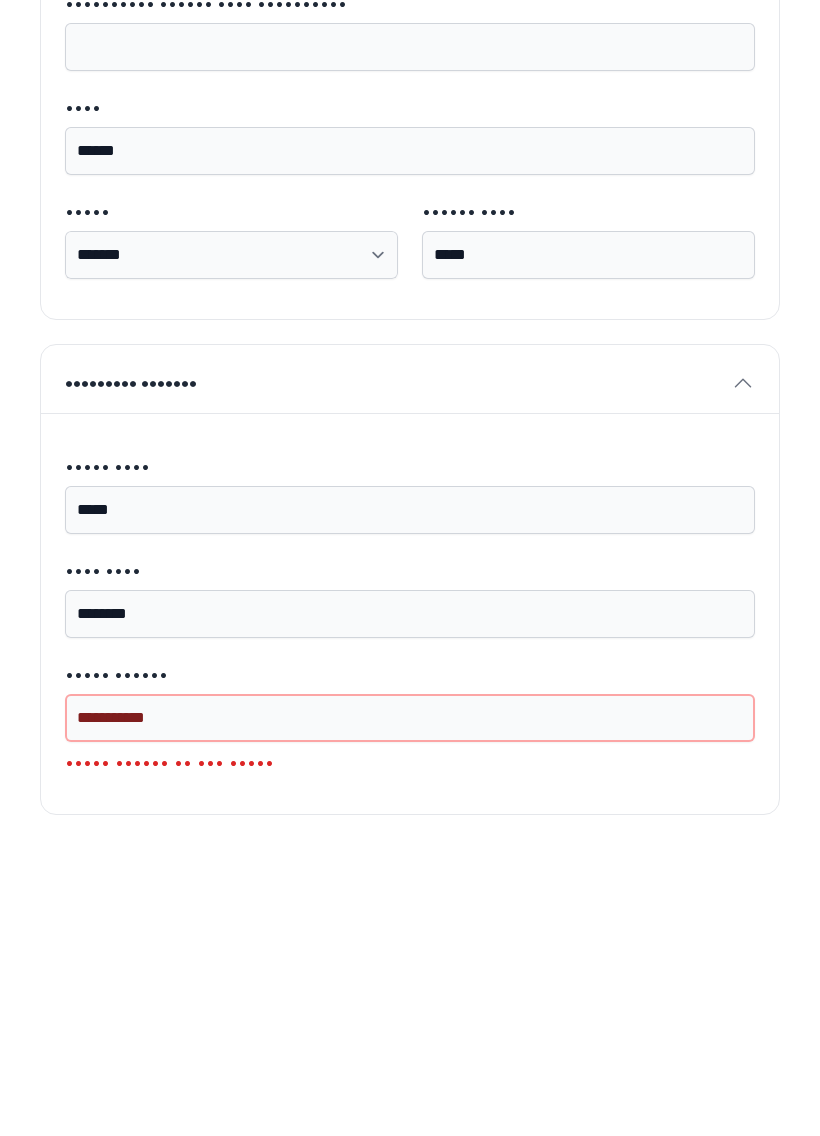 scroll, scrollTop: 0, scrollLeft: 0, axis: both 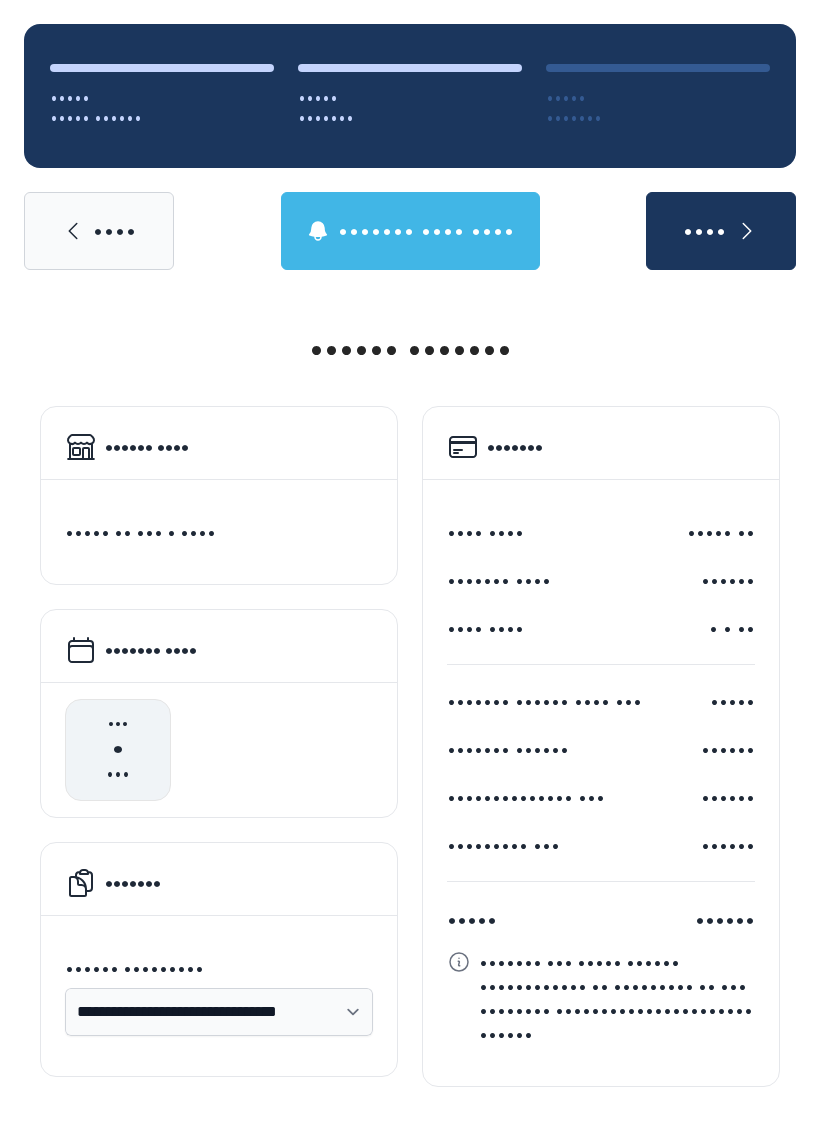 click on "••••" at bounding box center [99, 231] 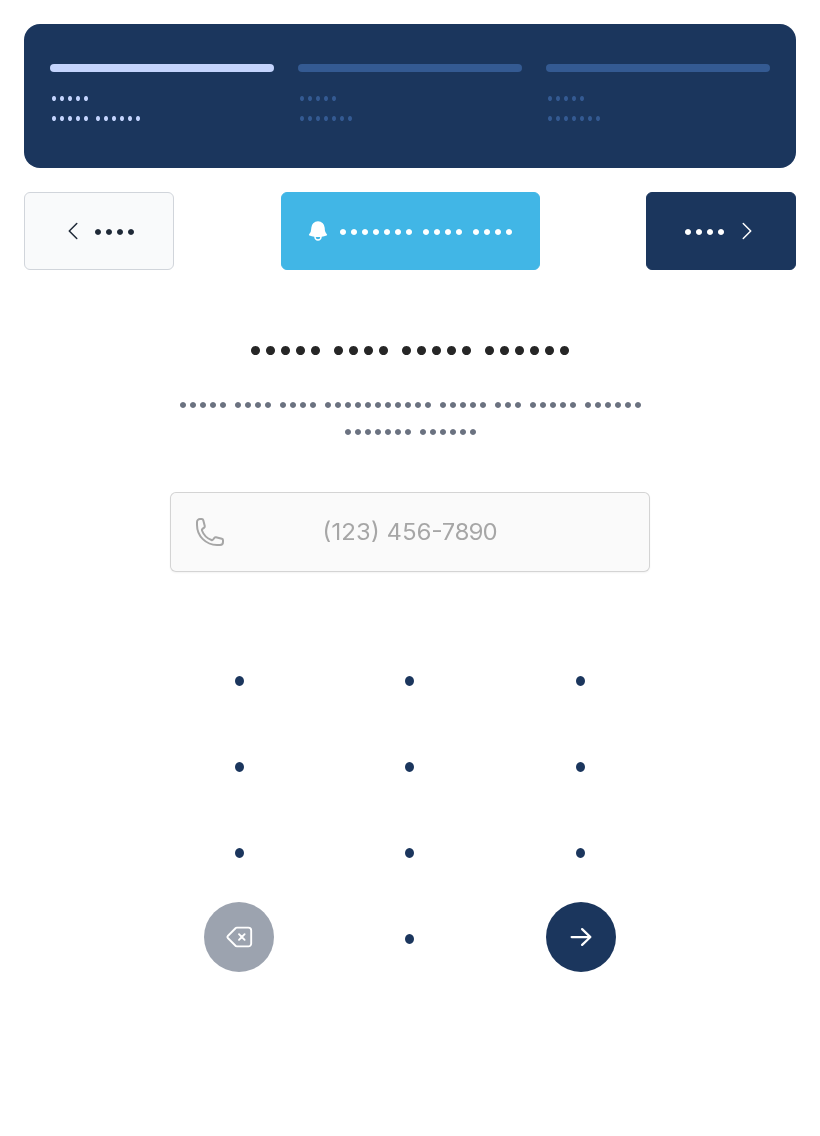 scroll, scrollTop: 0, scrollLeft: 0, axis: both 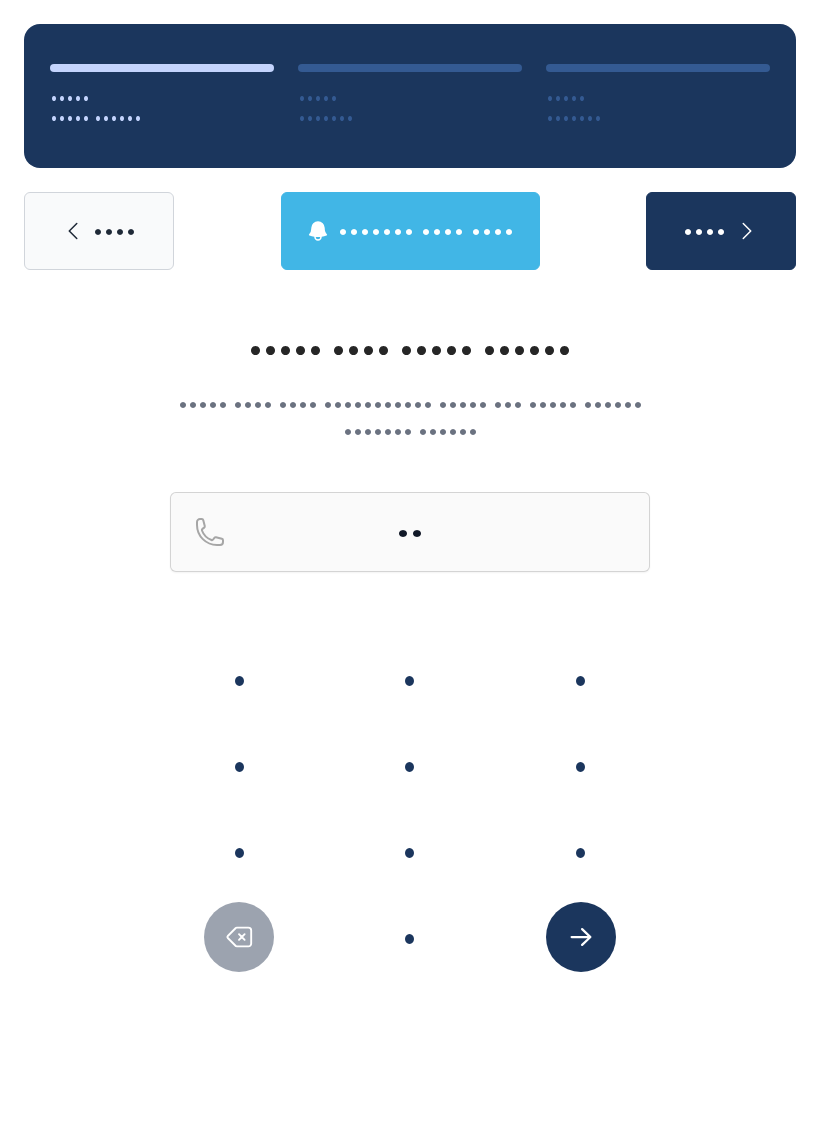 click on "•" at bounding box center (239, 679) 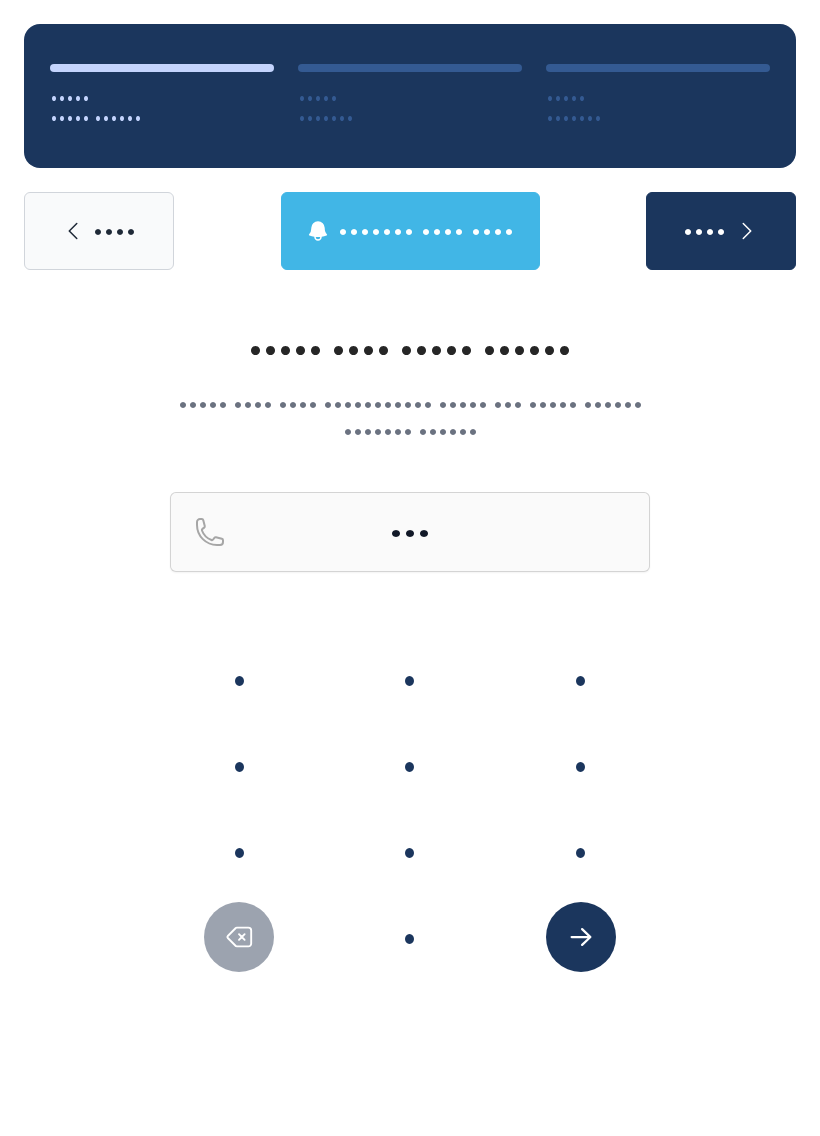 click on "•" at bounding box center (239, 679) 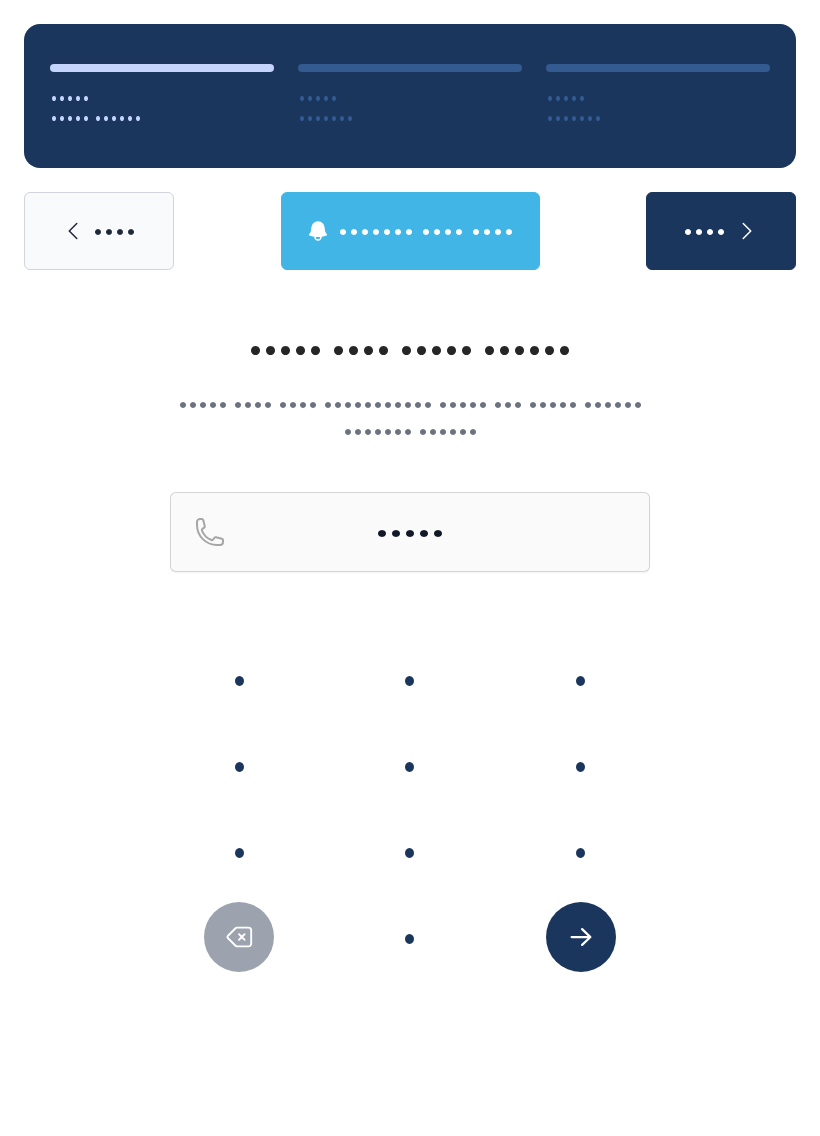 click on "•" at bounding box center (239, 679) 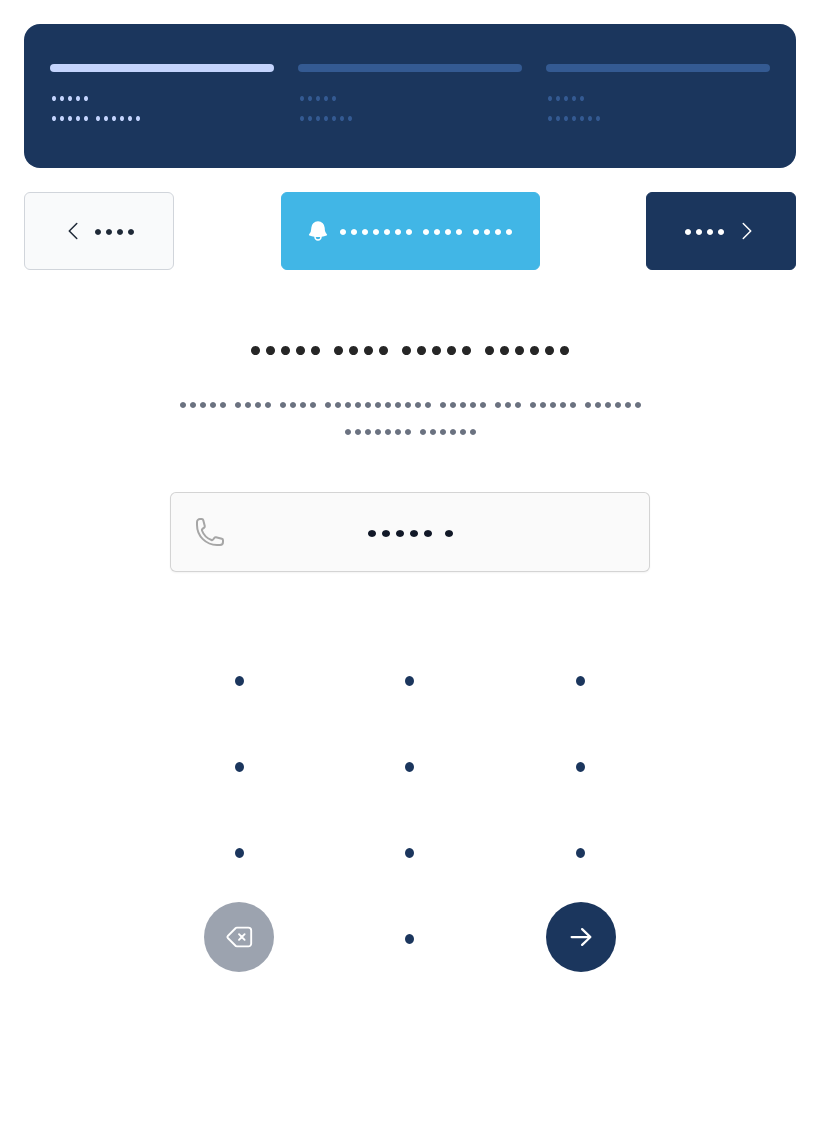 click on "•" at bounding box center [239, 679] 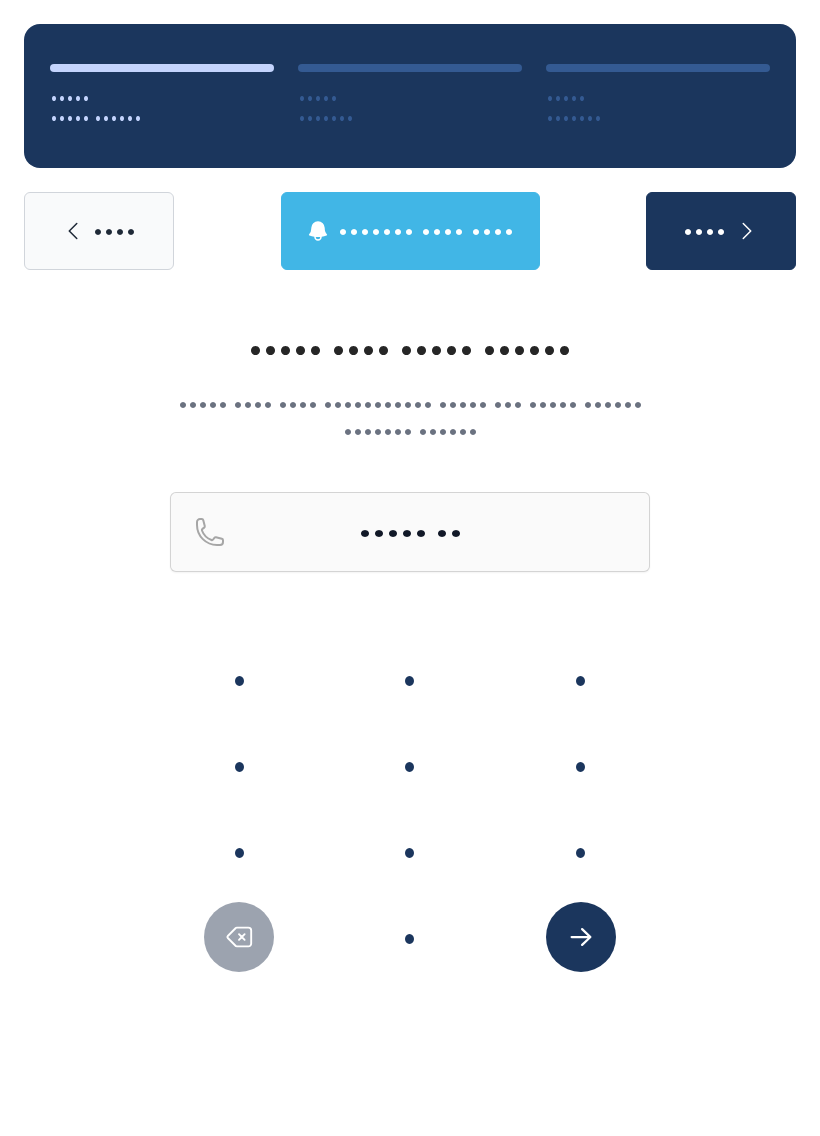 click on "•" at bounding box center [239, 679] 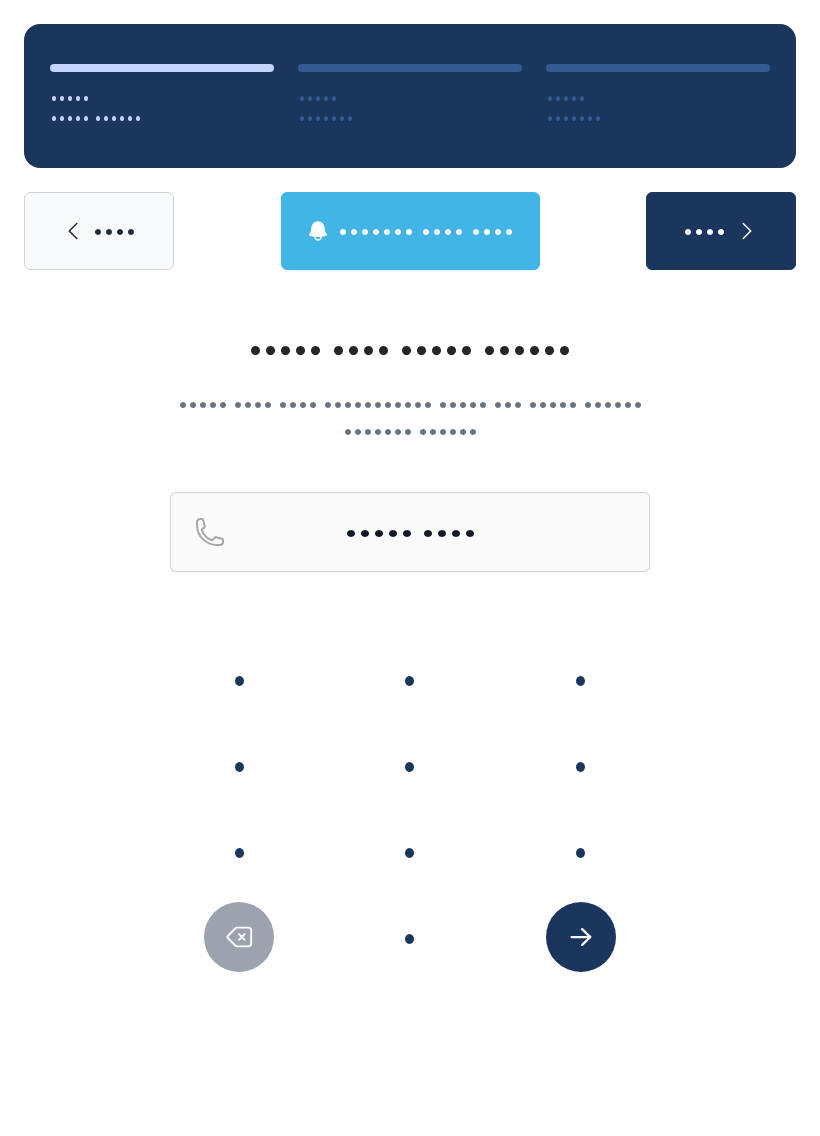 click on "•" at bounding box center [239, 679] 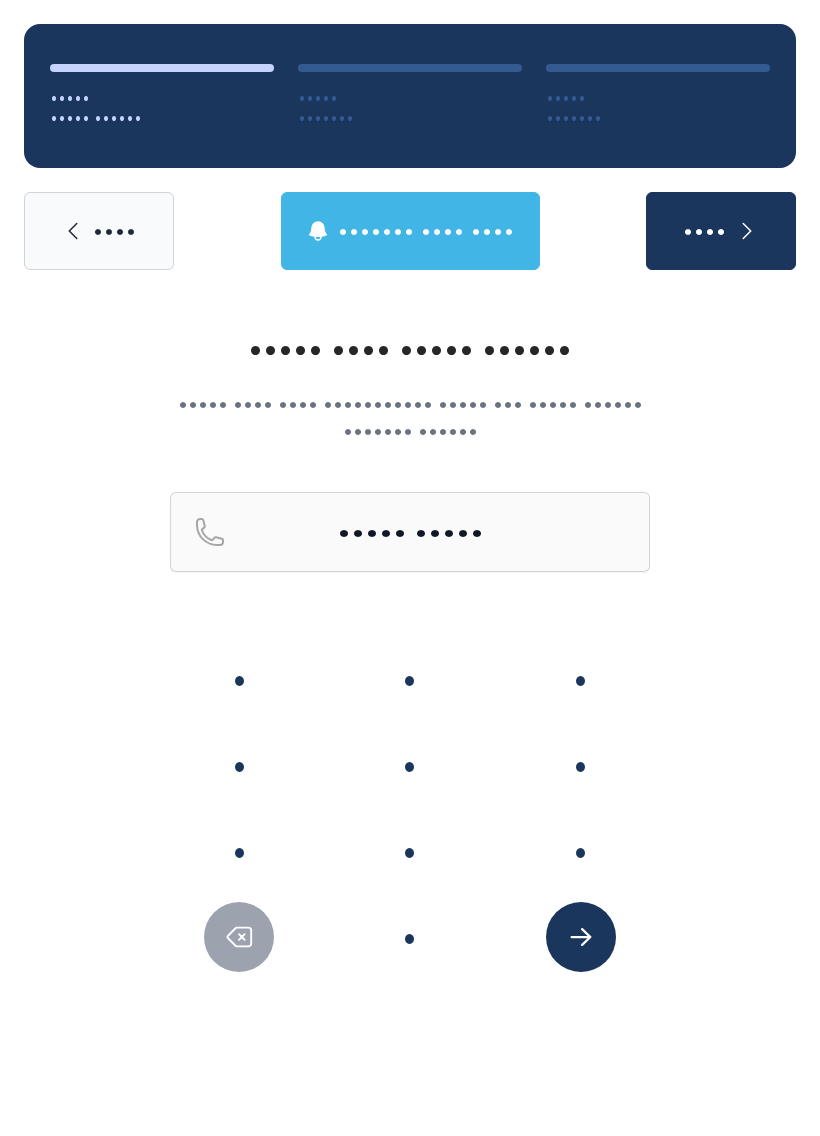 click on "•" at bounding box center (239, 679) 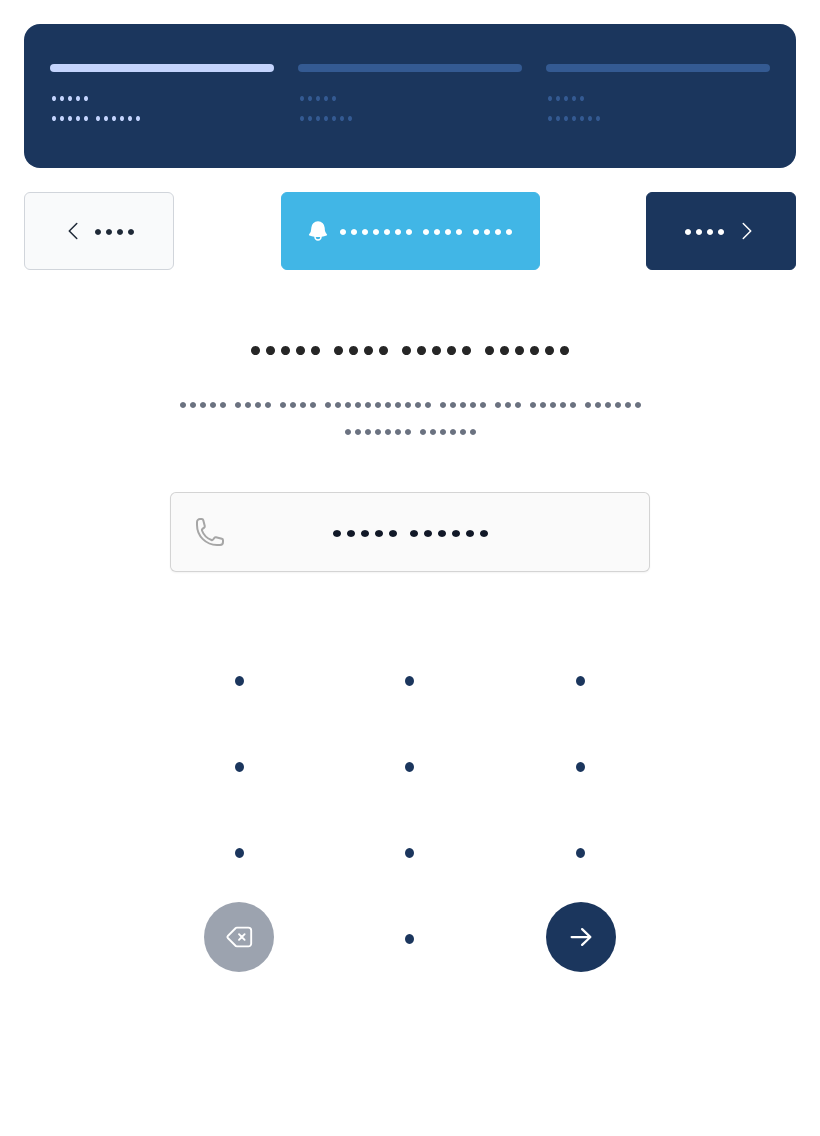click on "•" at bounding box center [239, 679] 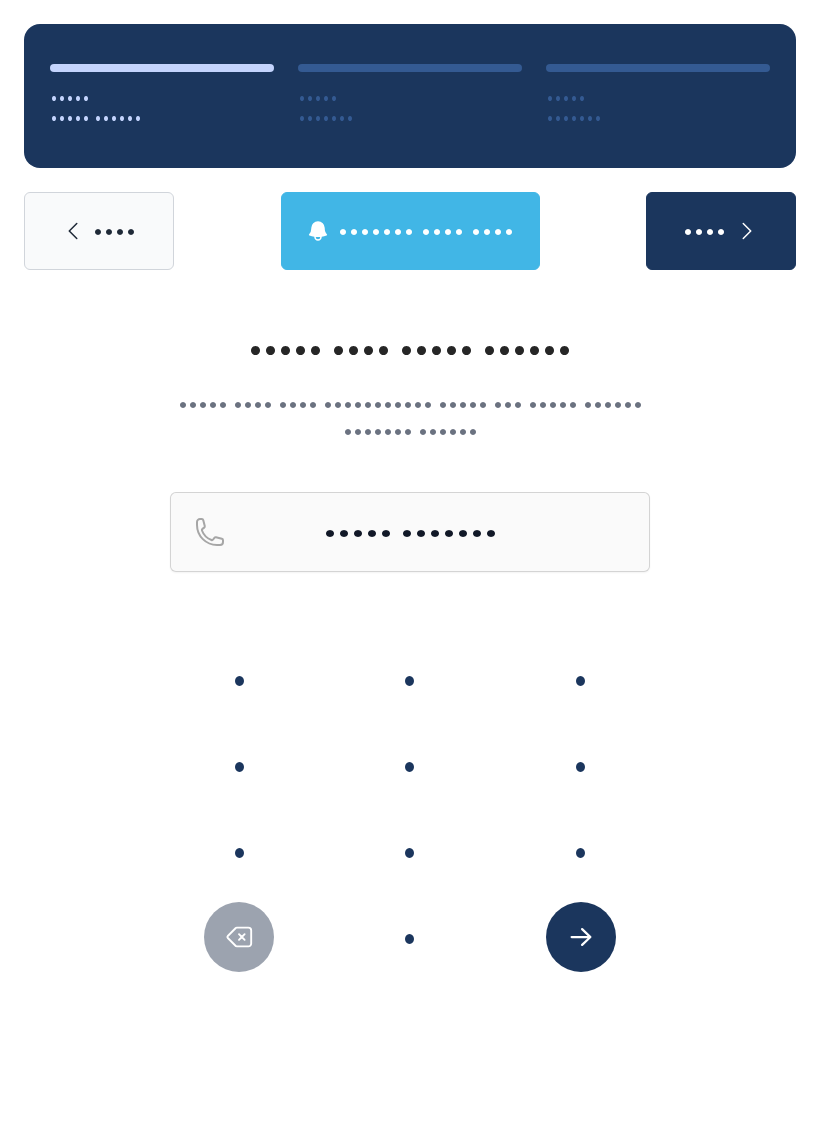 click on "•" at bounding box center [239, 679] 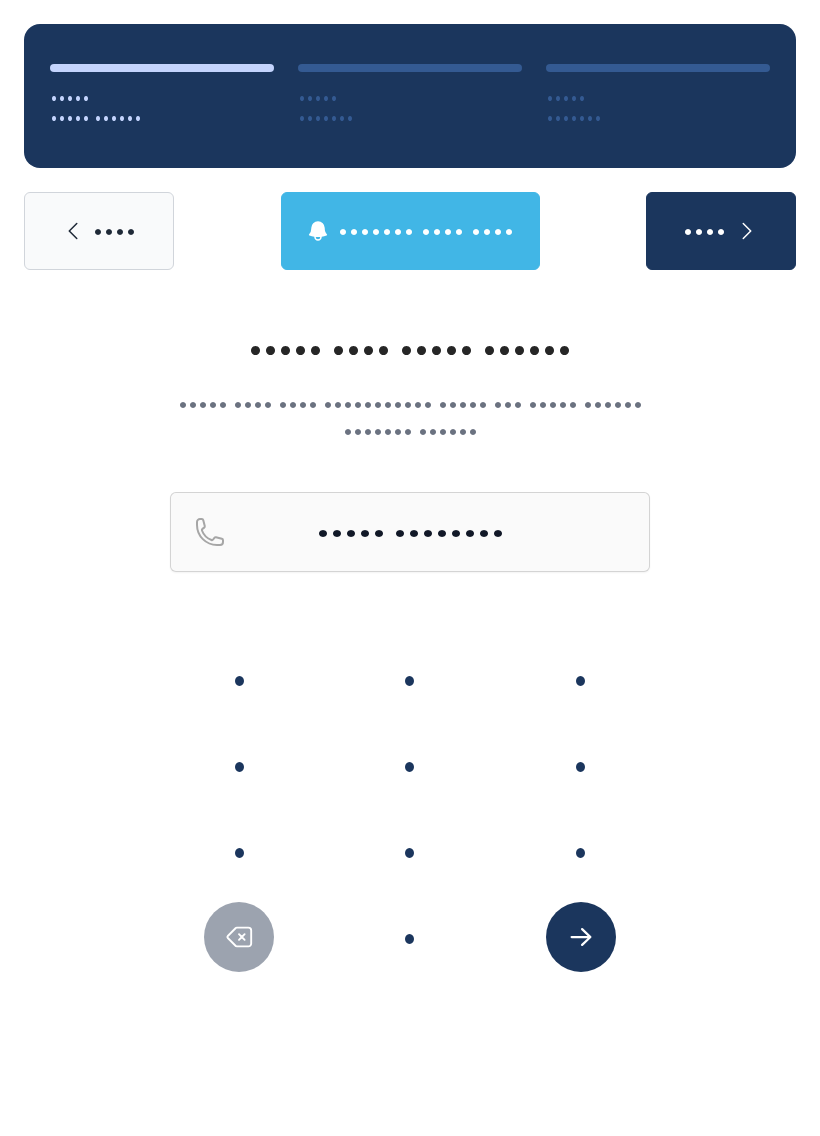 click at bounding box center [239, 937] 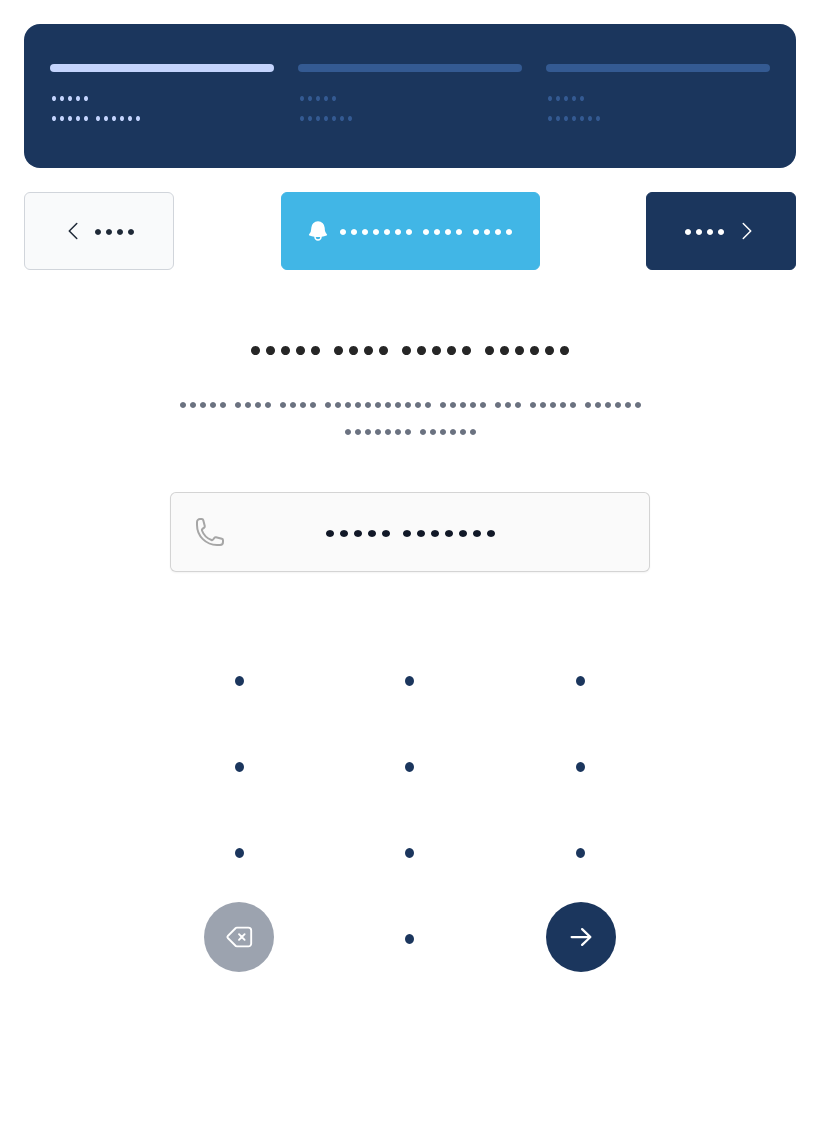 click at bounding box center (239, 937) 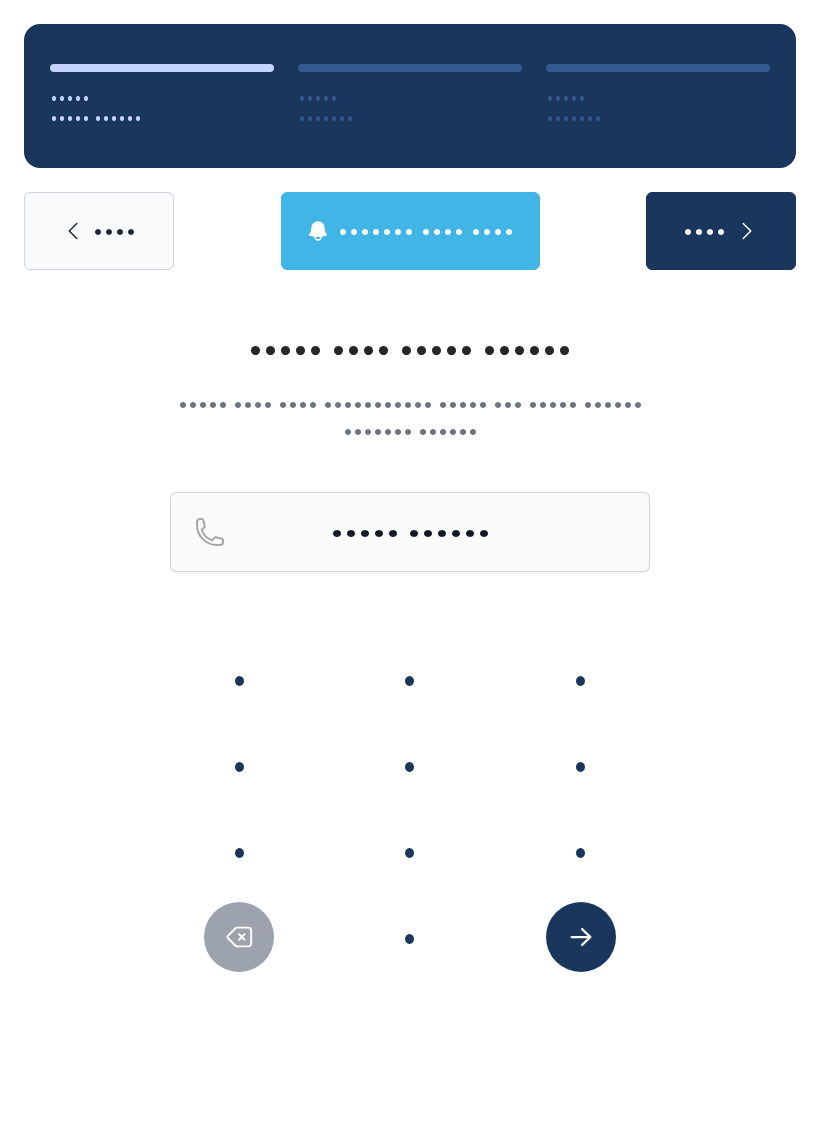 click at bounding box center [239, 937] 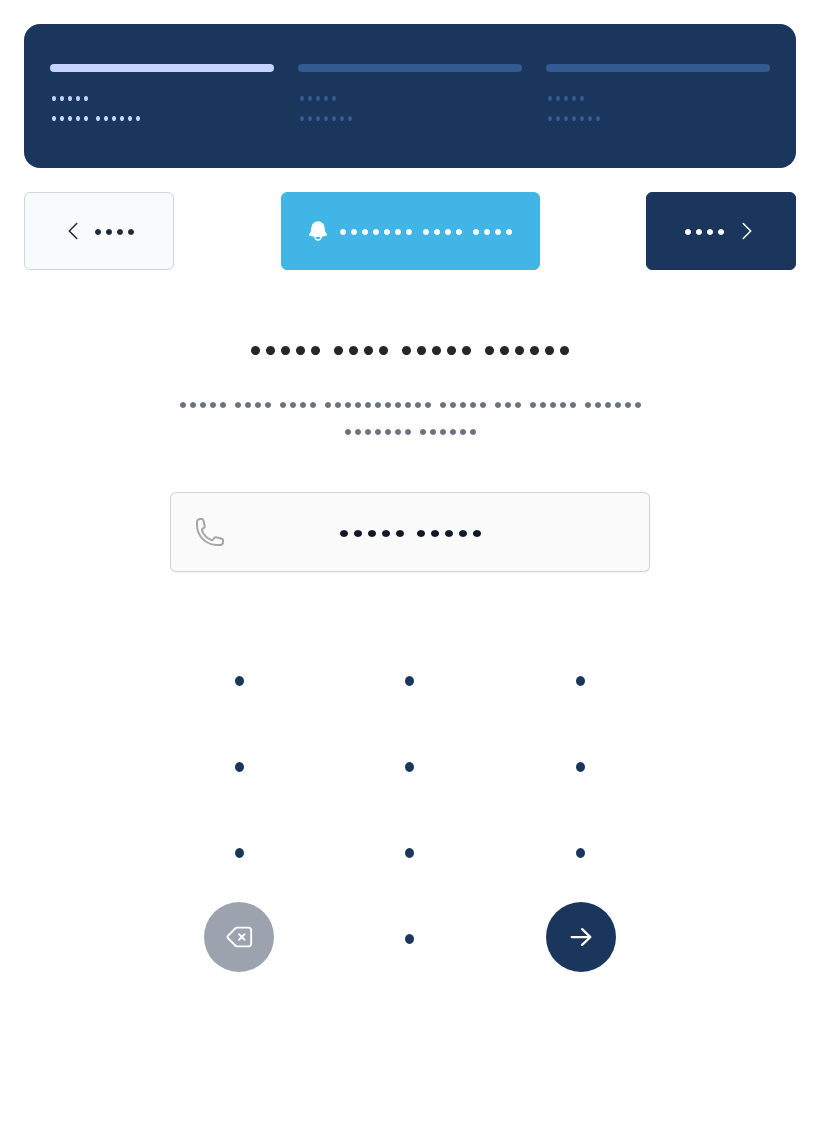 click at bounding box center [239, 937] 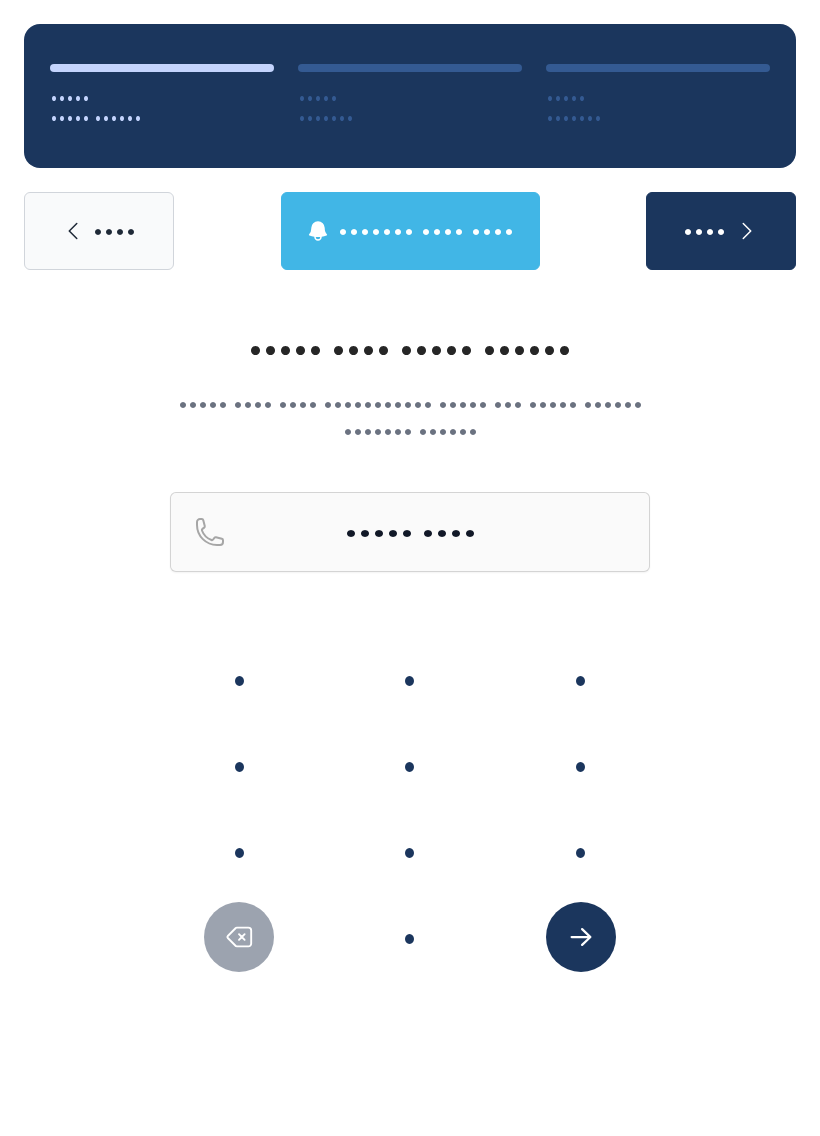 click at bounding box center [239, 937] 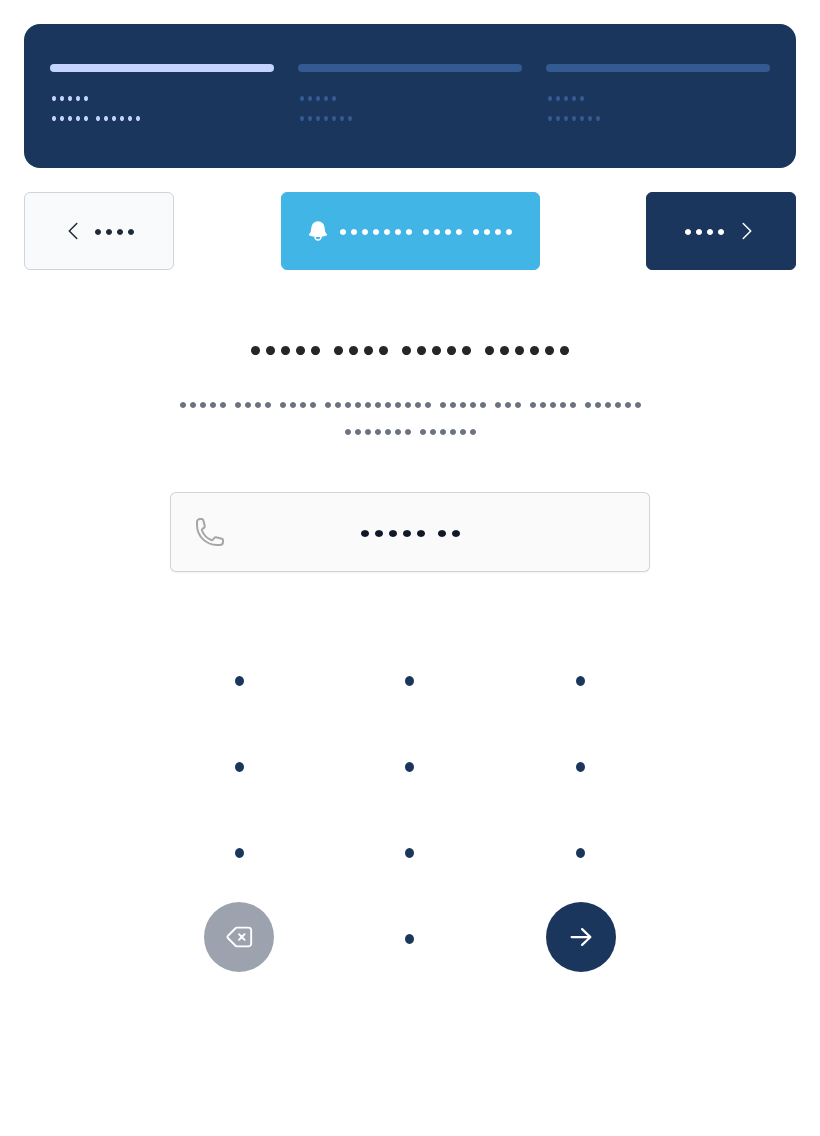 click at bounding box center [239, 937] 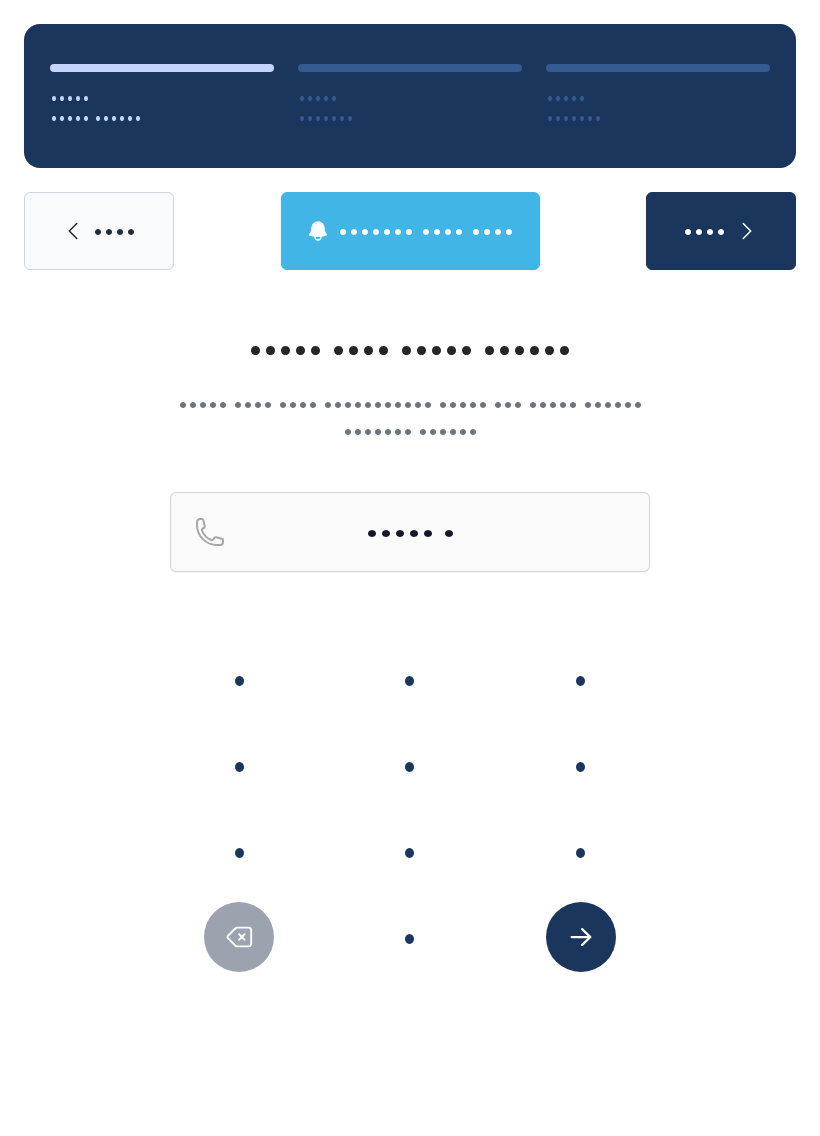 click at bounding box center (239, 937) 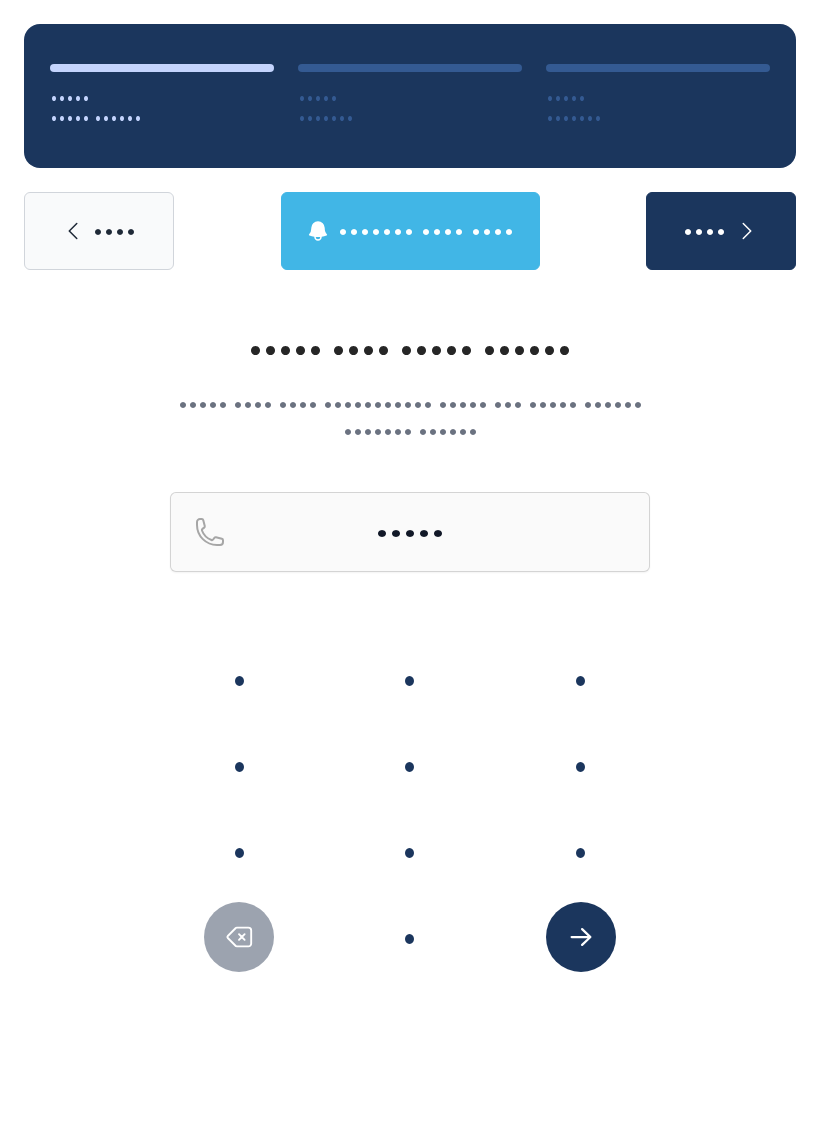 click at bounding box center [239, 937] 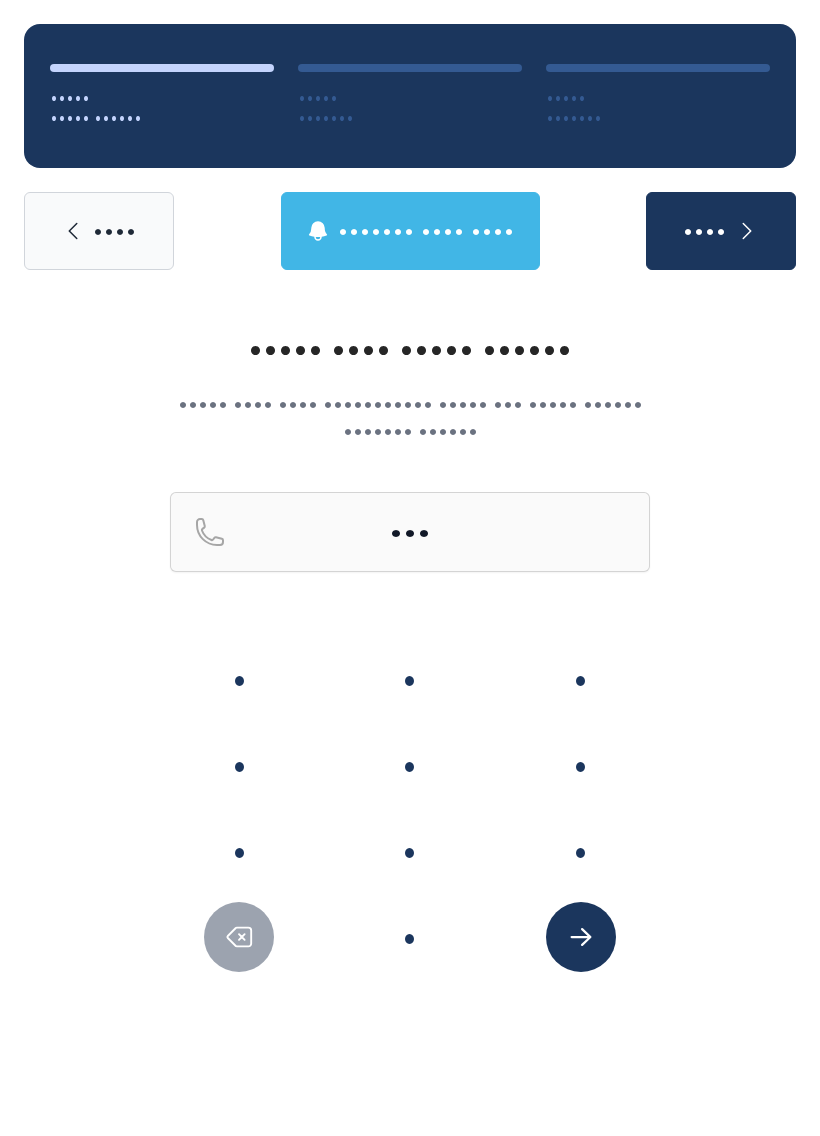 click at bounding box center (239, 937) 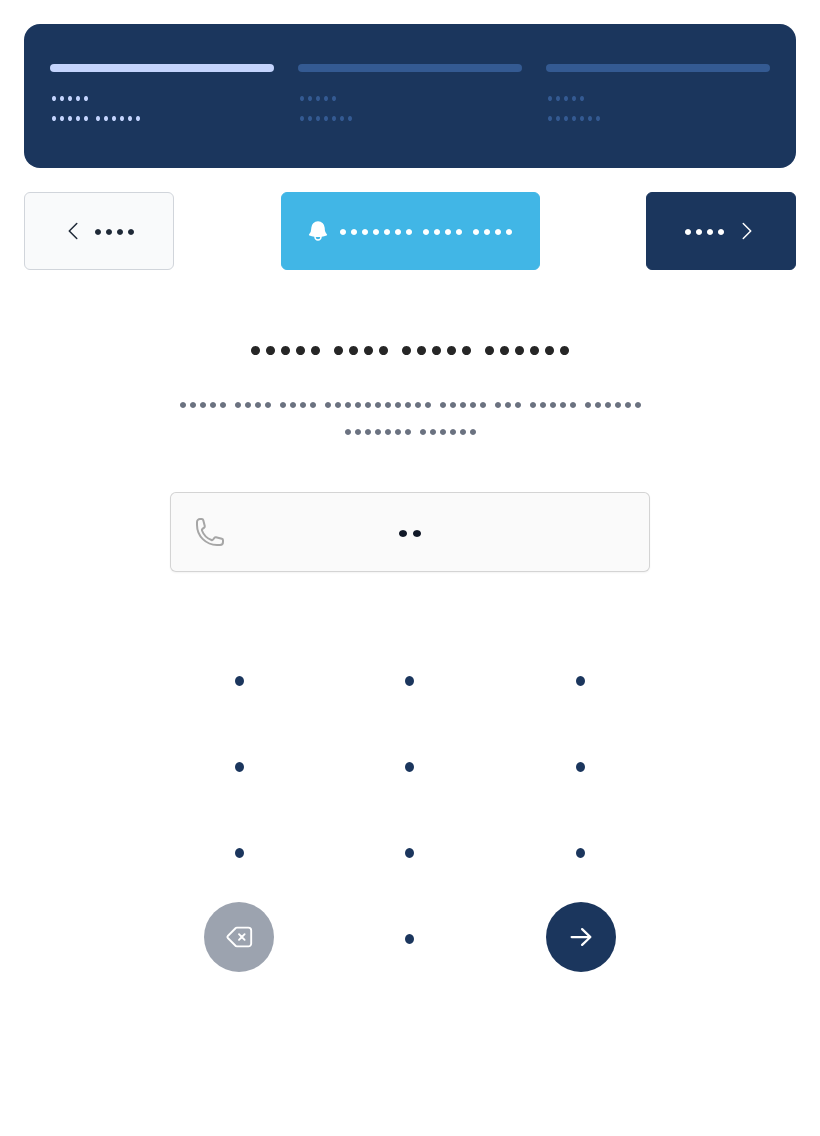 click on "•" at bounding box center [239, 679] 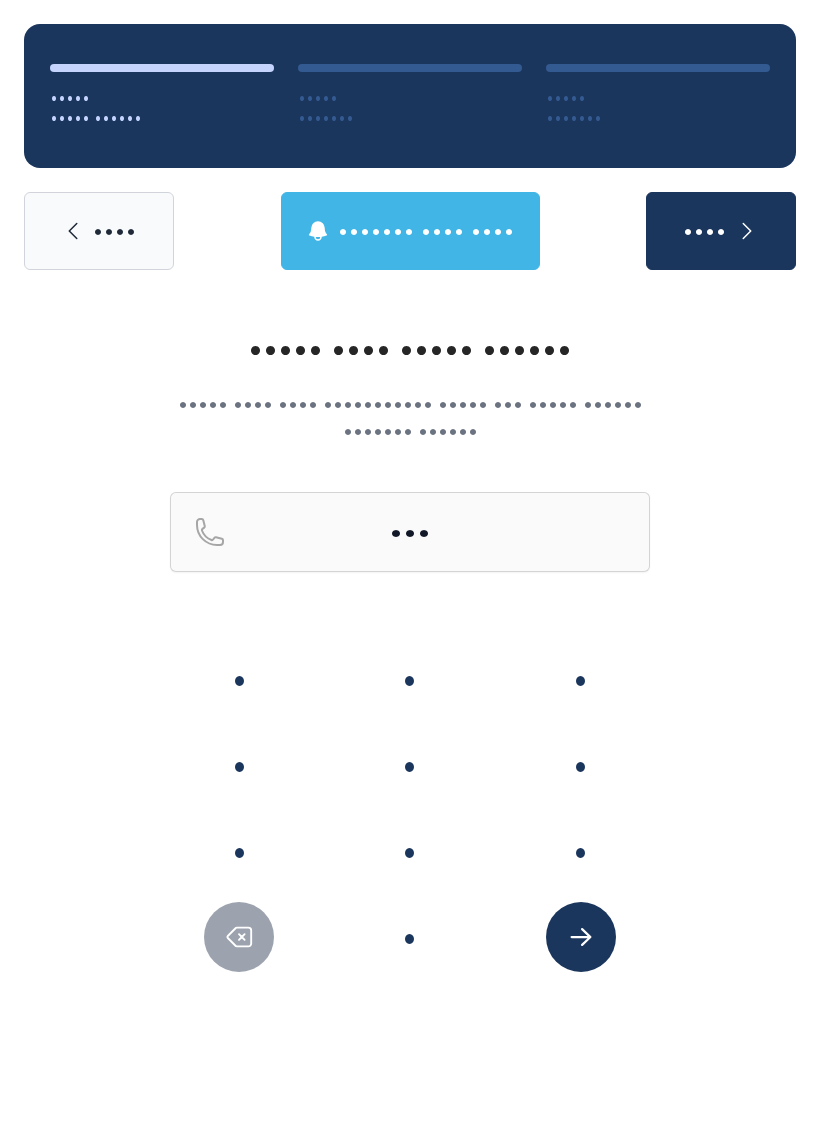click on "•" at bounding box center (239, 679) 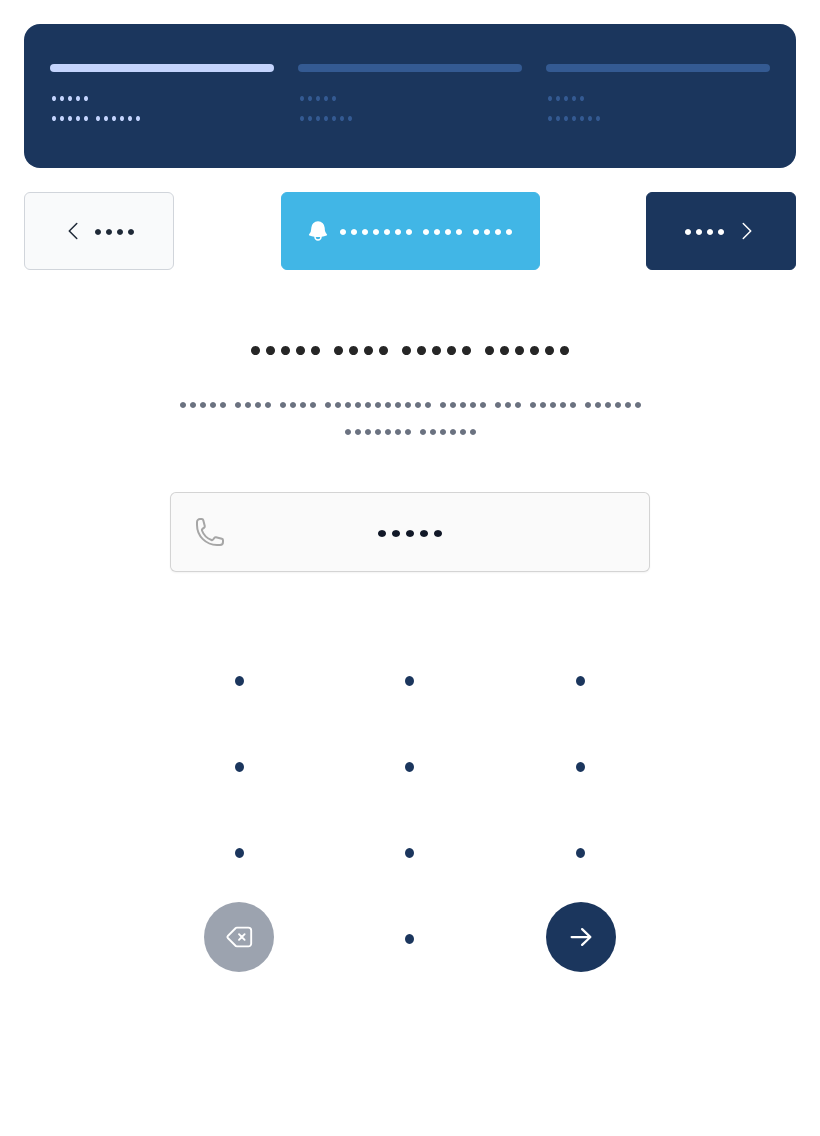 click on "•" at bounding box center [239, 679] 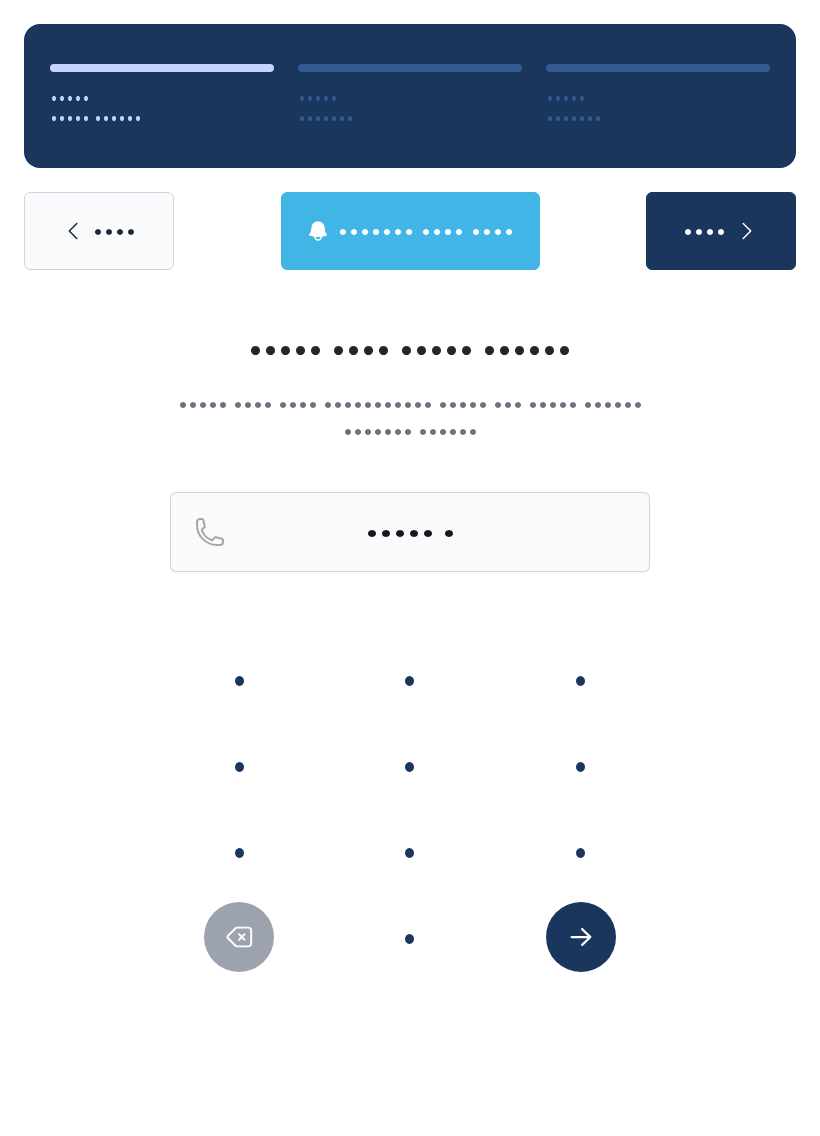 click on "•" at bounding box center (239, 679) 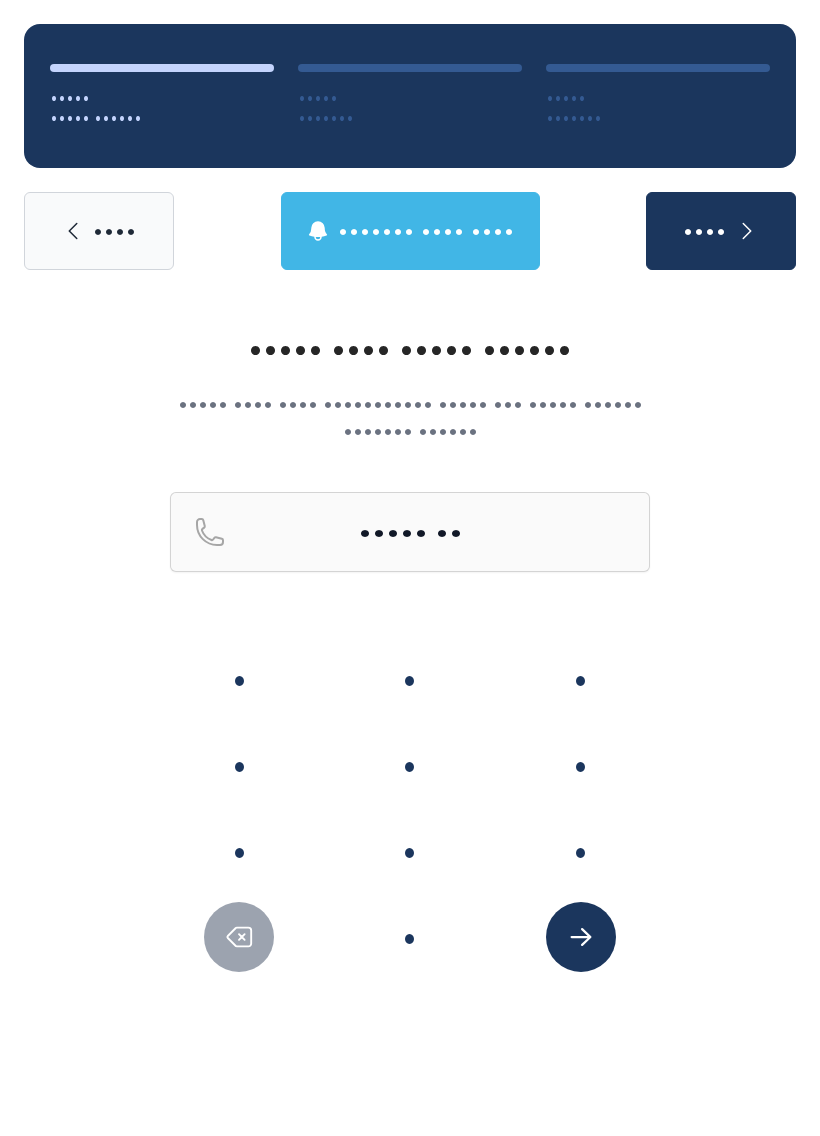 click on "•" at bounding box center [239, 679] 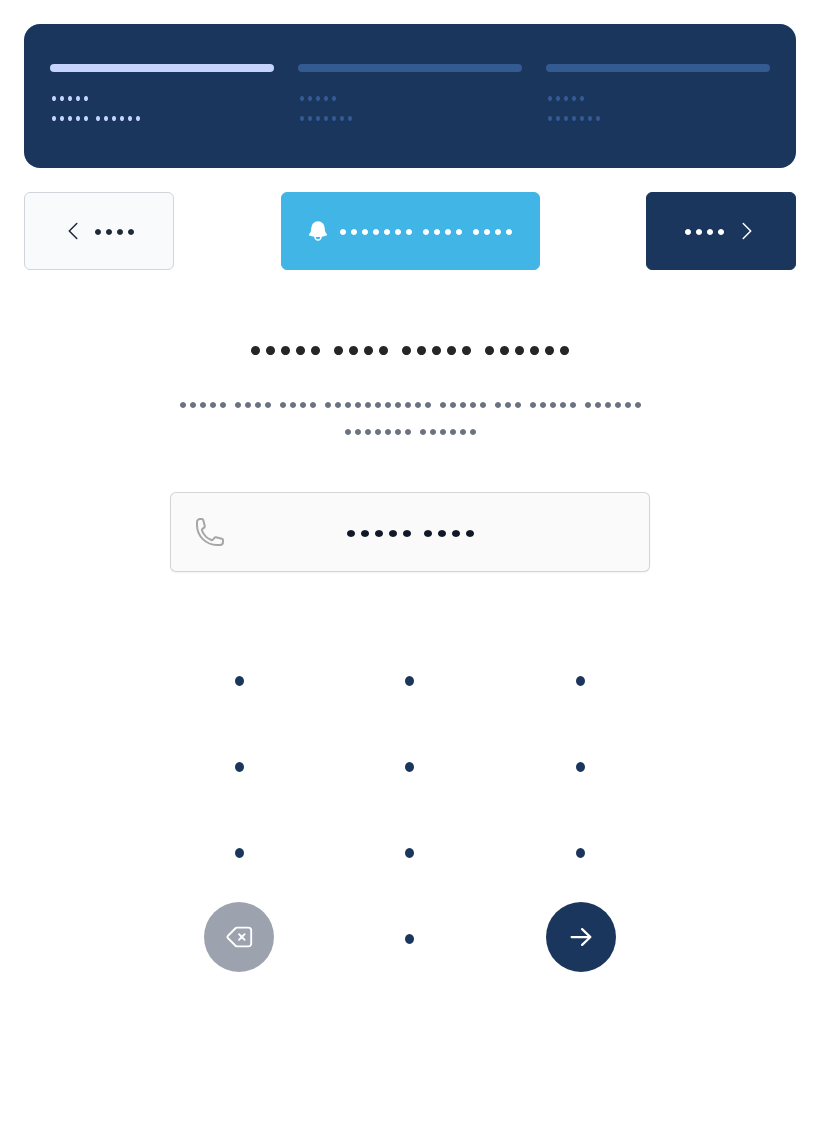 click on "•" at bounding box center [239, 679] 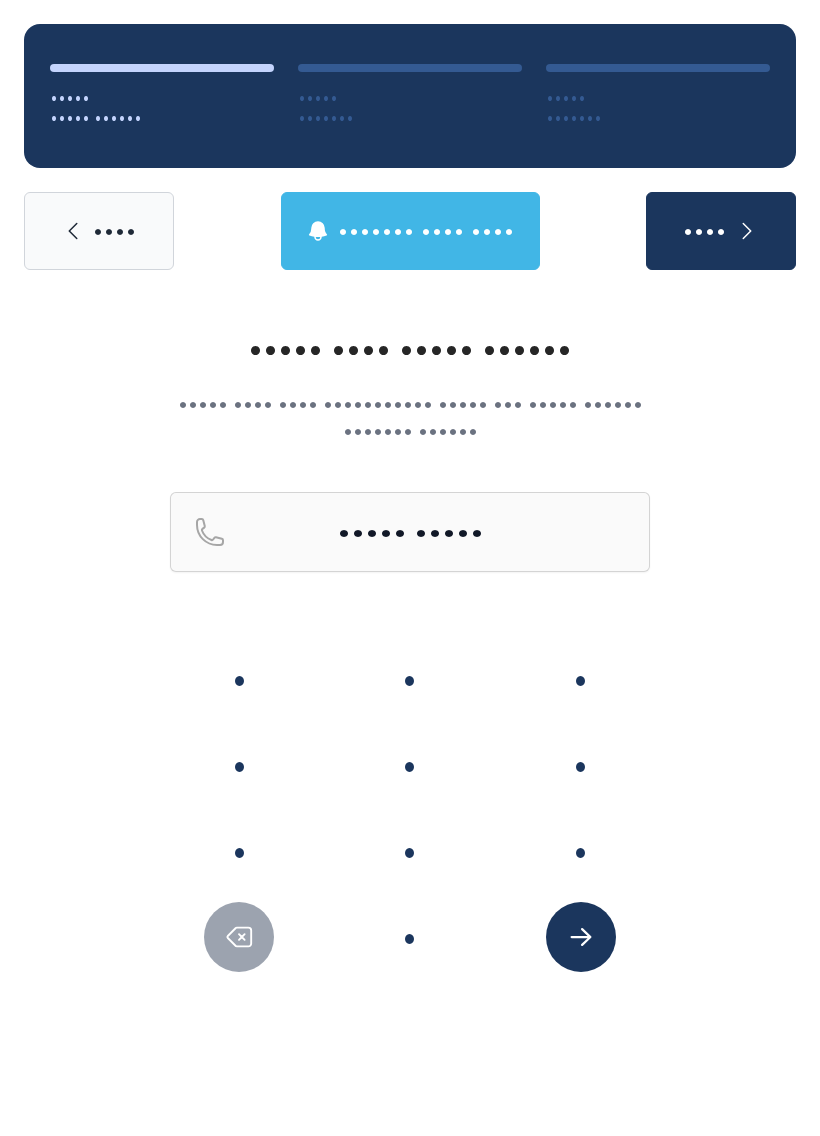 click on "•" at bounding box center (239, 679) 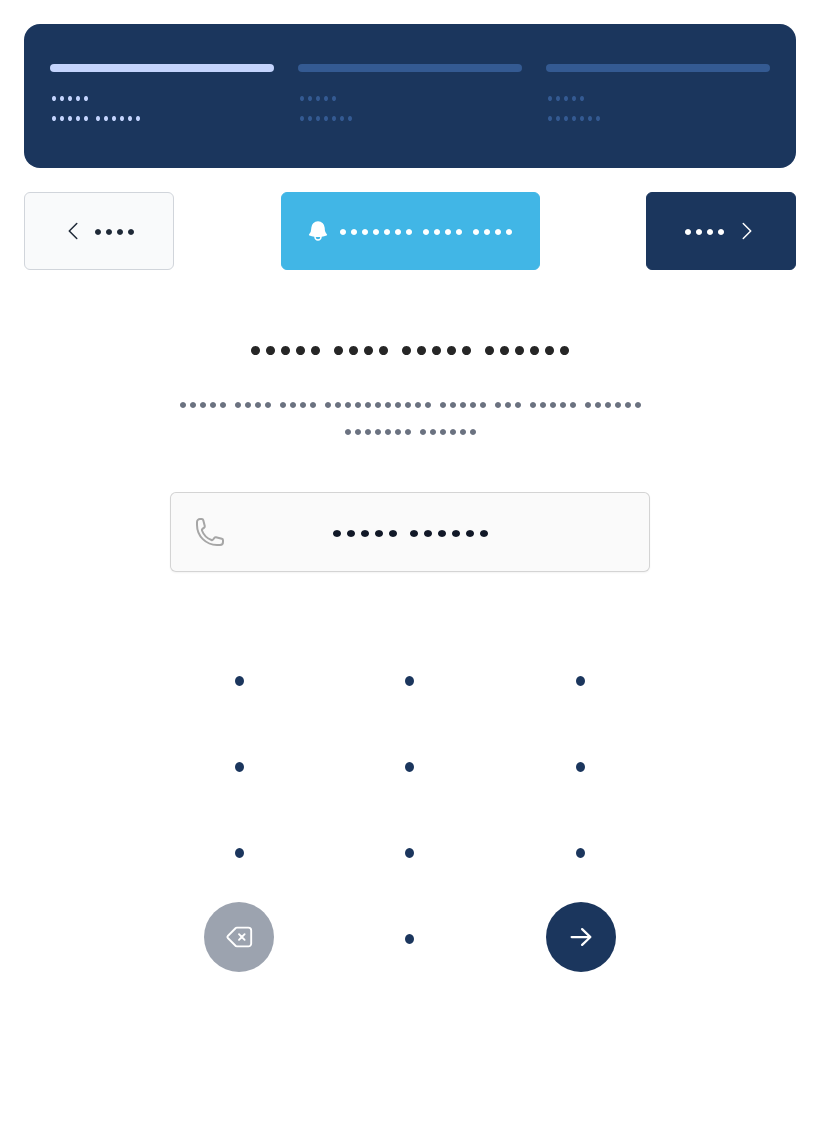 click on "•" at bounding box center [239, 679] 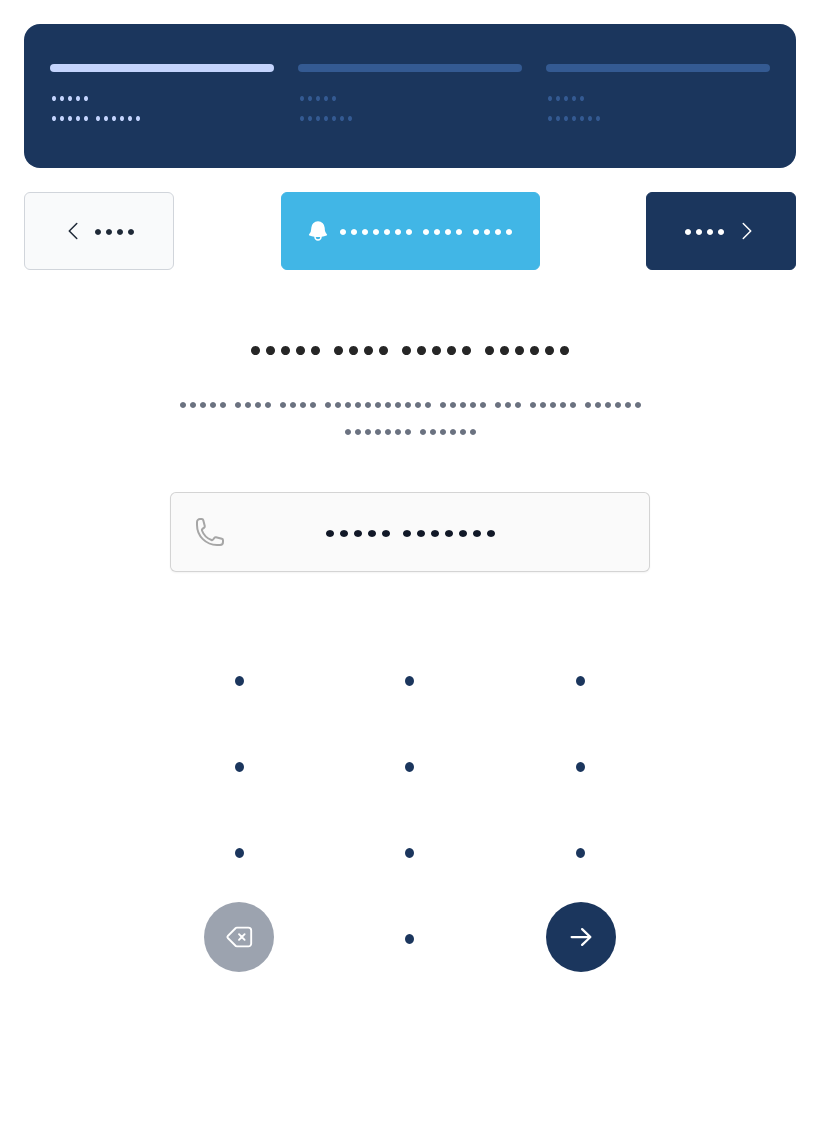 click on "•" at bounding box center [239, 679] 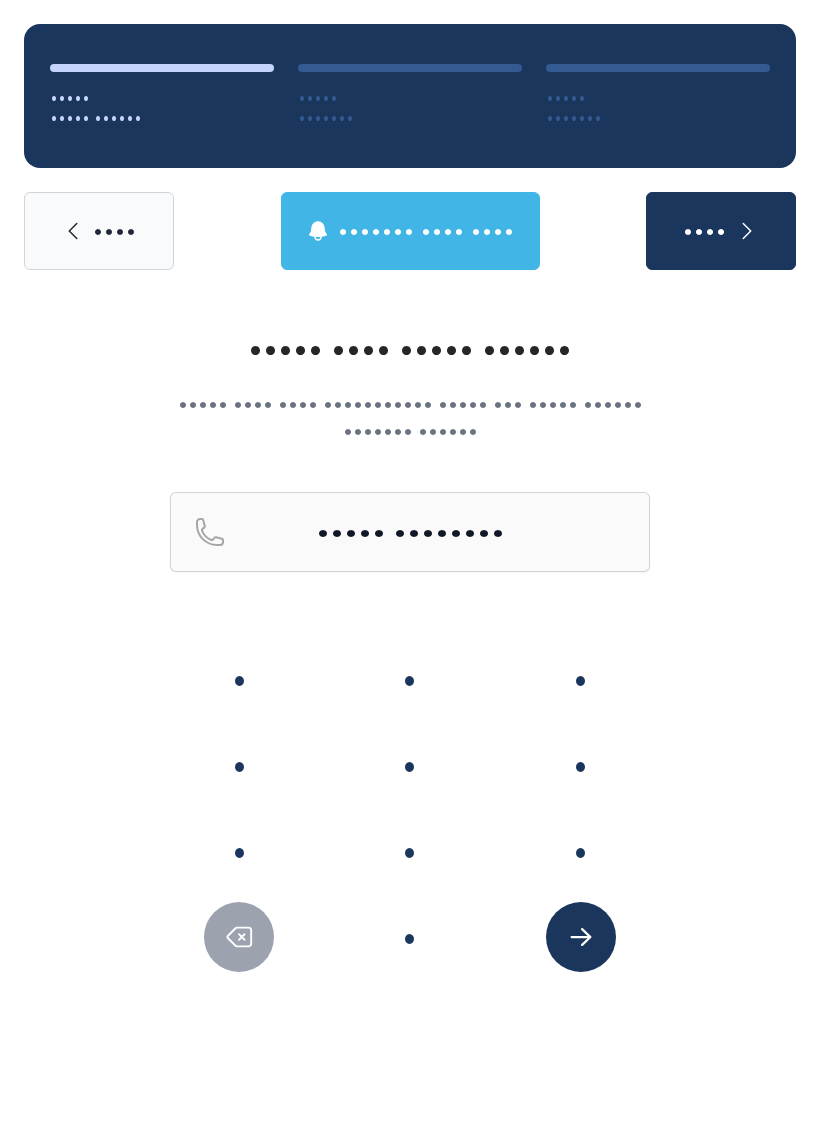 click at bounding box center [581, 937] 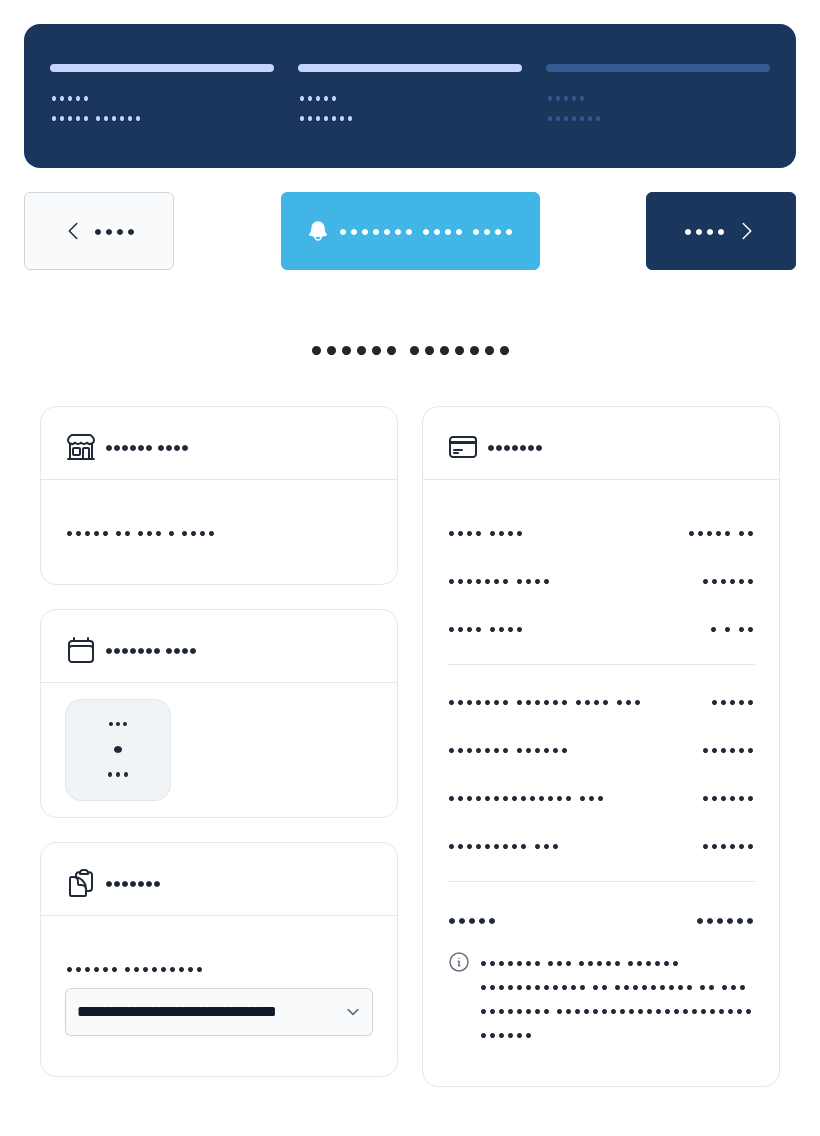 click on "••••" at bounding box center (99, 231) 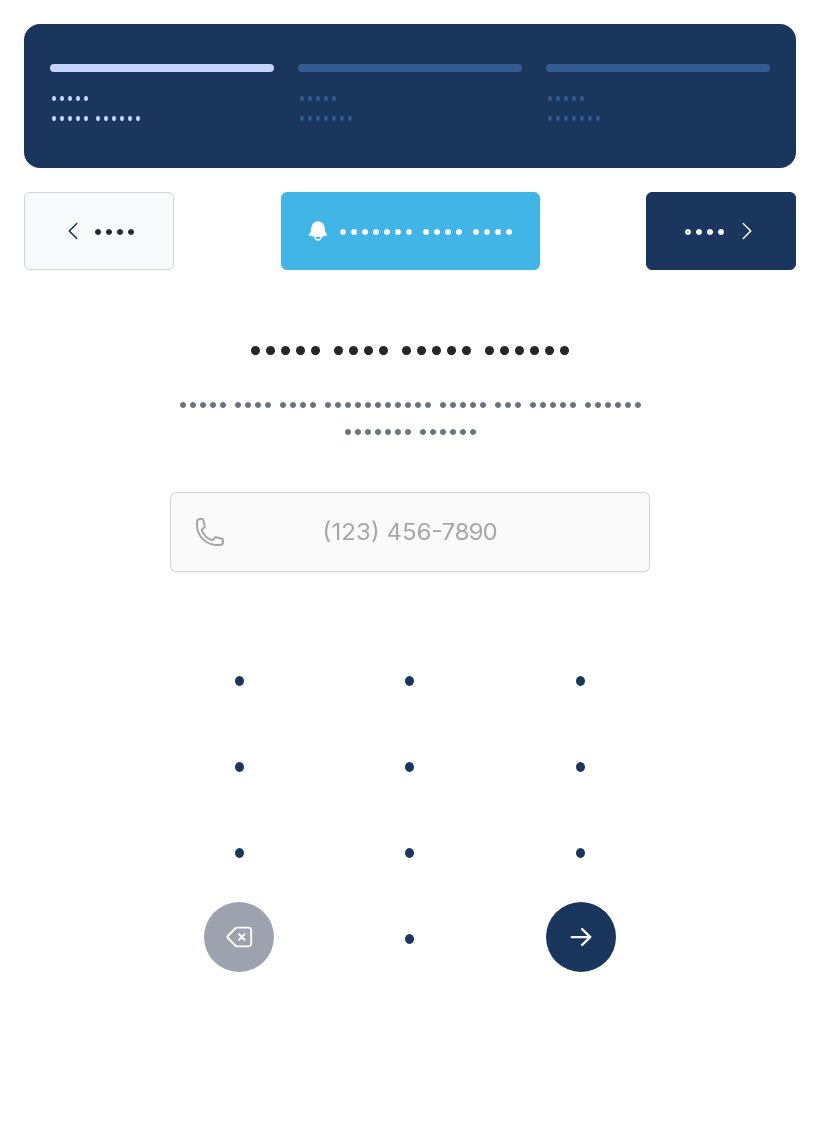 click on "••••" at bounding box center [99, 231] 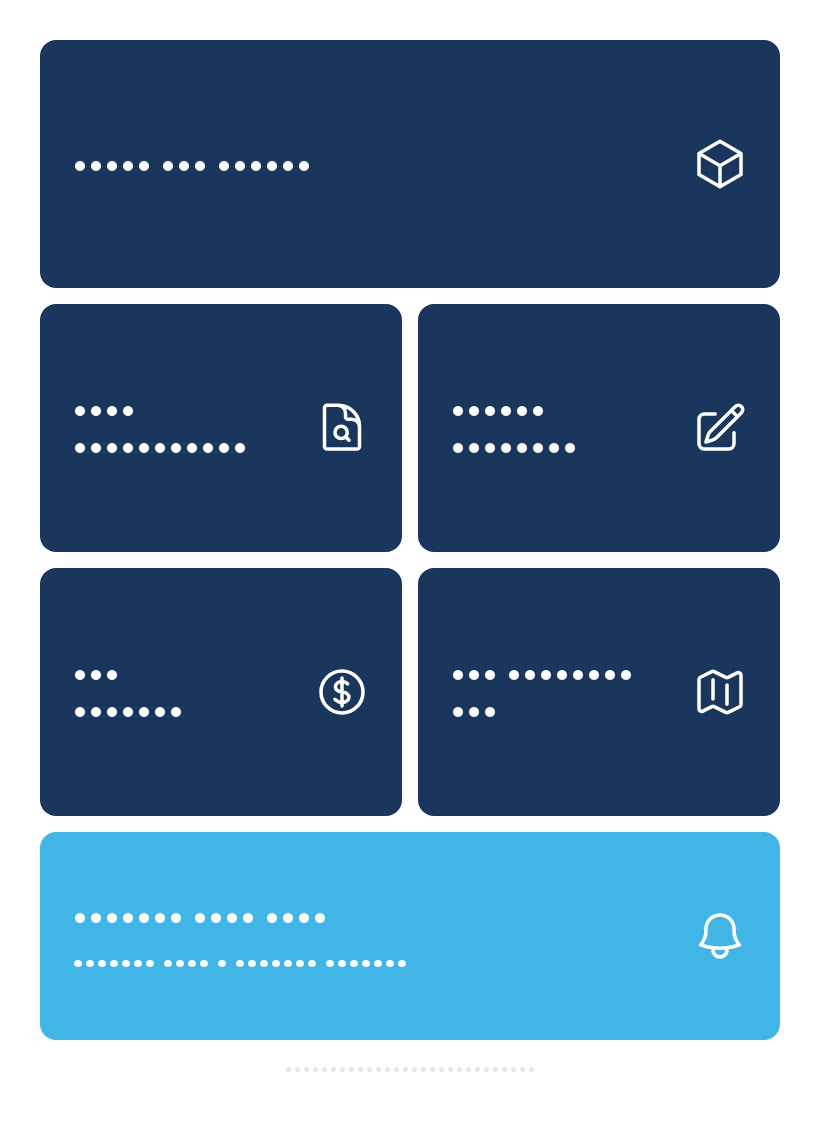 click on "•••• •••••••••••" at bounding box center [185, 427] 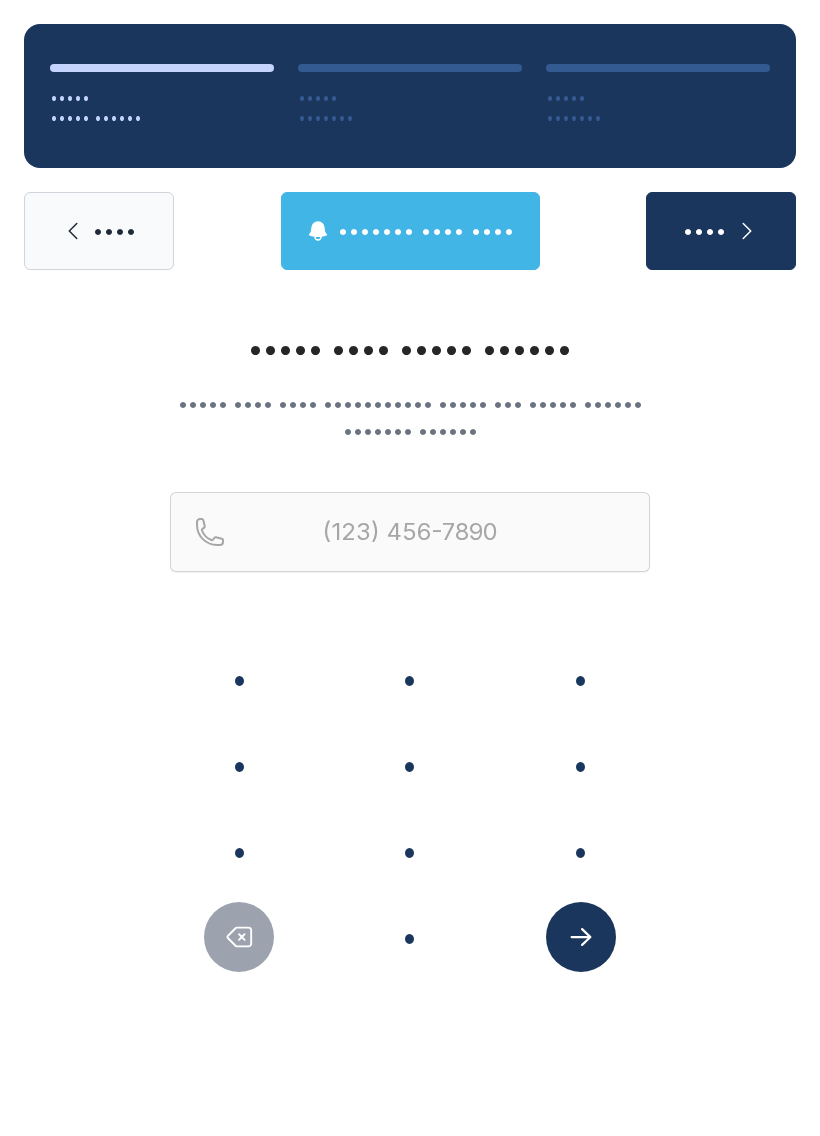 click on "•" at bounding box center (239, 679) 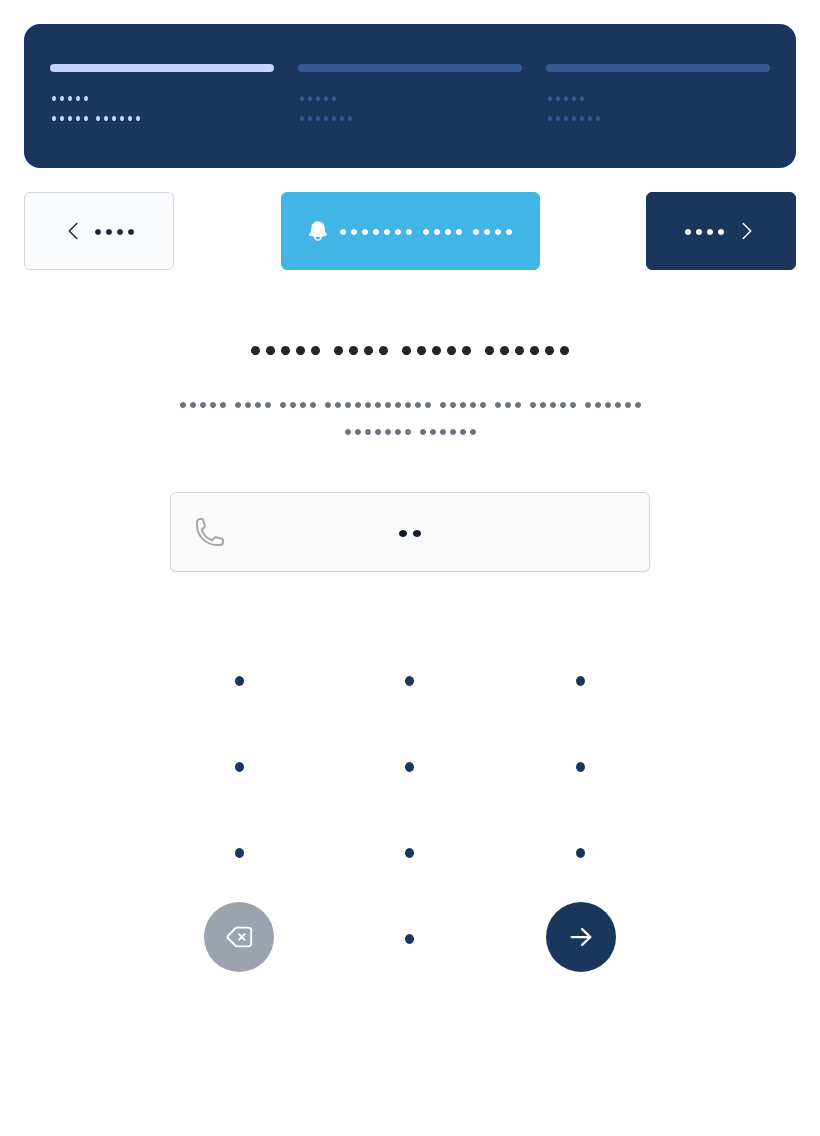 click on "•" at bounding box center [410, 937] 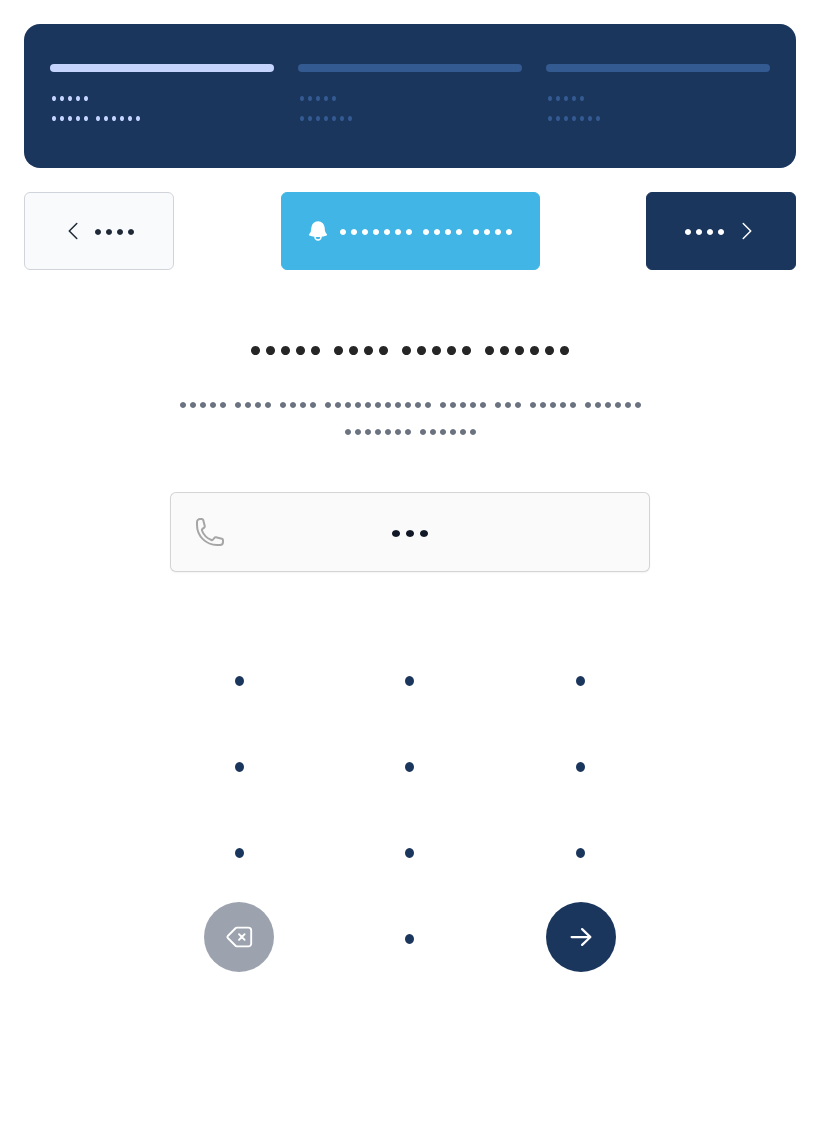 click on "•" at bounding box center [239, 679] 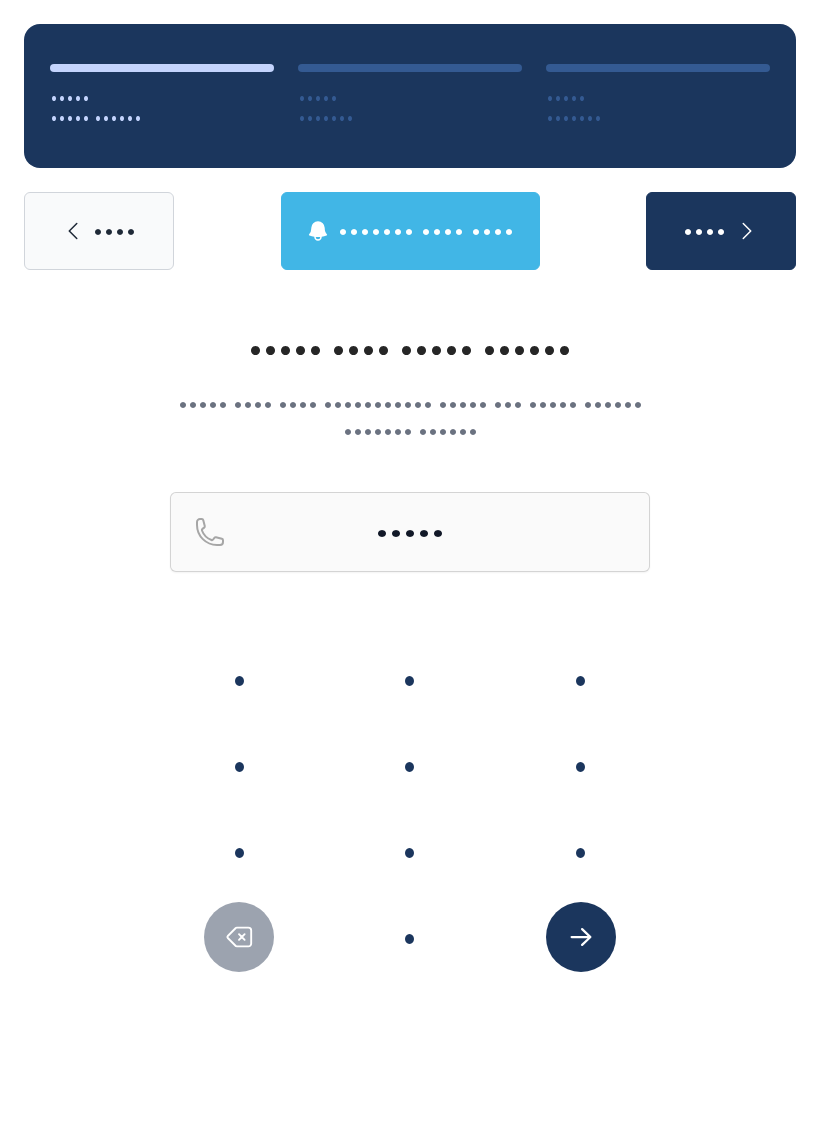 click on "•" at bounding box center (239, 679) 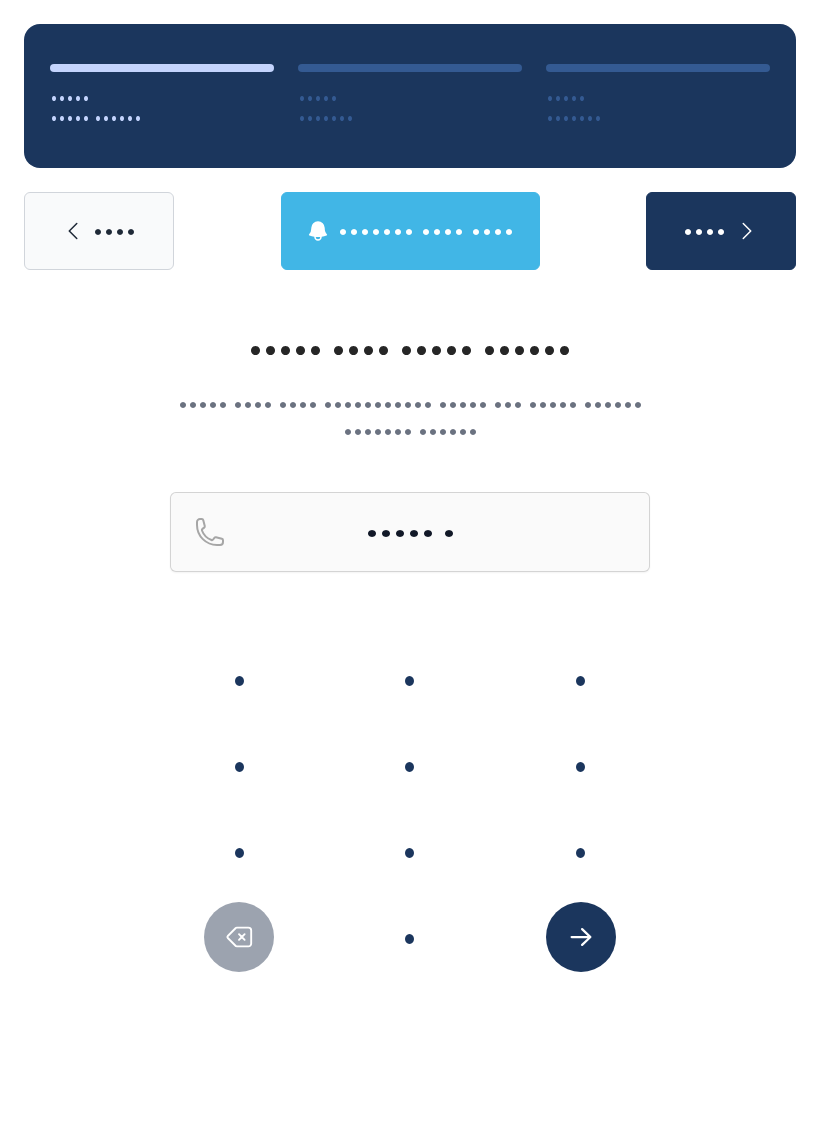 click on "•" at bounding box center [239, 679] 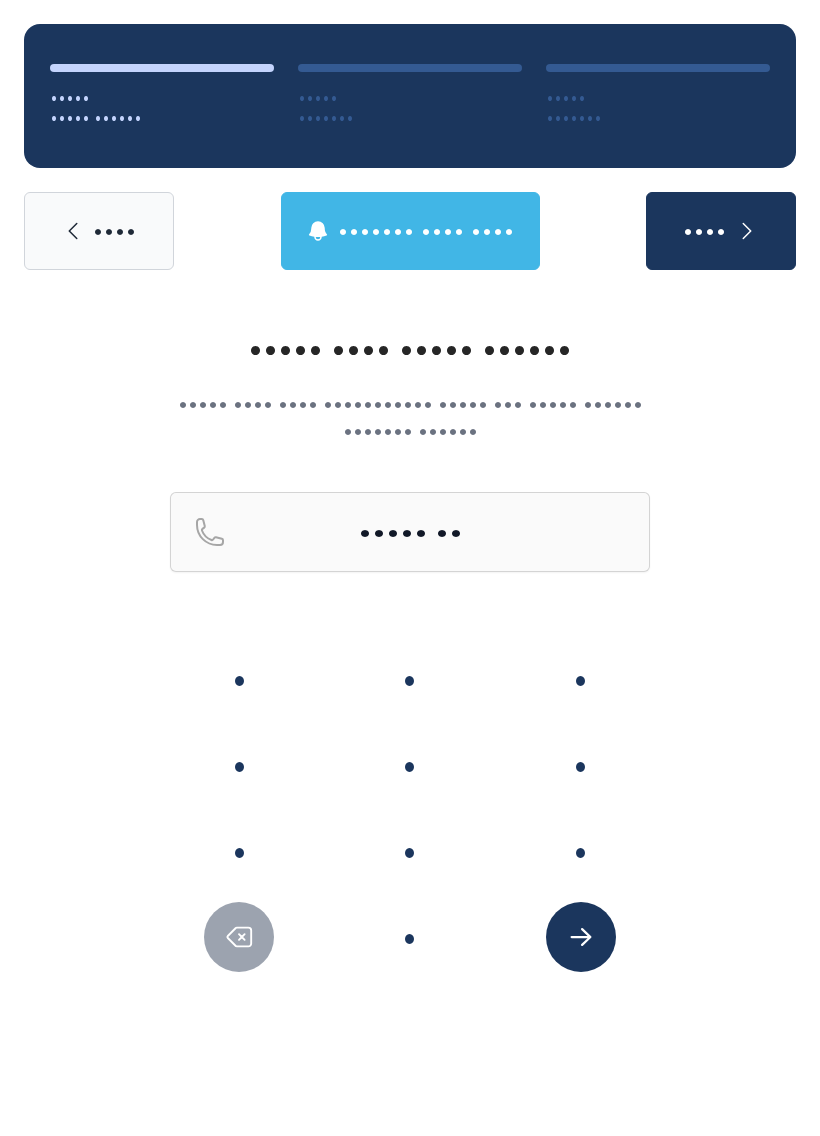 click on "•" at bounding box center (239, 679) 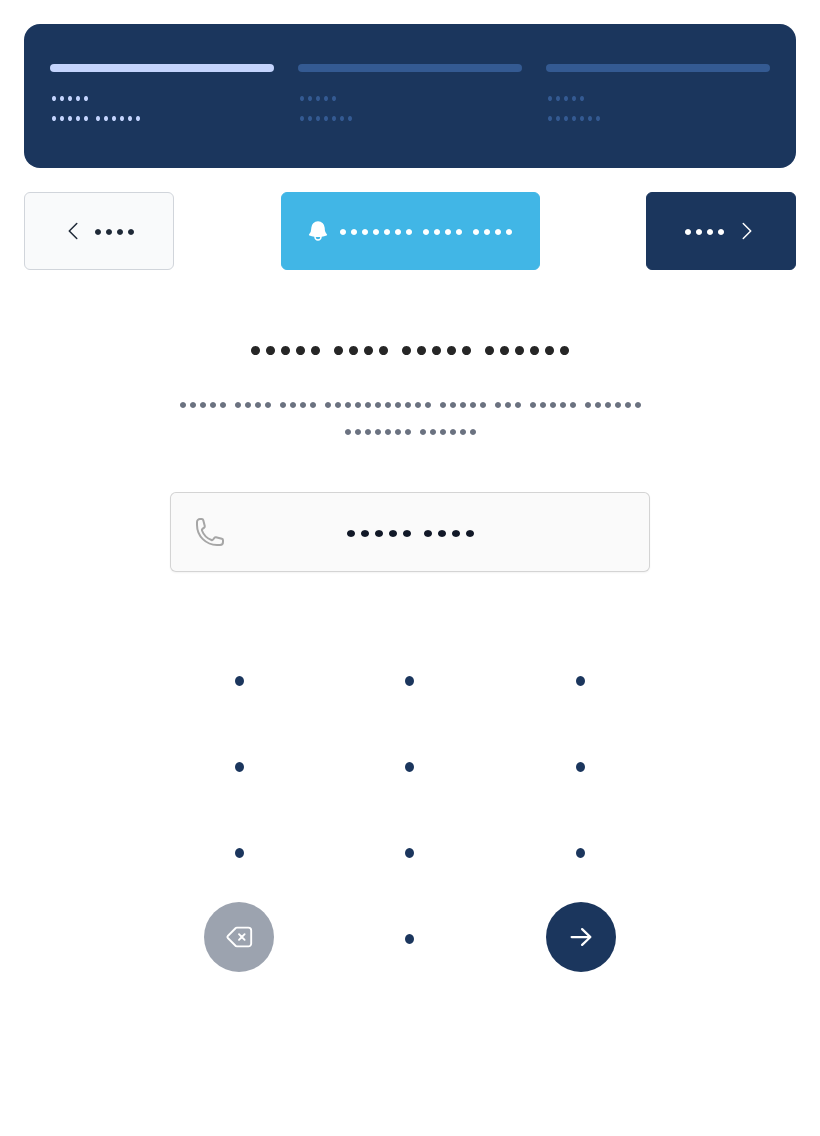 click on "•" at bounding box center (239, 679) 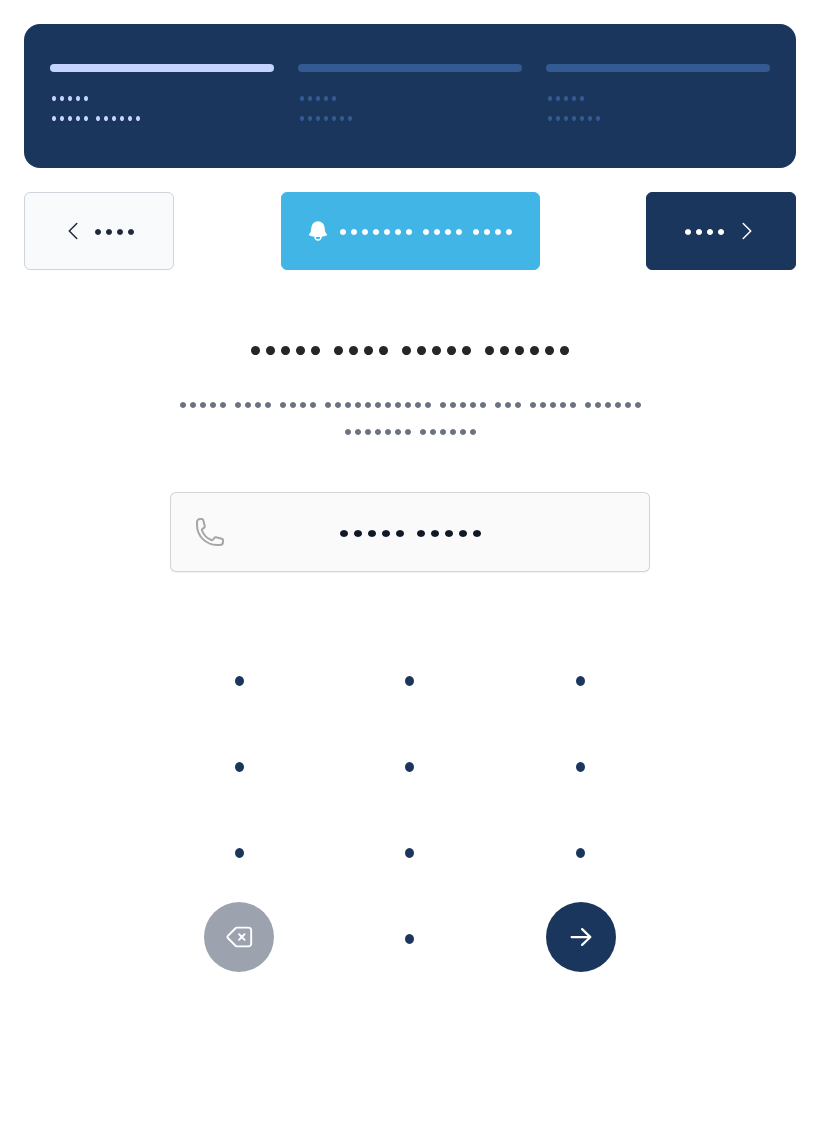 click on "•" at bounding box center (239, 679) 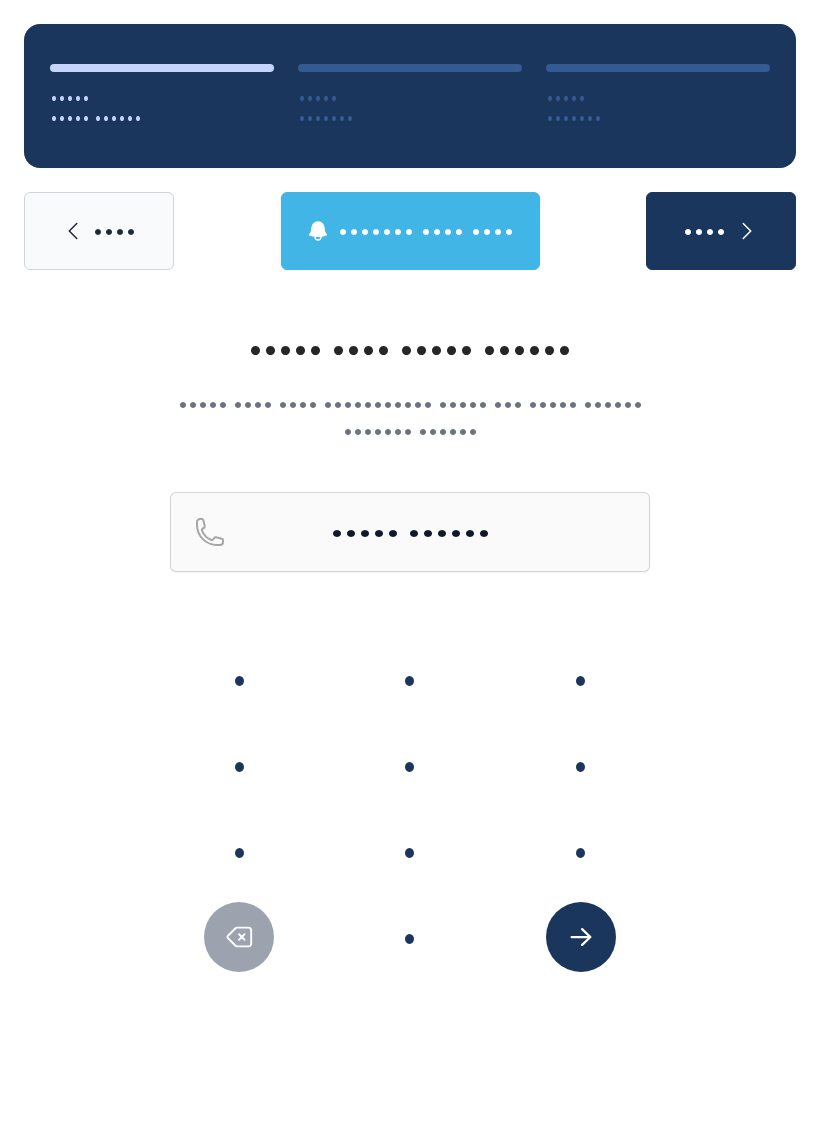 click on "•" at bounding box center [239, 679] 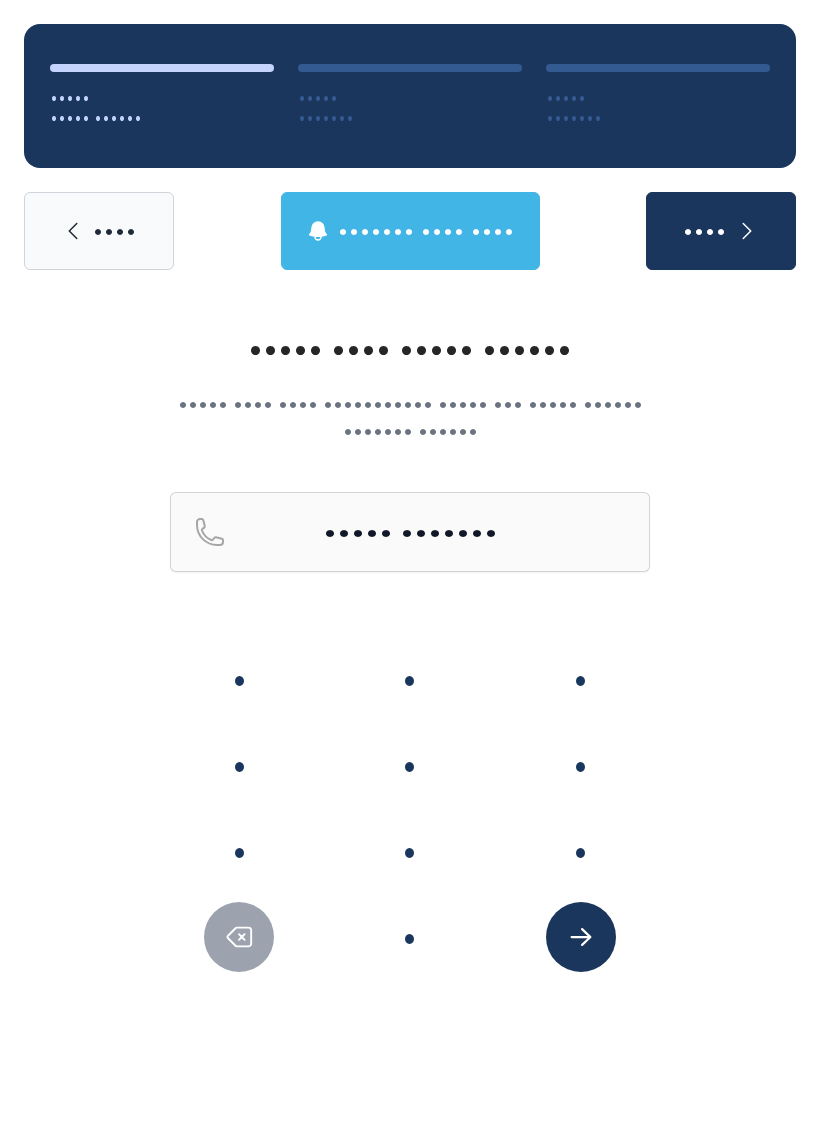 click on "•" at bounding box center [239, 679] 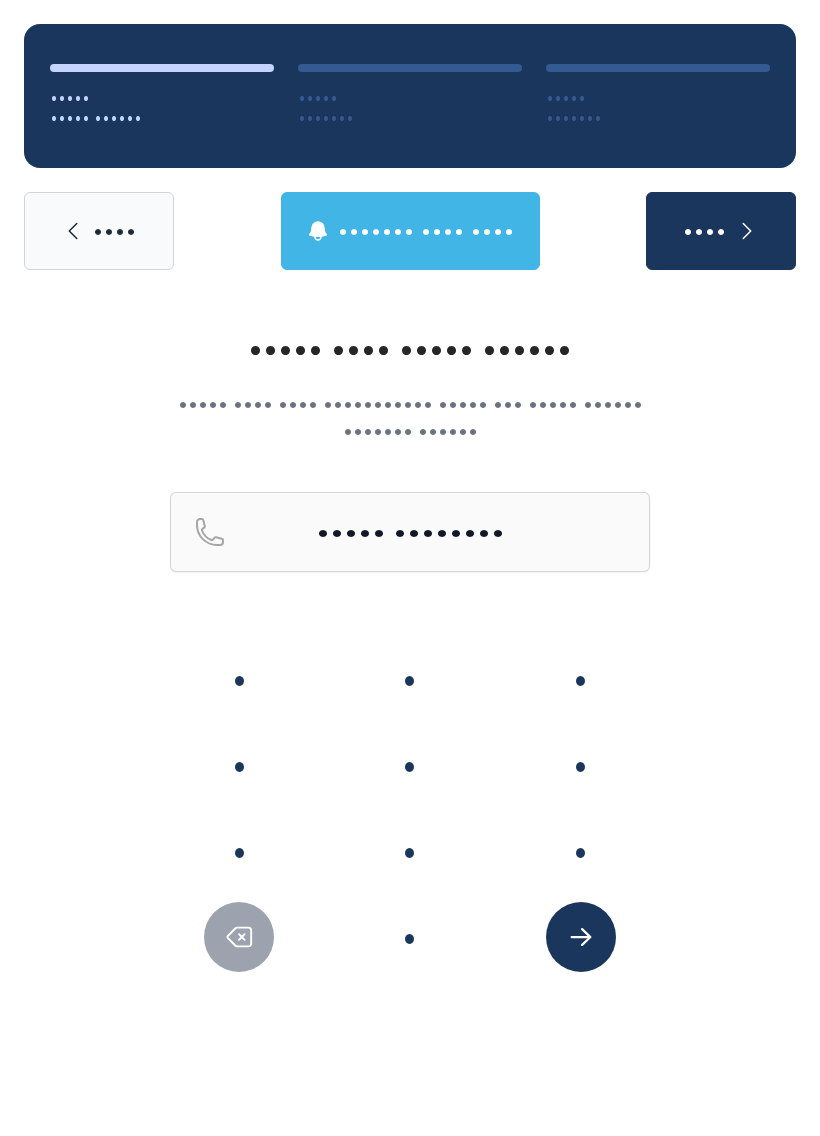 click at bounding box center (581, 937) 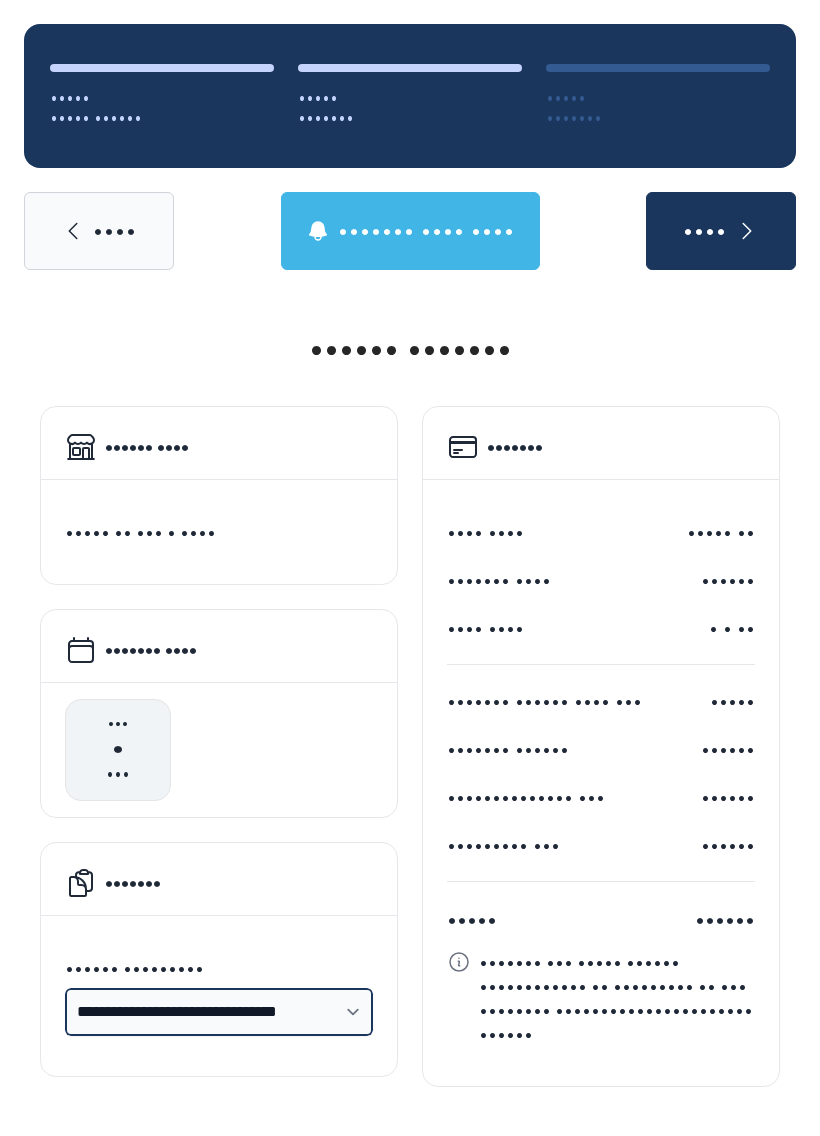 click on "••••••••••••••••••••••••••••••••• ••••••••••••••••••••••••••••••••• ••••••••••••••••••••••••••••••••• •••••••••••••••••••••••••••••••••• •••••••••••••••••••••••••••••••••• •••••••••••••••••••••••••••••••" at bounding box center (219, 1012) 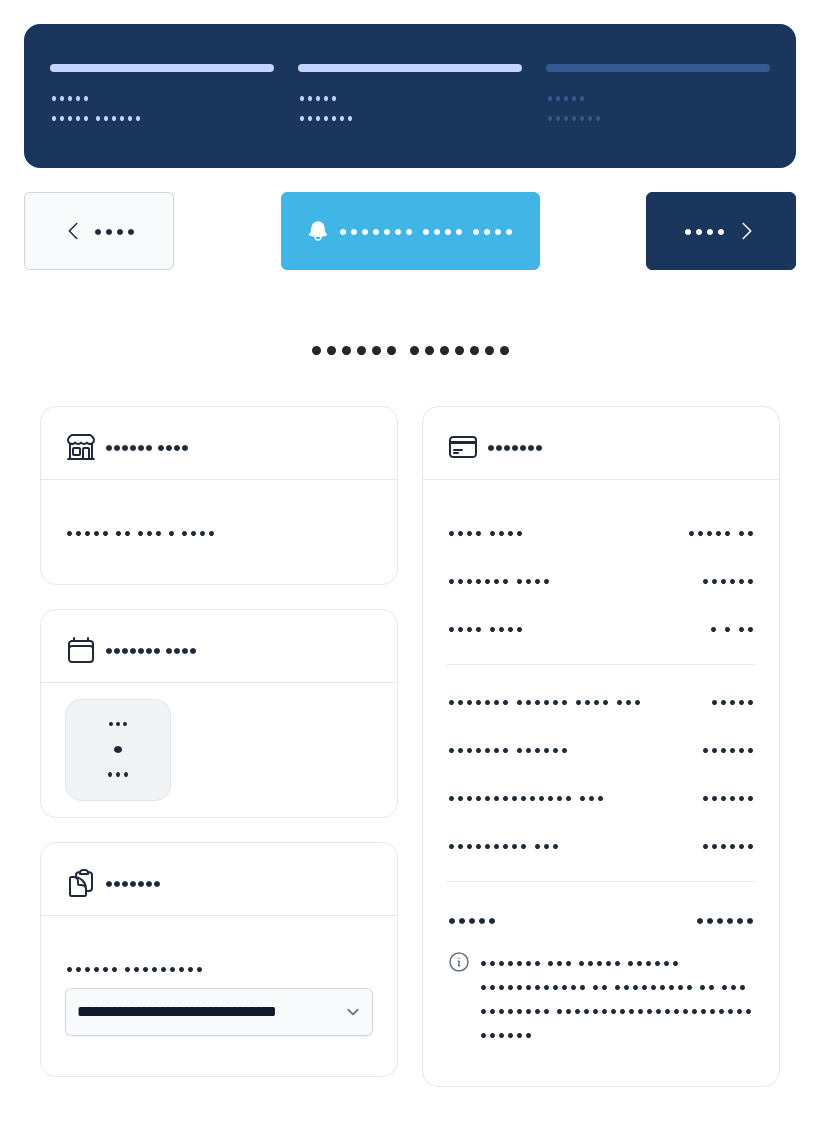 click on "••••••• •••• ••••" at bounding box center [426, 231] 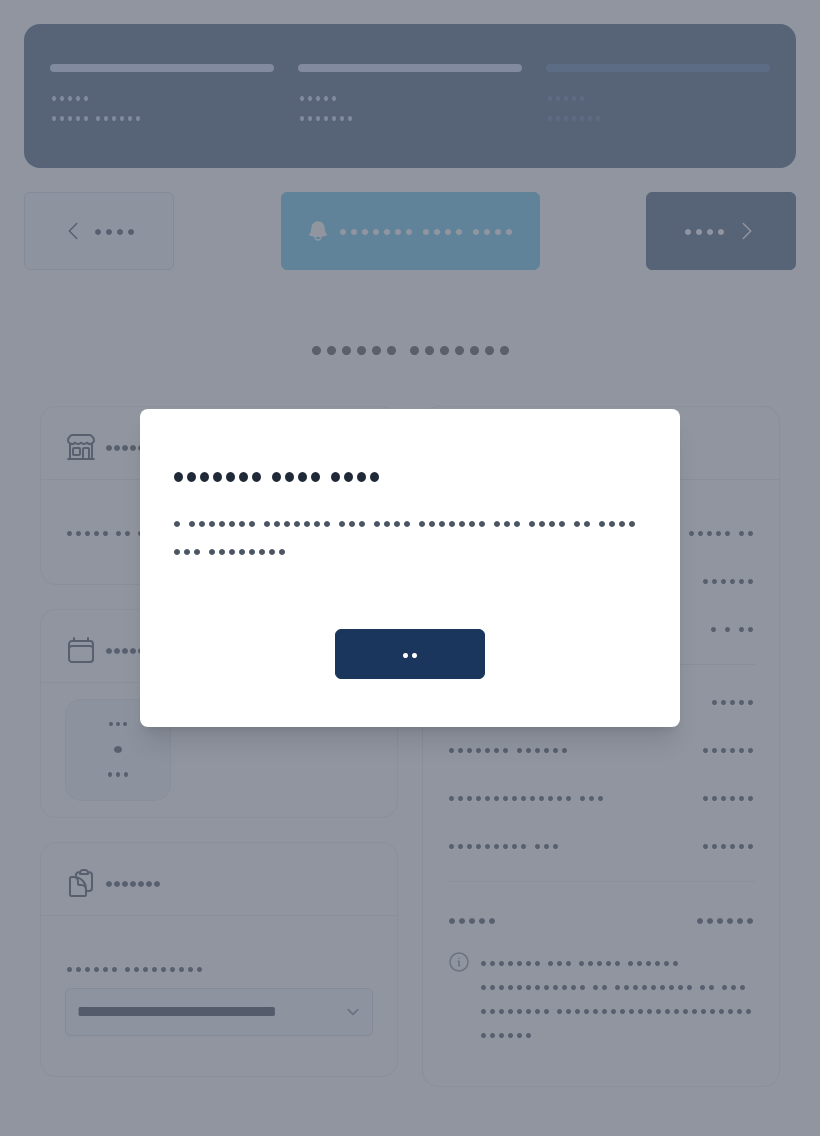 click on "••" at bounding box center (410, 654) 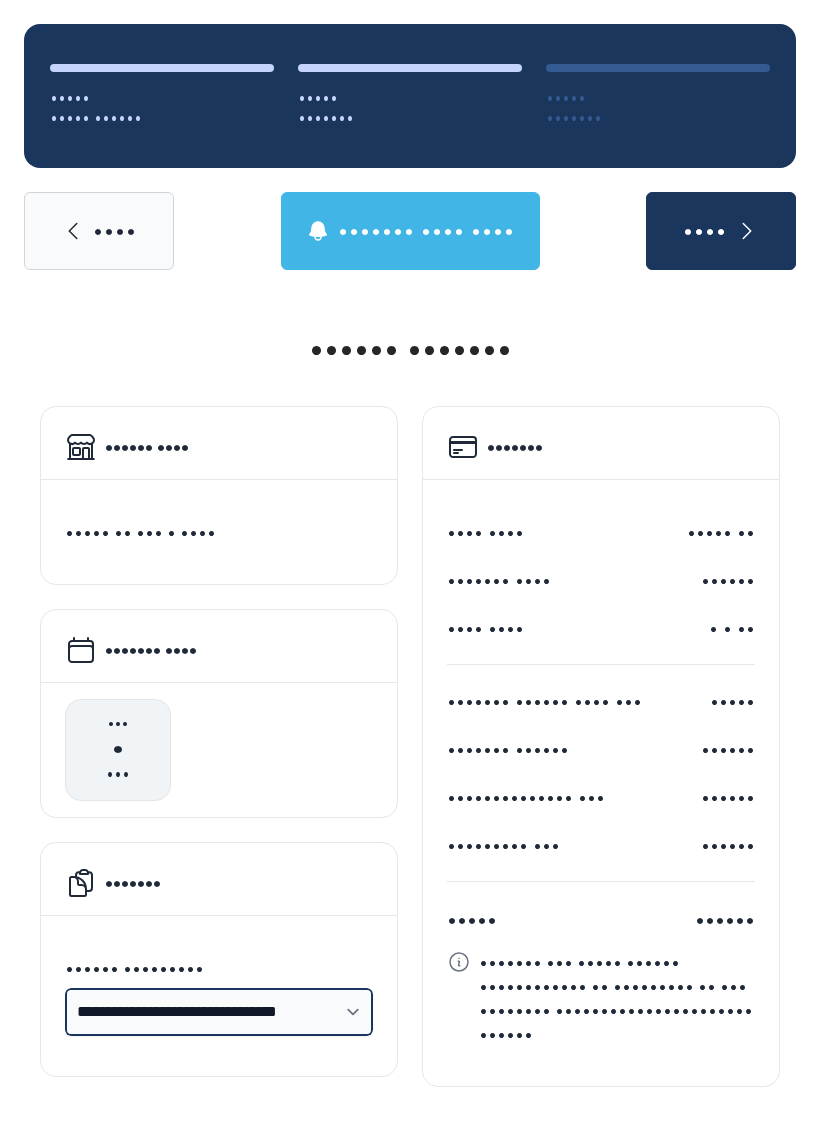 click on "••••••••••••••••••••••••••••••••• ••••••••••••••••••••••••••••••••• ••••••••••••••••••••••••••••••••• •••••••••••••••••••••••••••••••••• •••••••••••••••••••••••••••••••••• •••••••••••••••••••••••••••••••" at bounding box center [219, 1012] 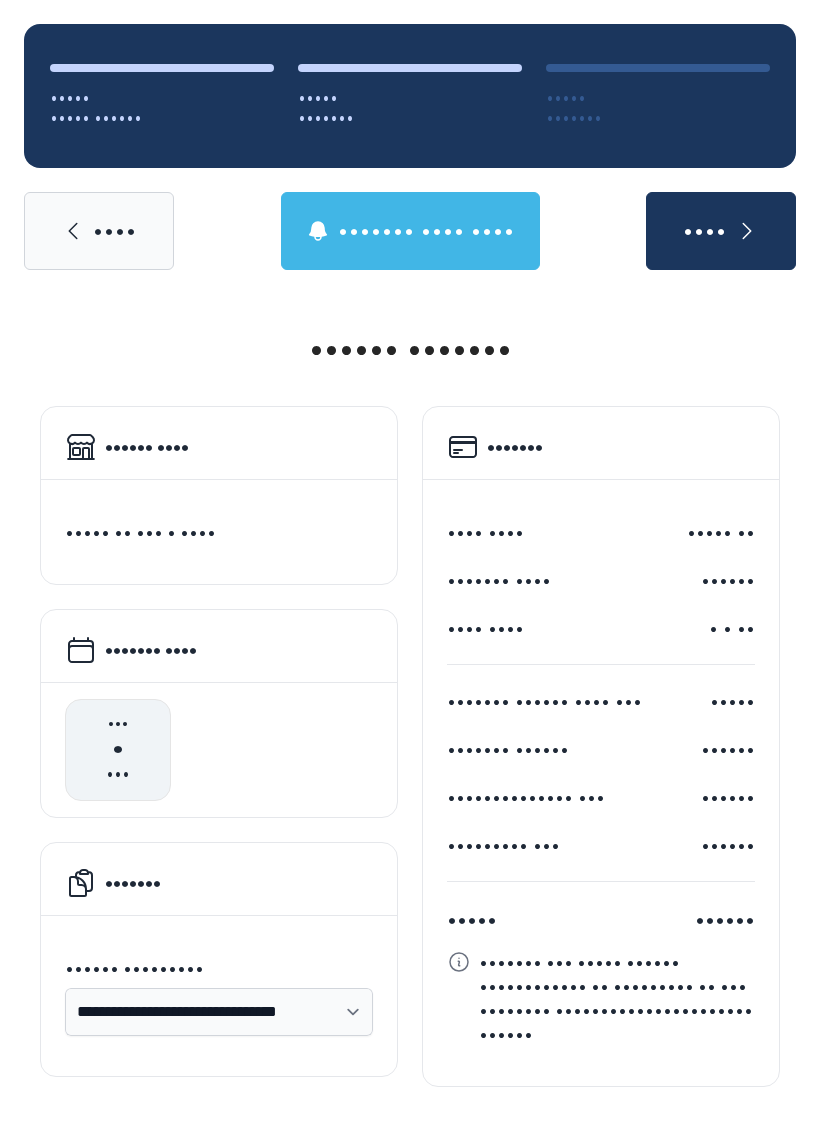 click on "•••••• ••••••• •••••• •••• ••••• •• ••• • •••• ••••••• •••• ••• • ••• ••••••• •••••• ••••••••• ••••••••••••••••••••••••••••••••• ••••••••••••••••••••••••••••••••• ••••••••••••••••••••••••••••••••• •••••••••••••••••••••••••••••••••• •••••••••••••••••••••••••••••••••• ••••••••••••••••••••••••••••••• ••••••• •••• •••• ••••• •• ••••••• •••• •••••• •••• •••• • • •• ••••••• •••••• •••• ••• ••••• ••••••• •••••• •••••• •••••••••••••• ••• •••••• ••••••••• ••• •••••• ••••• •••••• ••••••• ••• ••••• •••••• ••  ••••••  •••• •• ••••••••• •• ••• •••••••• •••••••••••••  ••••••  •••   ••••• •" at bounding box center [410, 730] 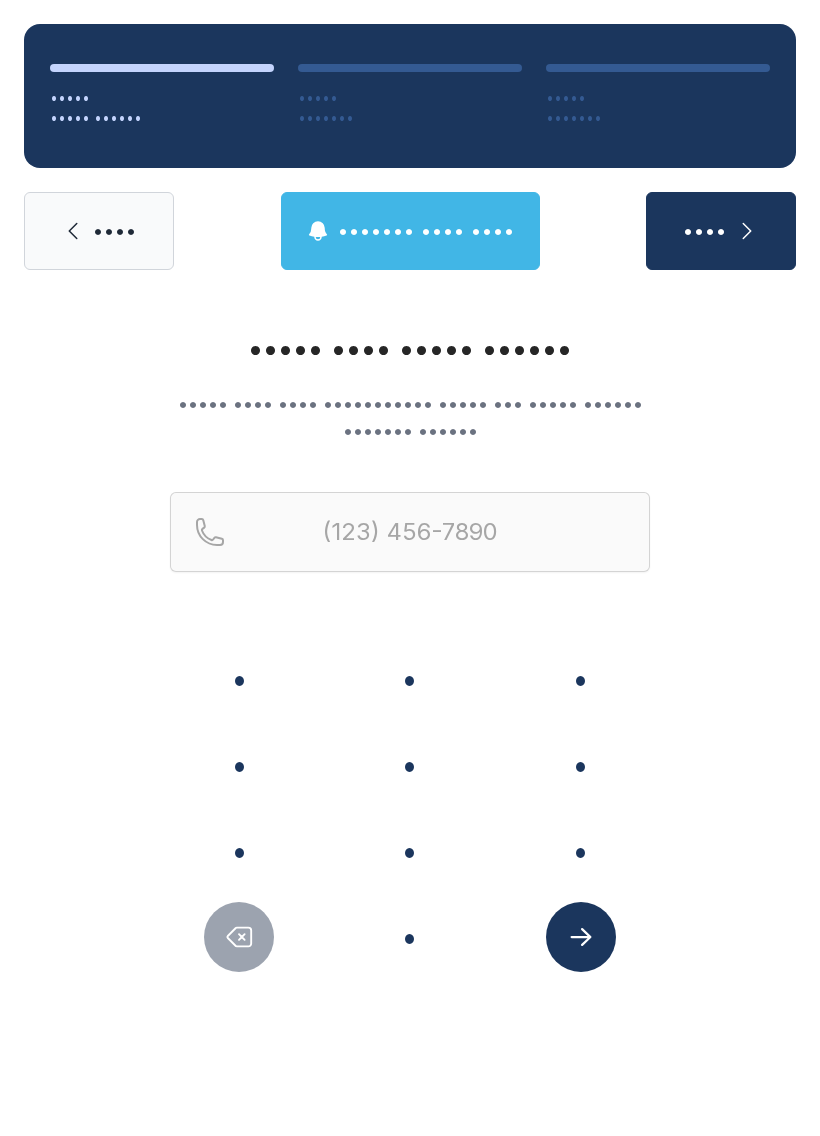 click on "••••" at bounding box center (99, 231) 